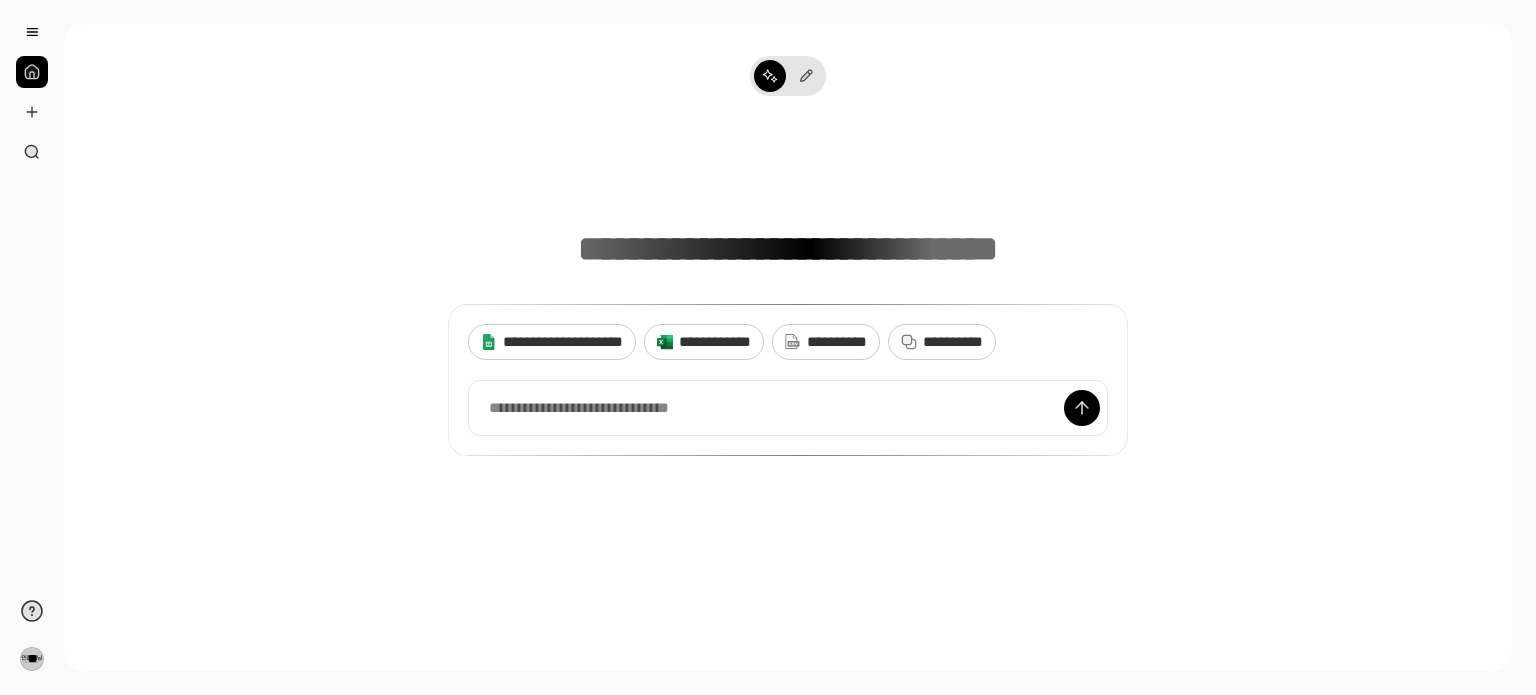 click at bounding box center (32, 112) 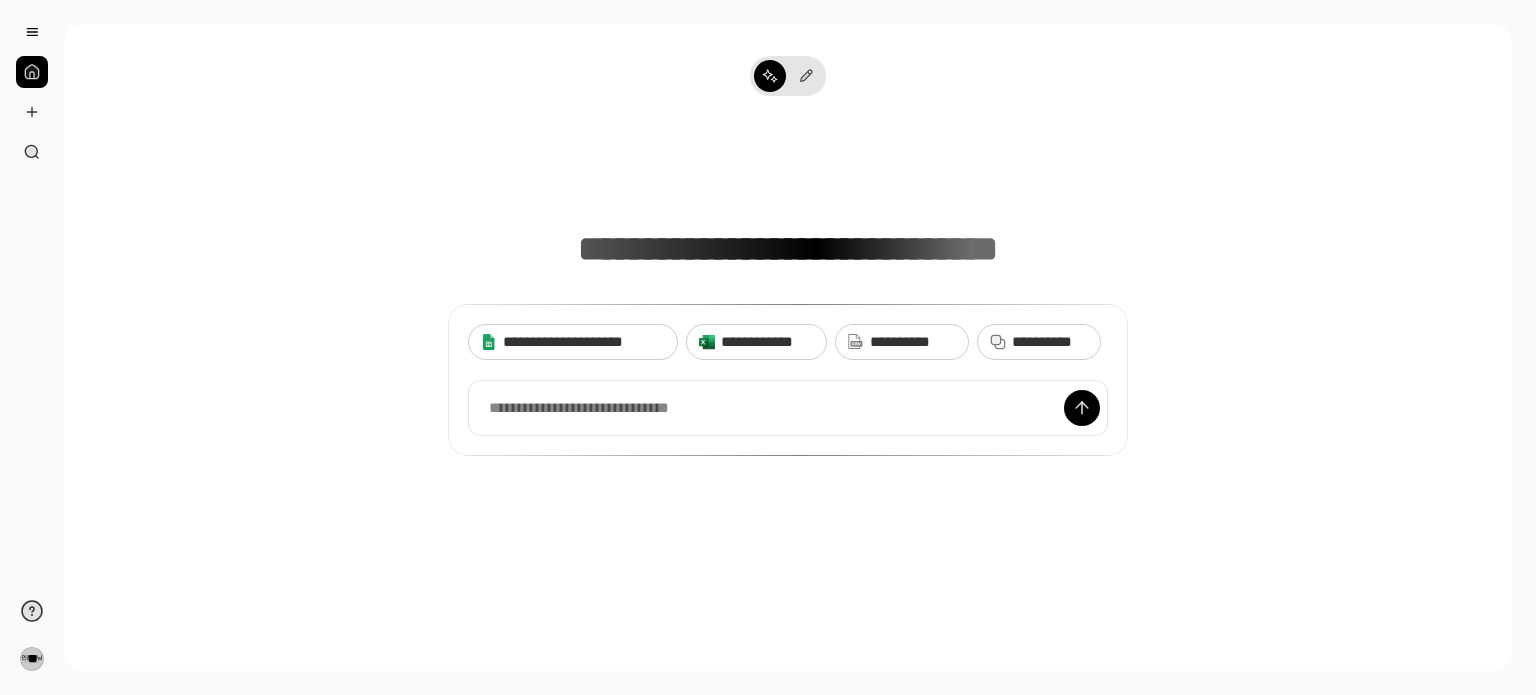 scroll, scrollTop: 0, scrollLeft: 0, axis: both 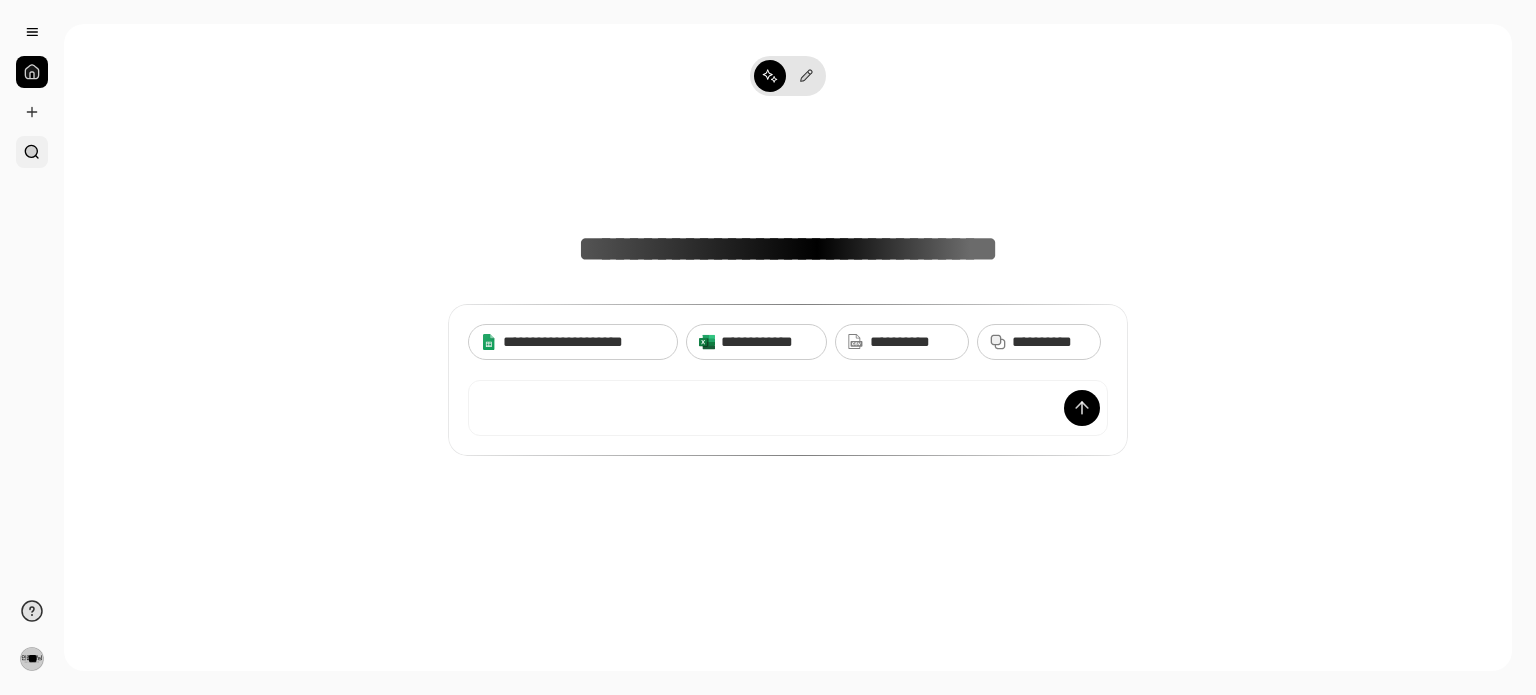 click at bounding box center (32, 152) 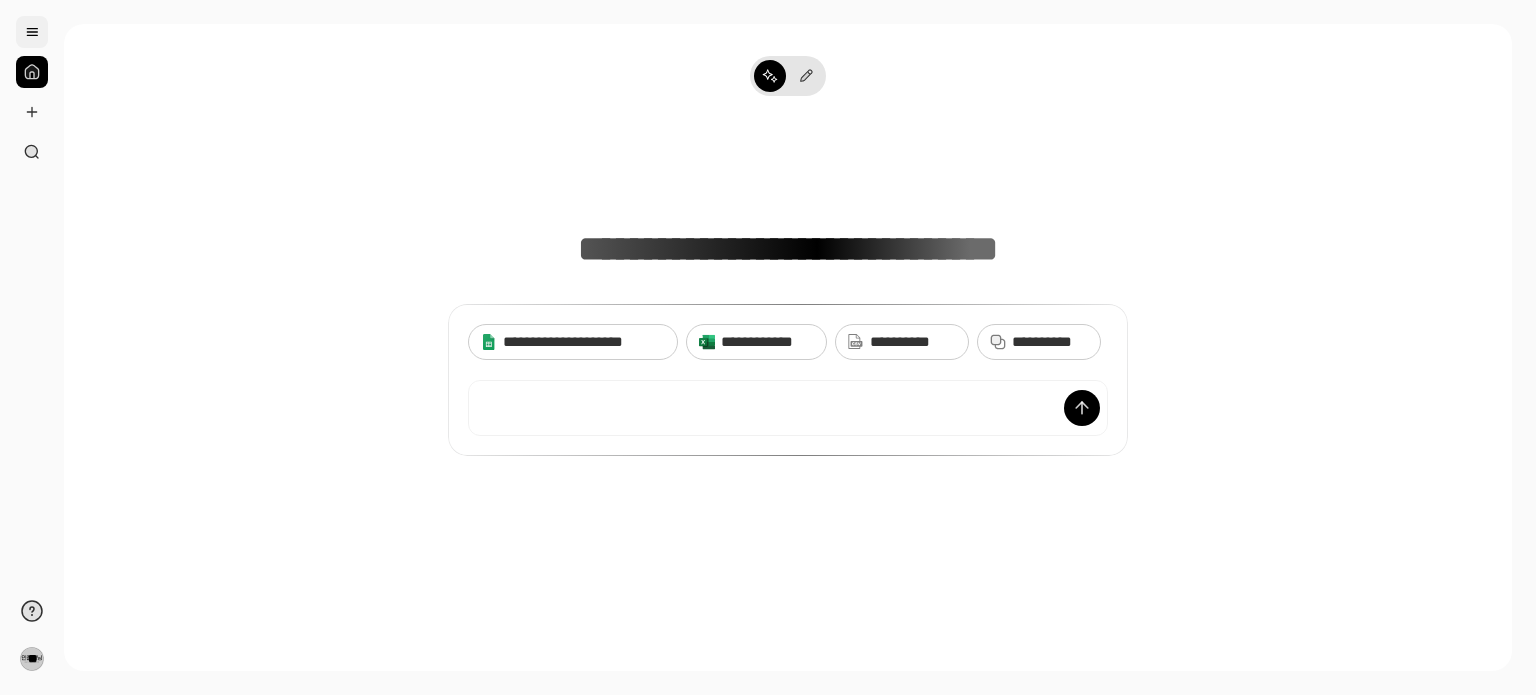 click at bounding box center [32, 32] 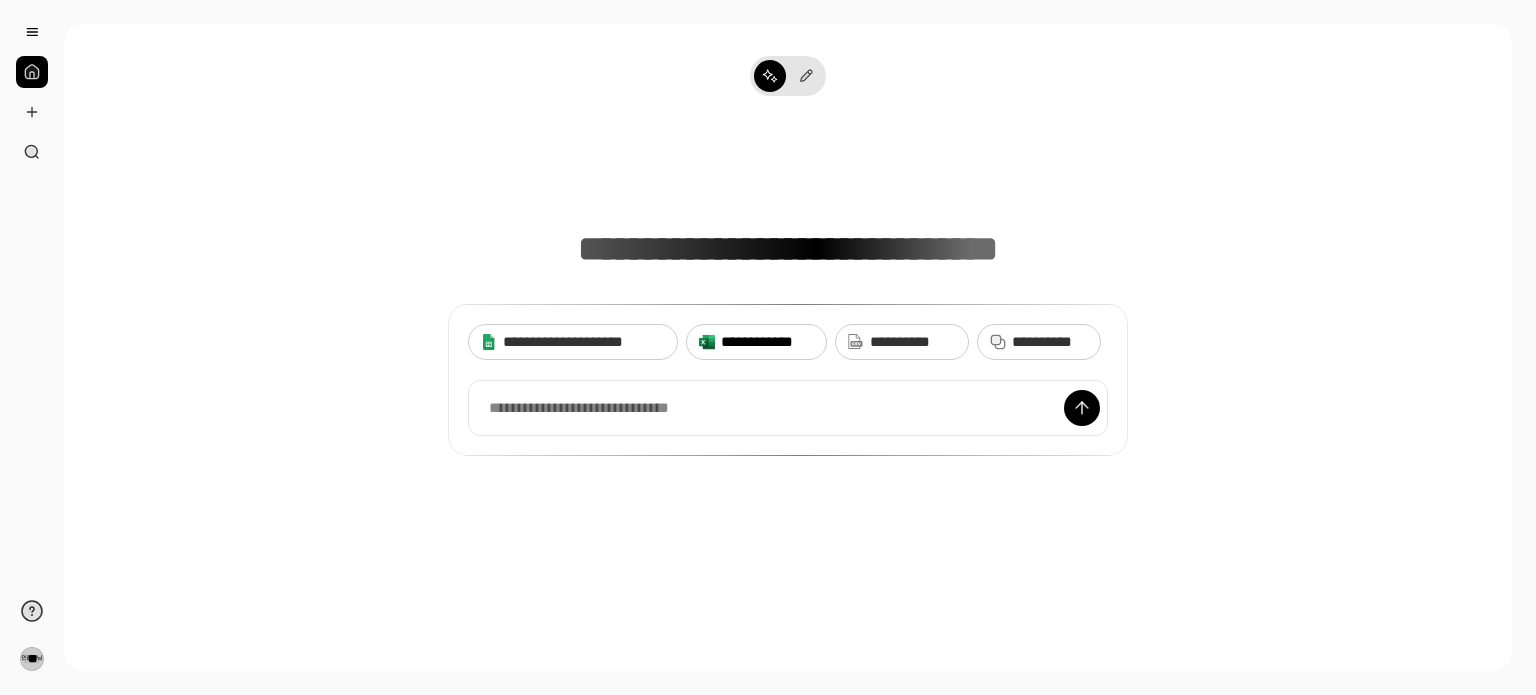 click on "**********" at bounding box center [767, 342] 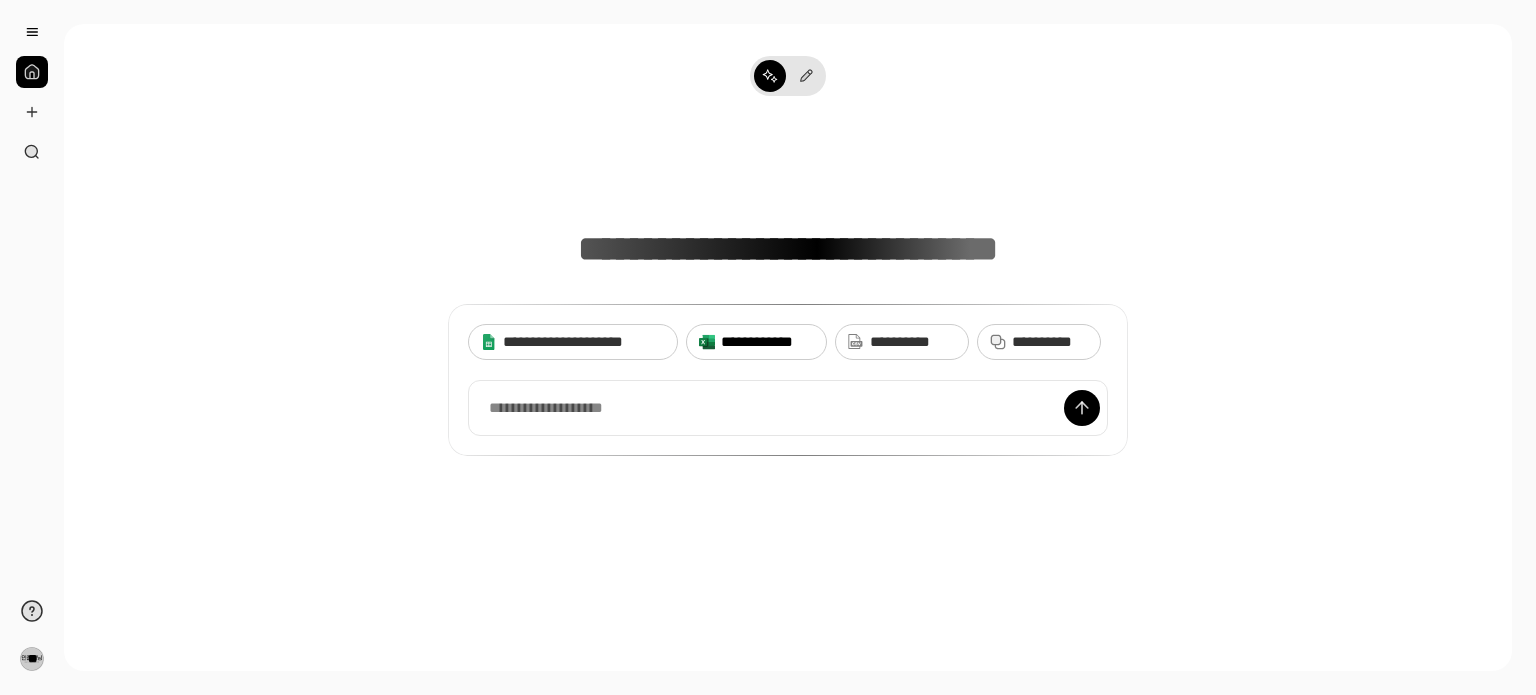 click on "**********" at bounding box center [767, 342] 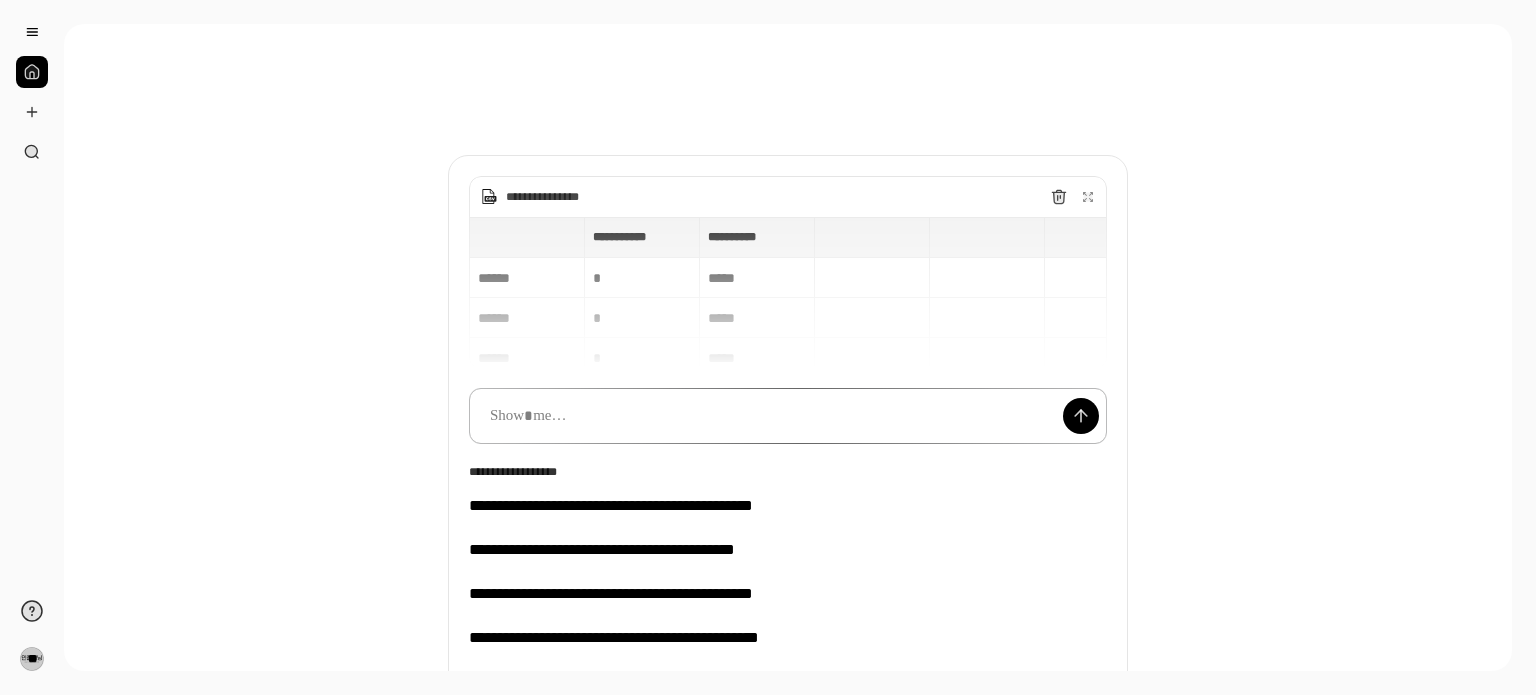 click at bounding box center (788, 416) 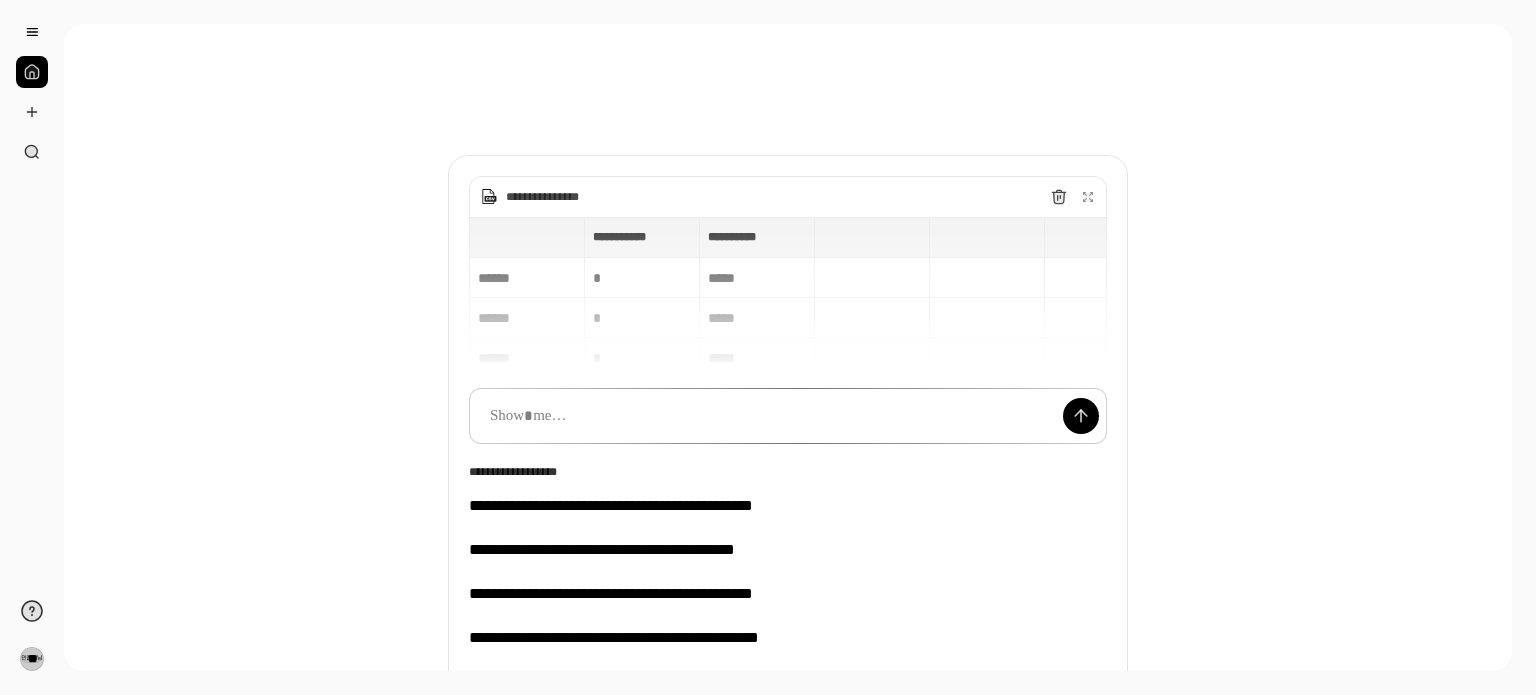 click on "**********" at bounding box center (788, 293) 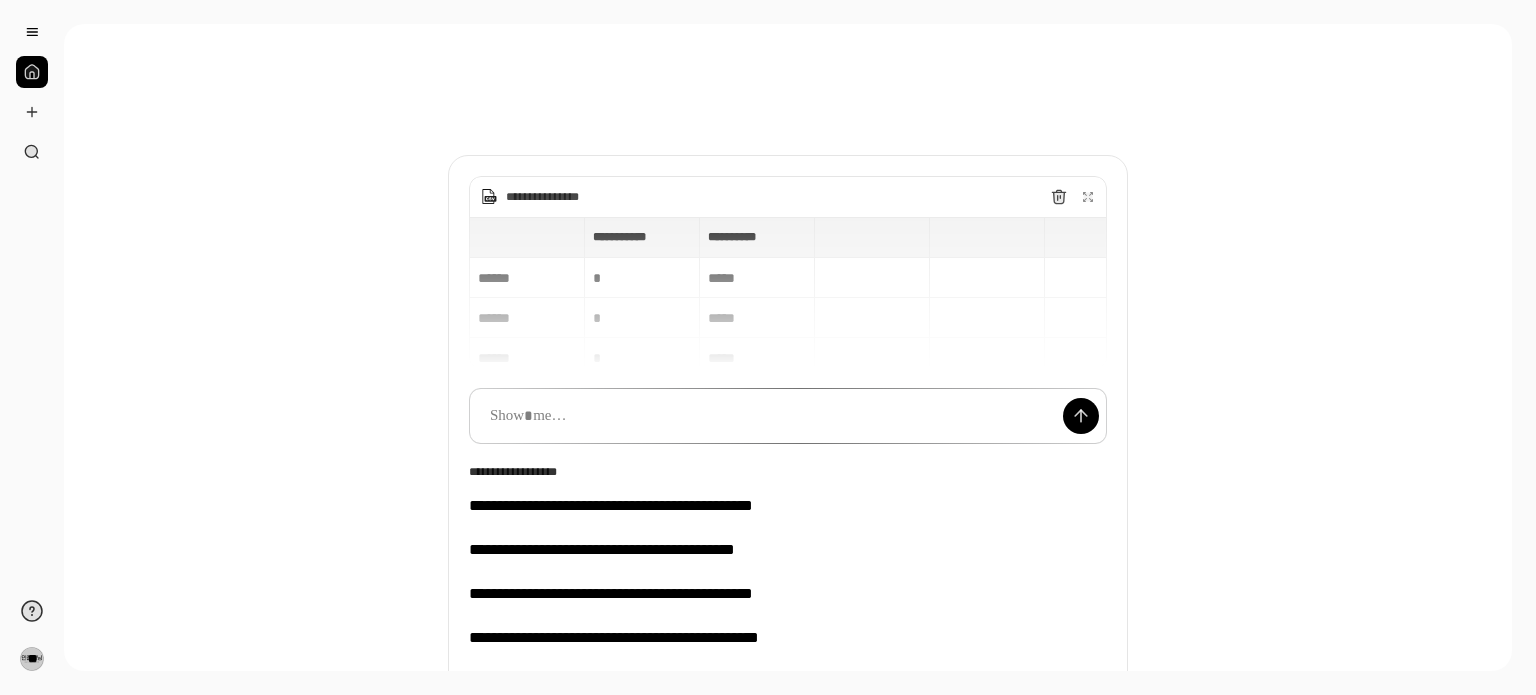 scroll, scrollTop: 15, scrollLeft: 0, axis: vertical 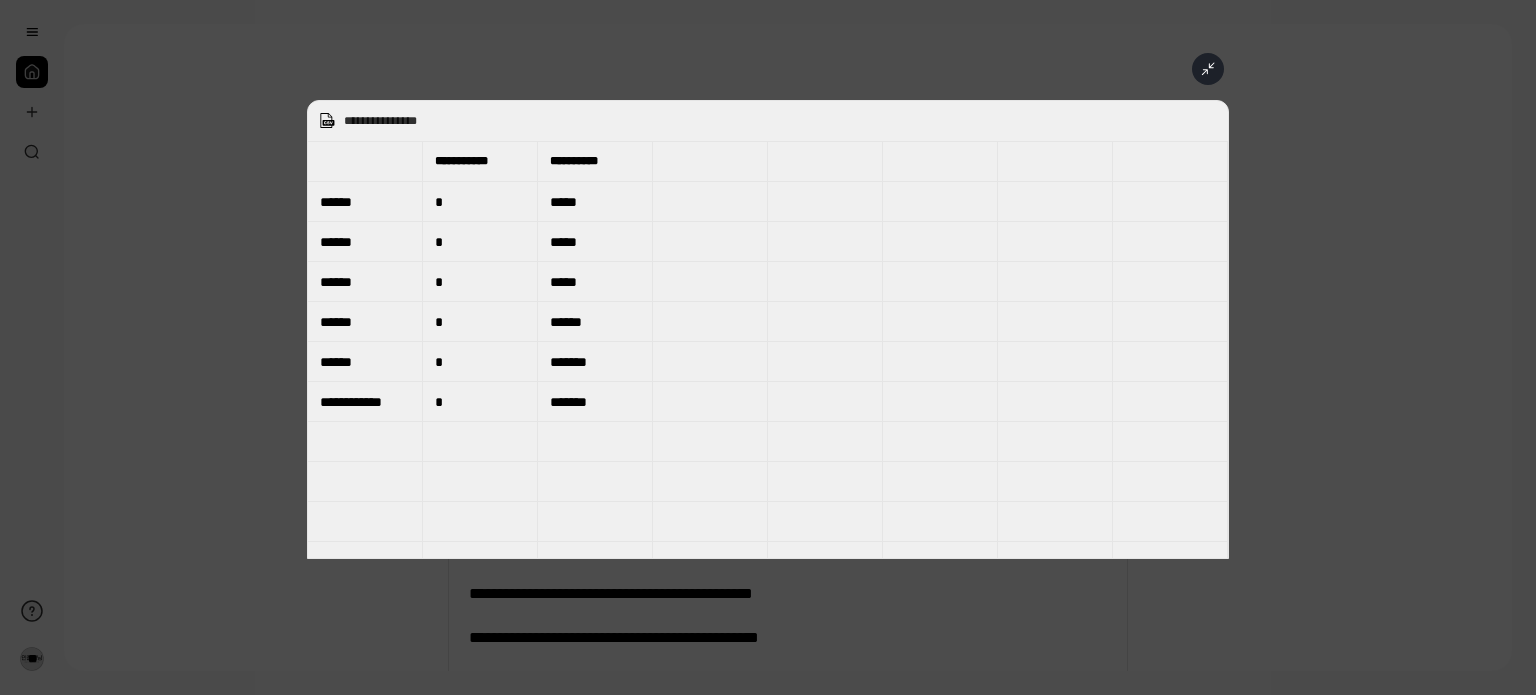 click on "**********" at bounding box center (768, 329) 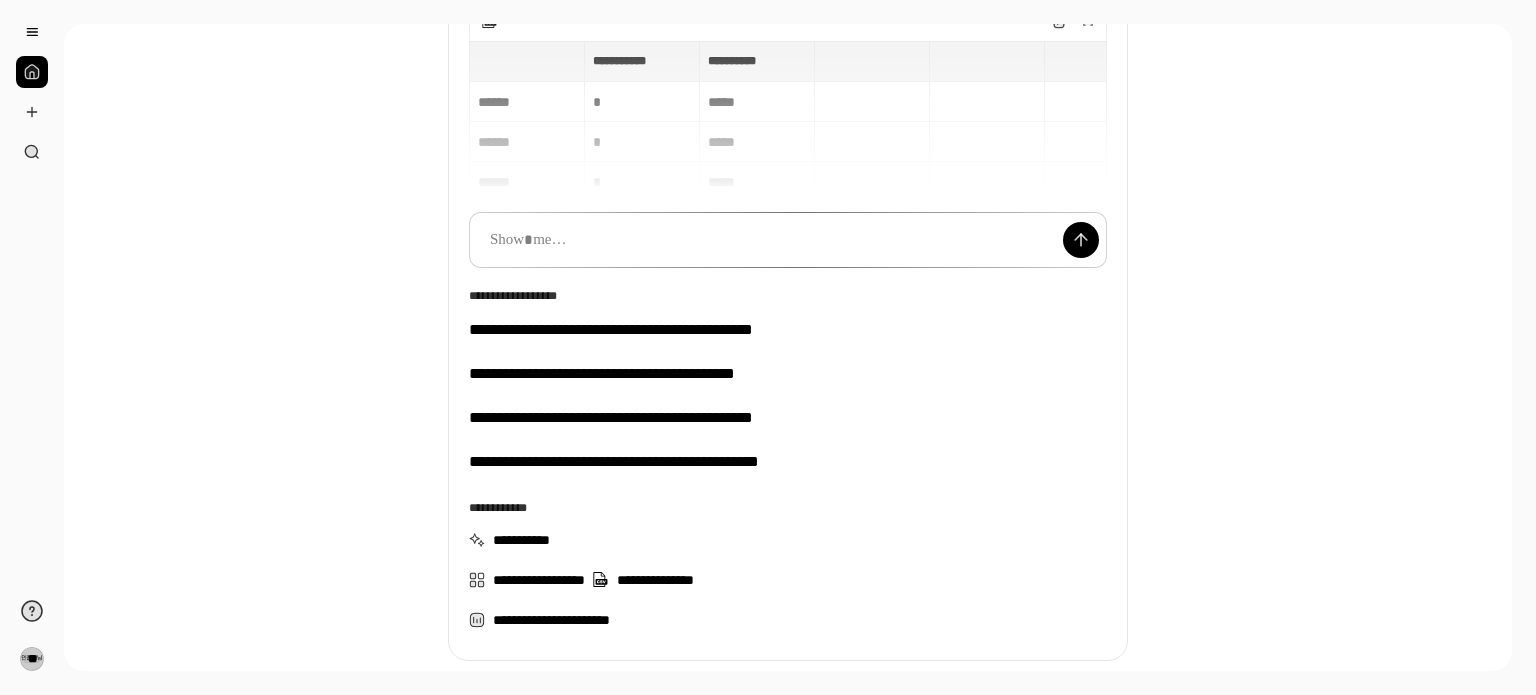scroll, scrollTop: 284, scrollLeft: 0, axis: vertical 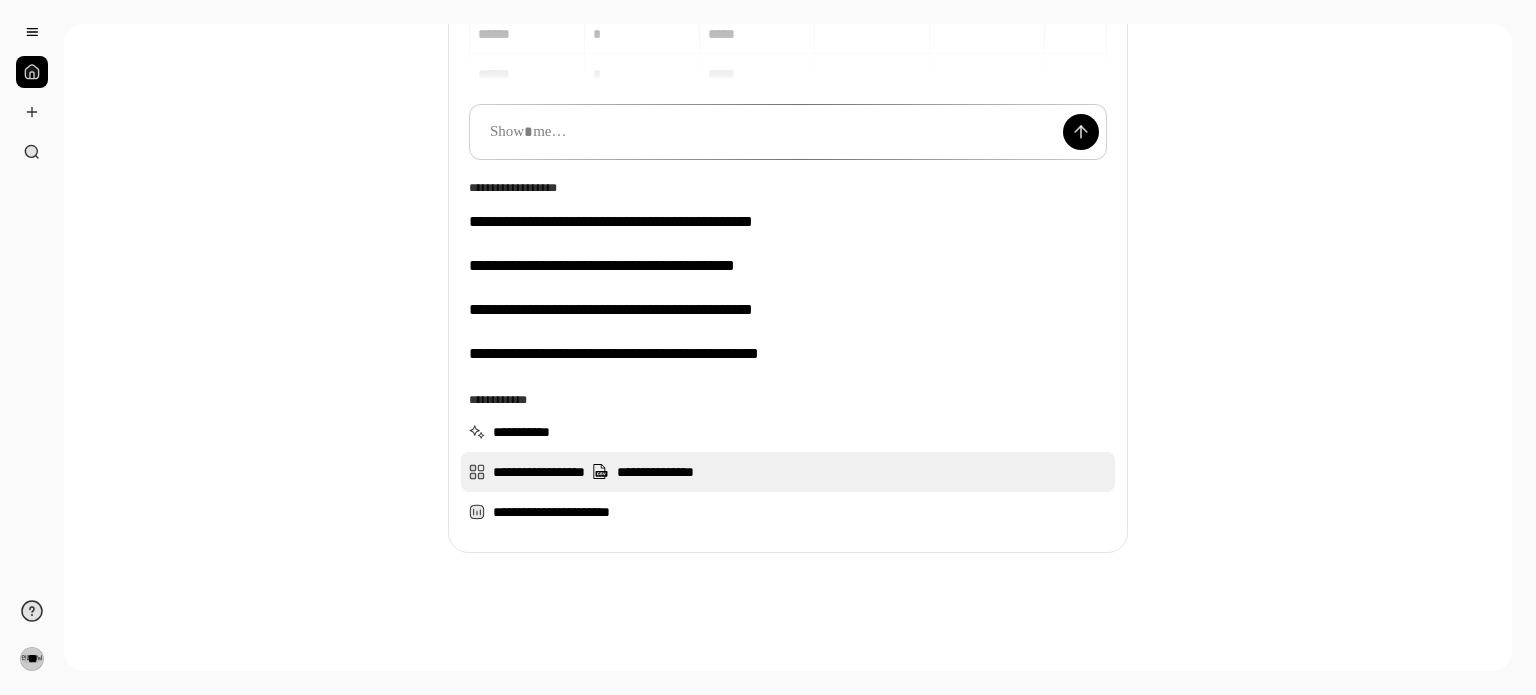click on "**********" at bounding box center [788, 472] 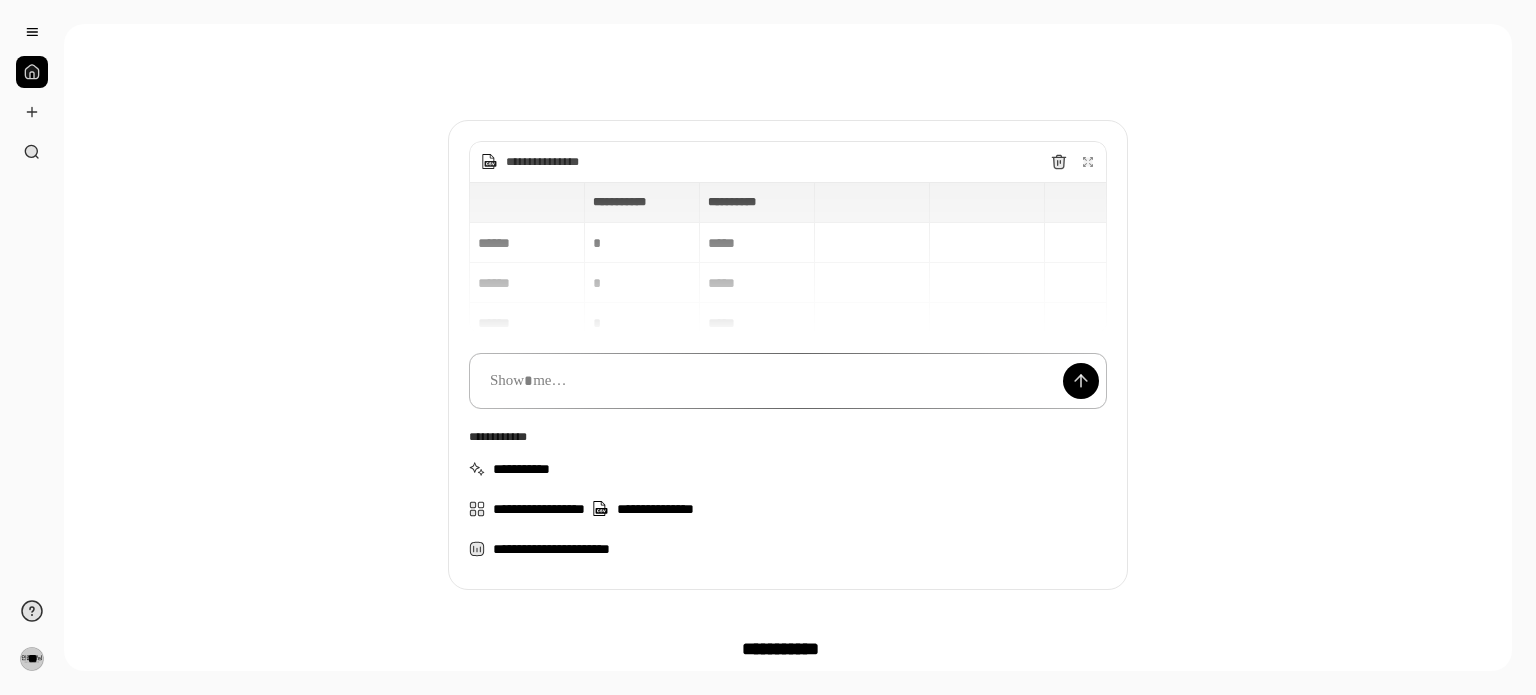 scroll, scrollTop: 135, scrollLeft: 0, axis: vertical 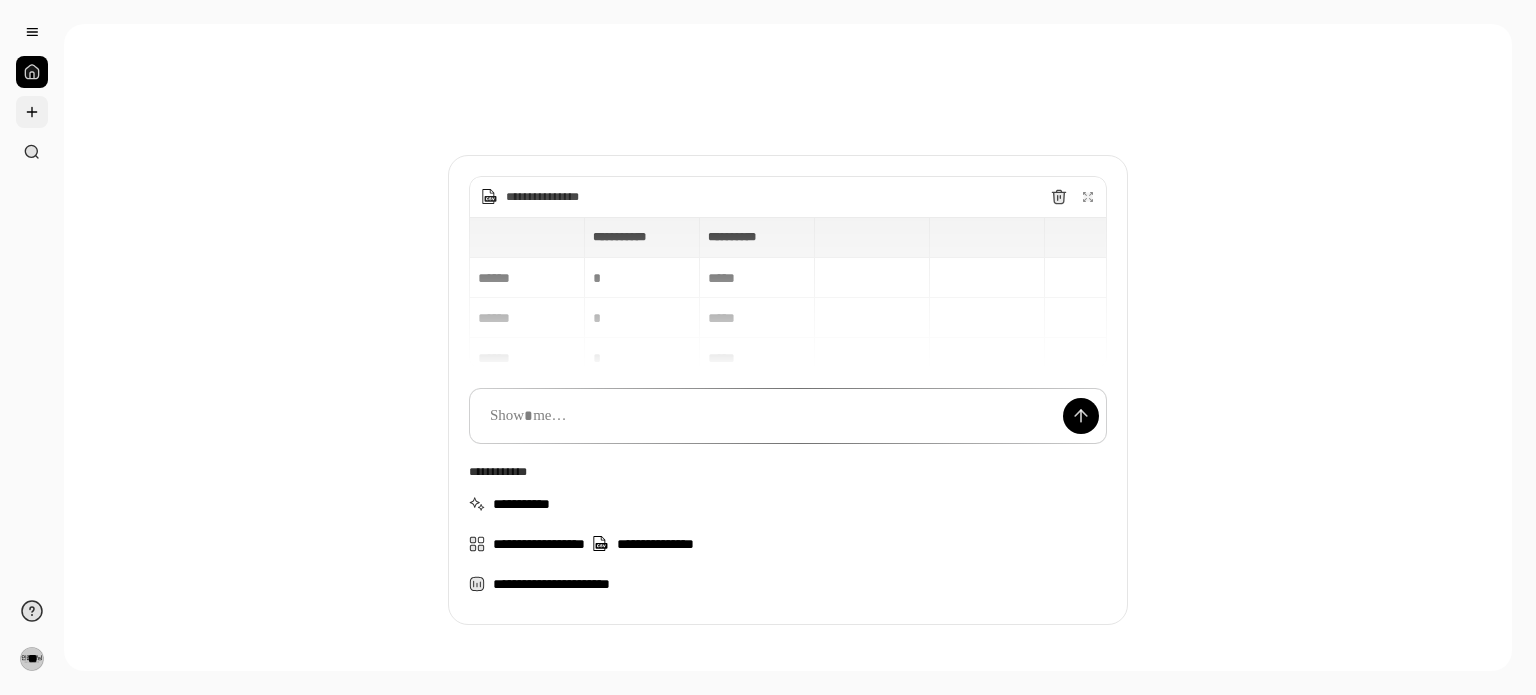 click at bounding box center (32, 112) 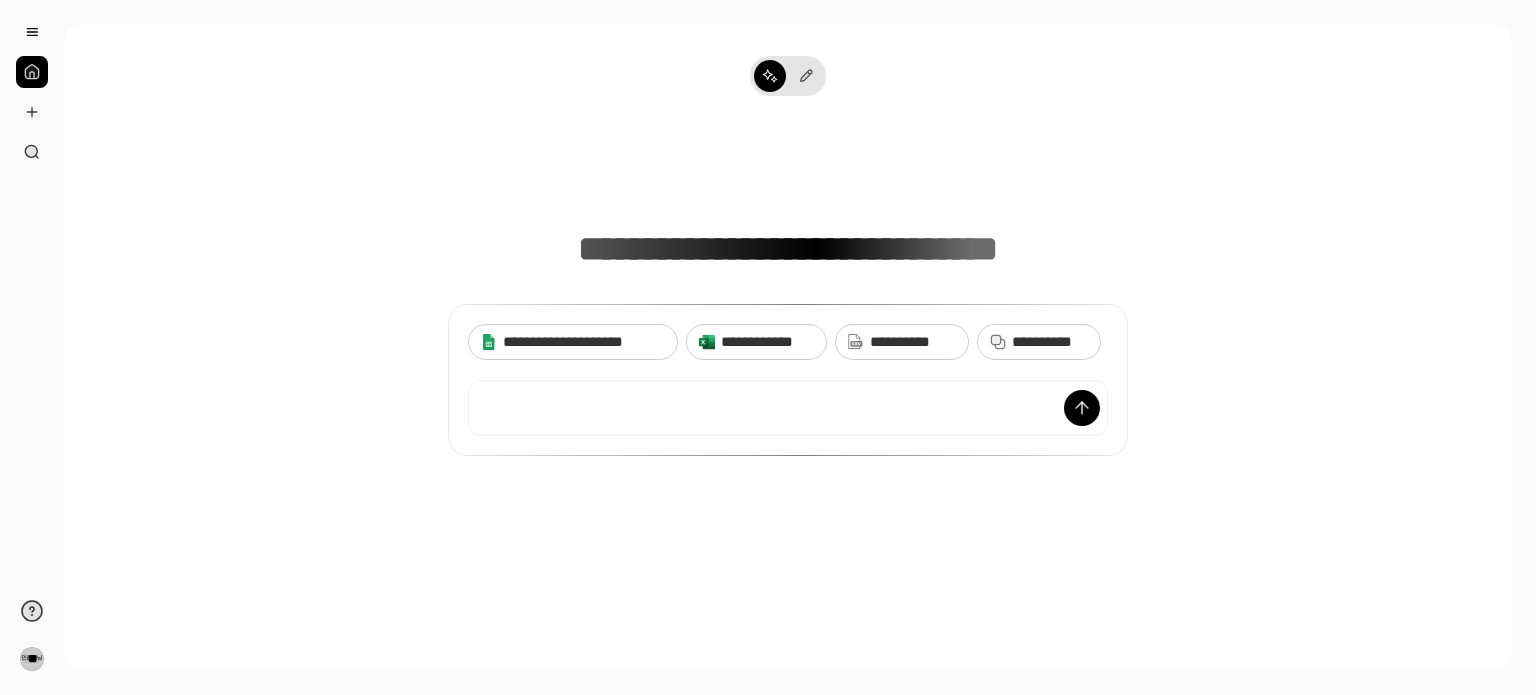 click on "**********" at bounding box center (788, 380) 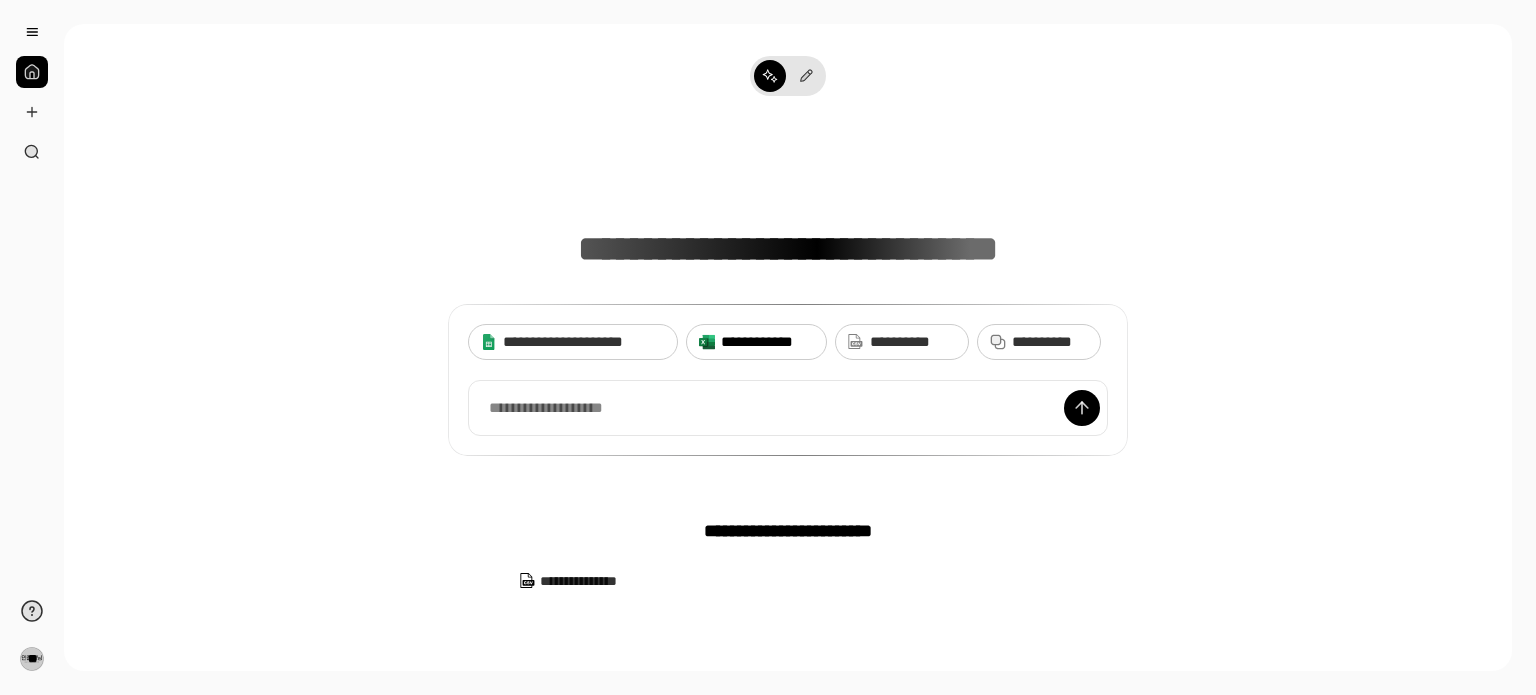 click on "**********" at bounding box center (767, 342) 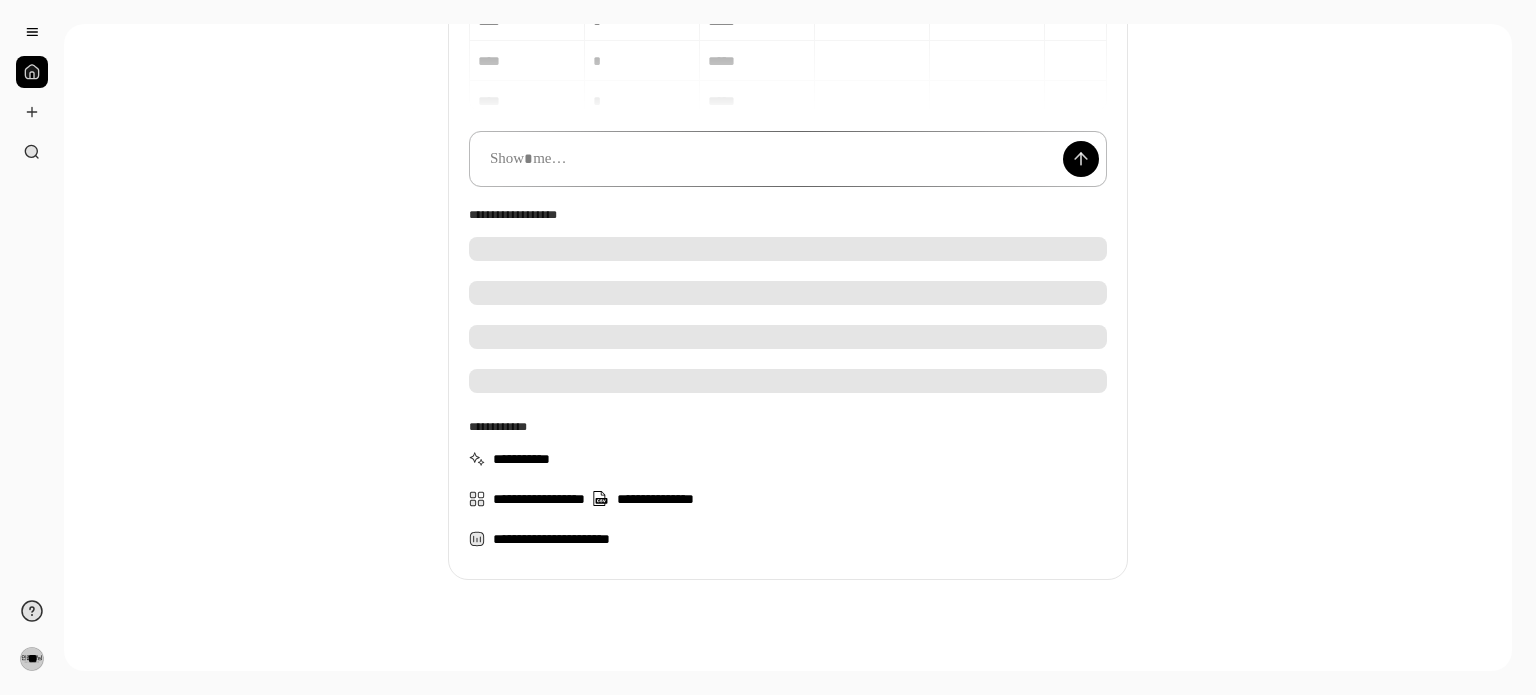 scroll, scrollTop: 284, scrollLeft: 0, axis: vertical 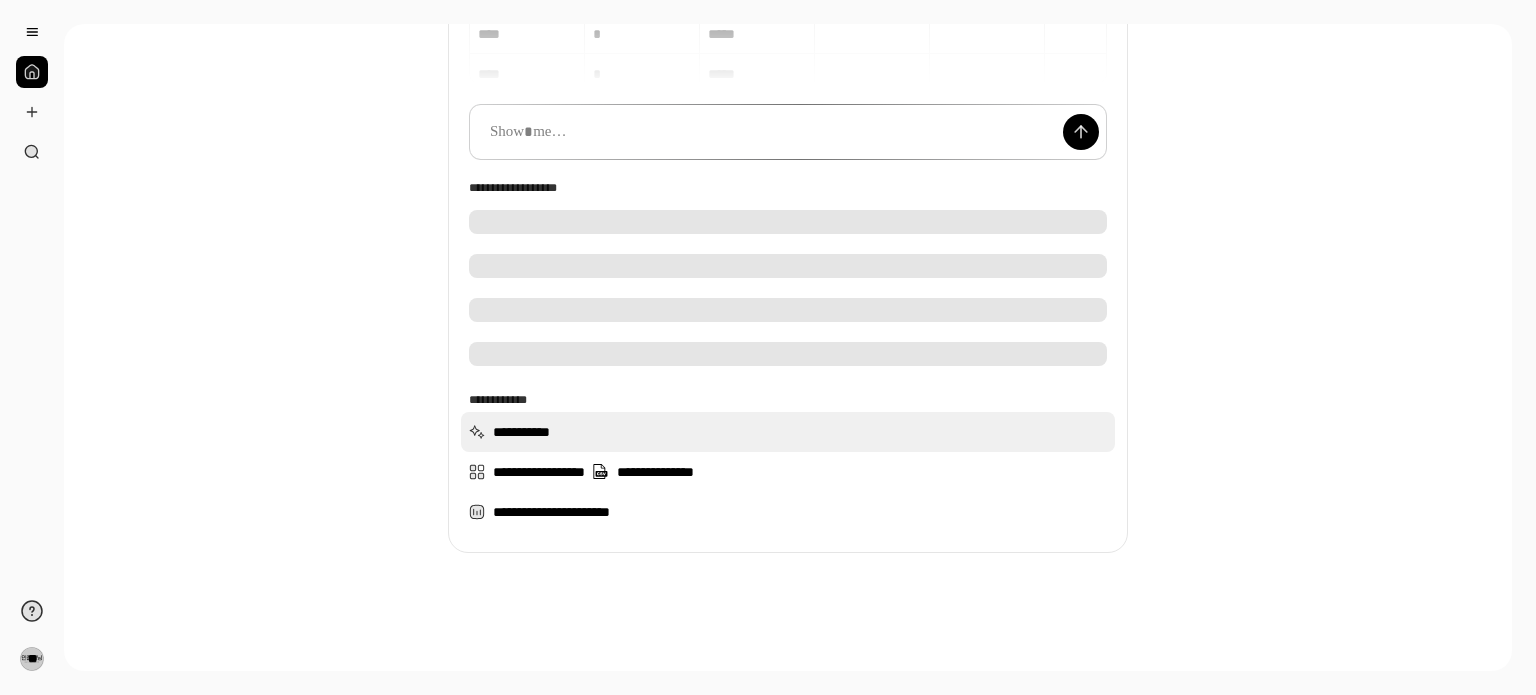 click on "**********" at bounding box center (788, 432) 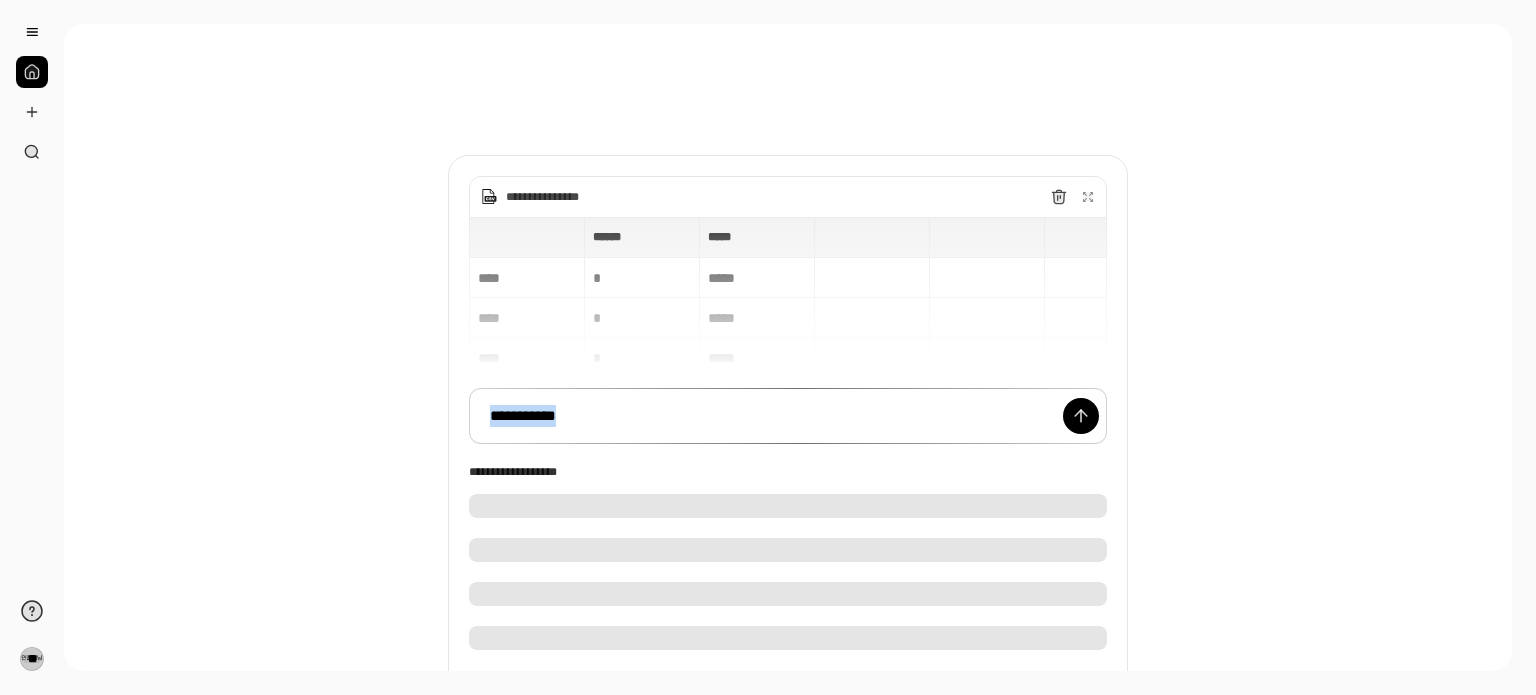 drag, startPoint x: 835, startPoint y: 423, endPoint x: 424, endPoint y: 397, distance: 411.82156 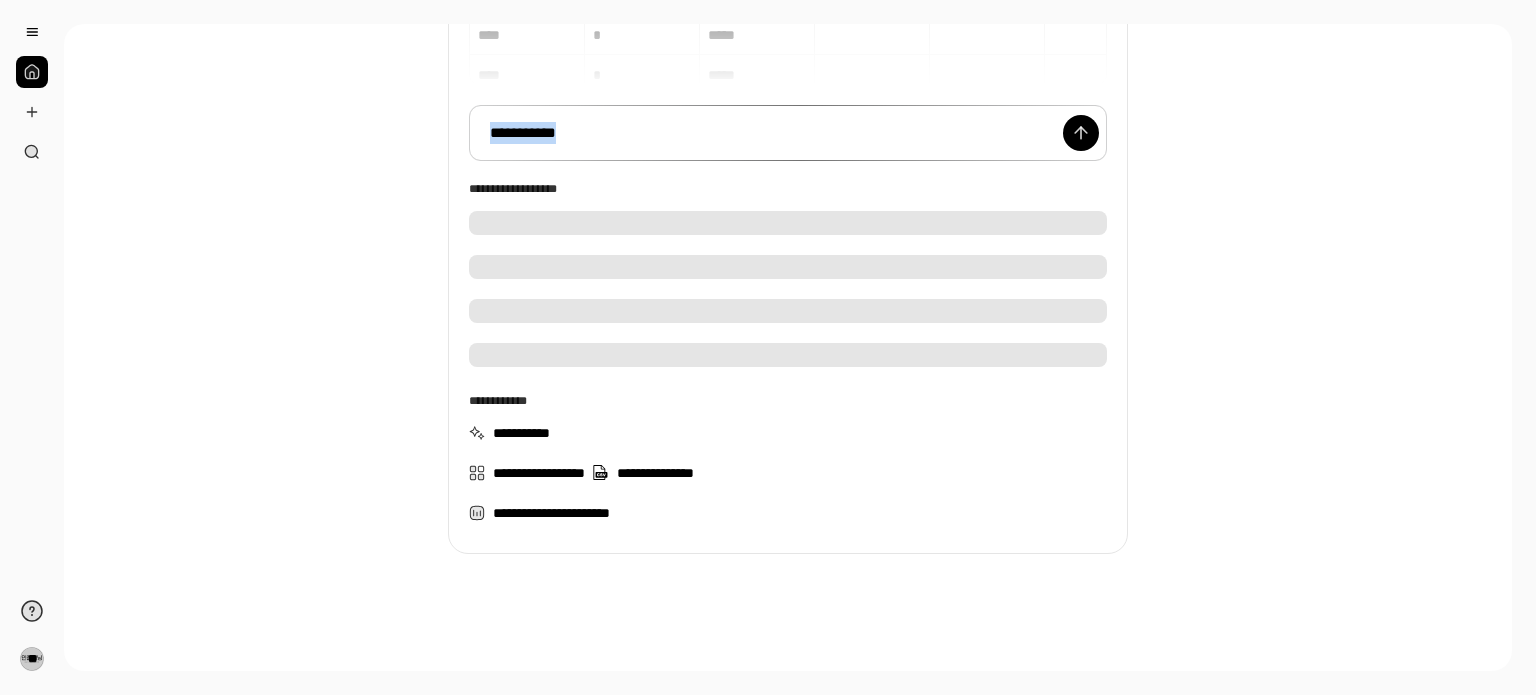 scroll, scrollTop: 284, scrollLeft: 0, axis: vertical 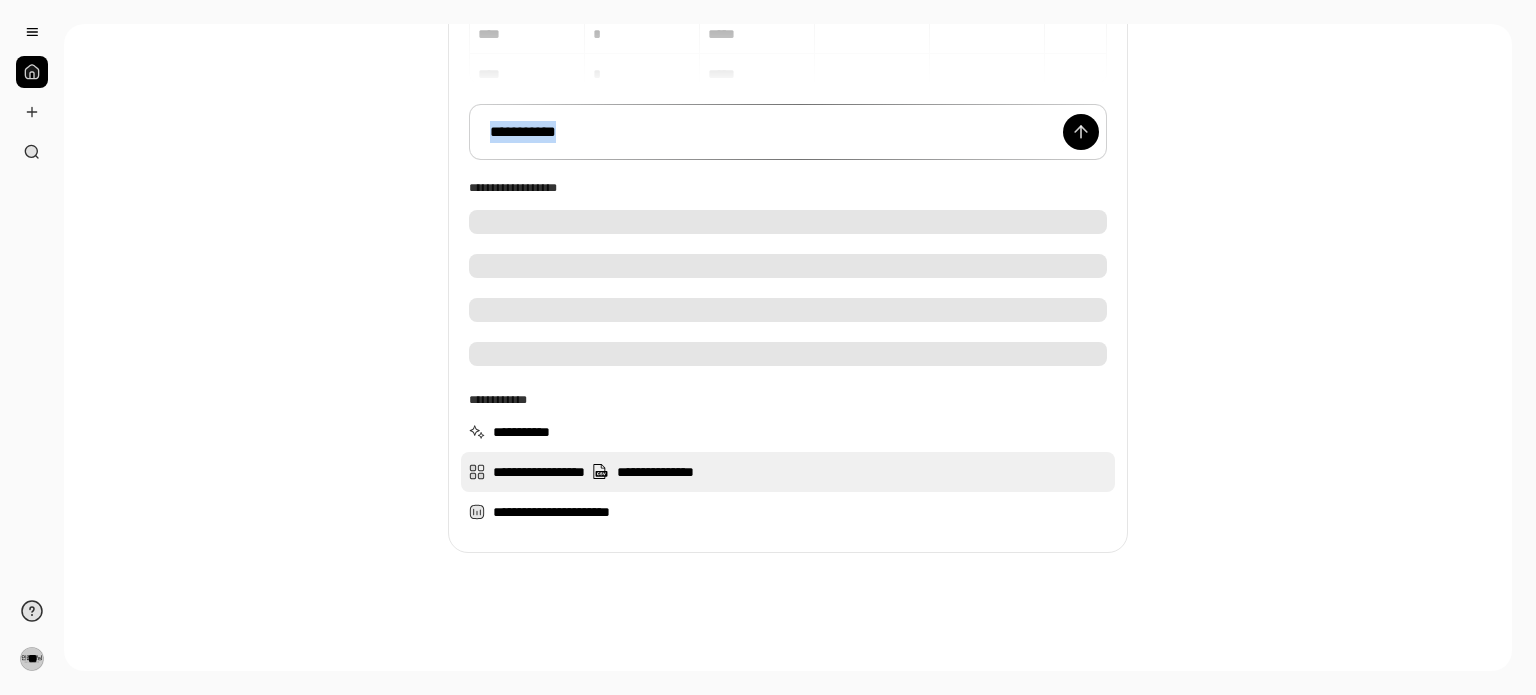 click on "**********" at bounding box center [788, 472] 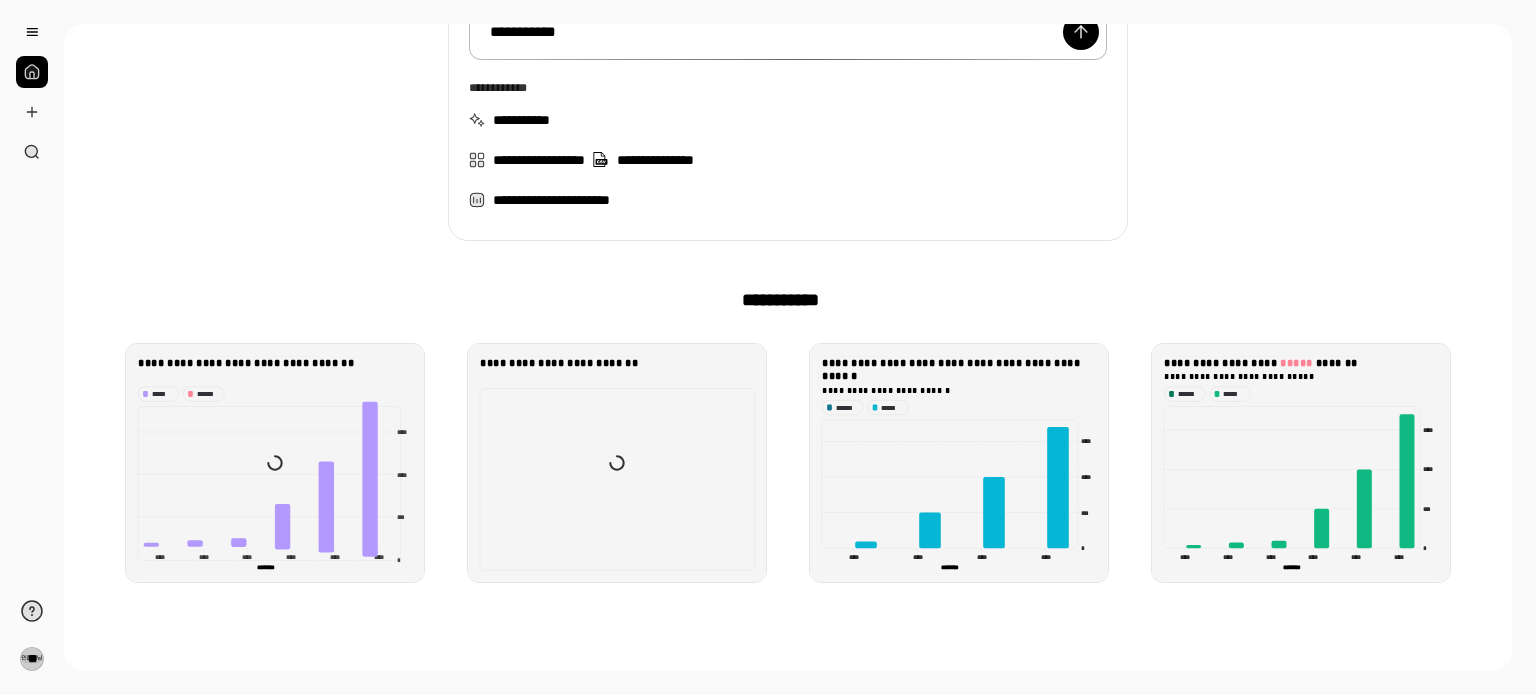scroll, scrollTop: 535, scrollLeft: 0, axis: vertical 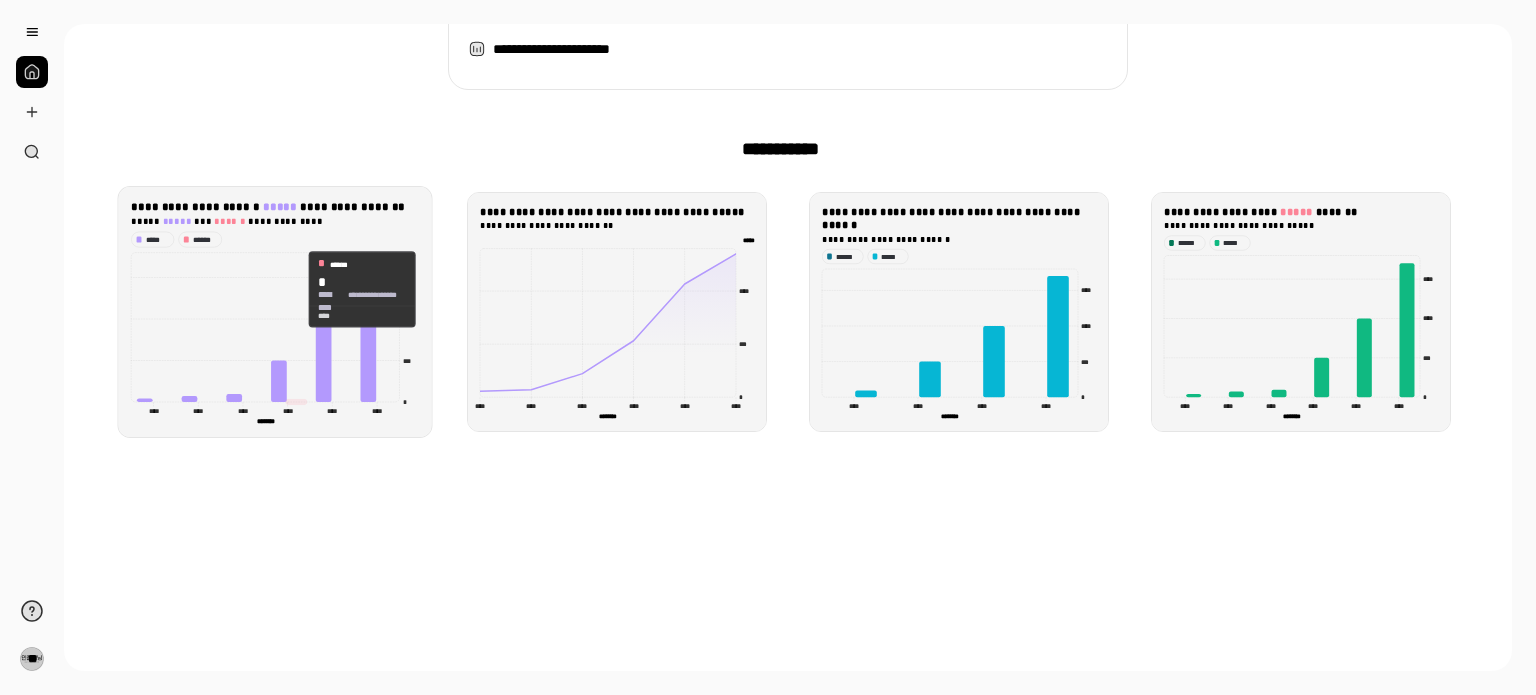 click 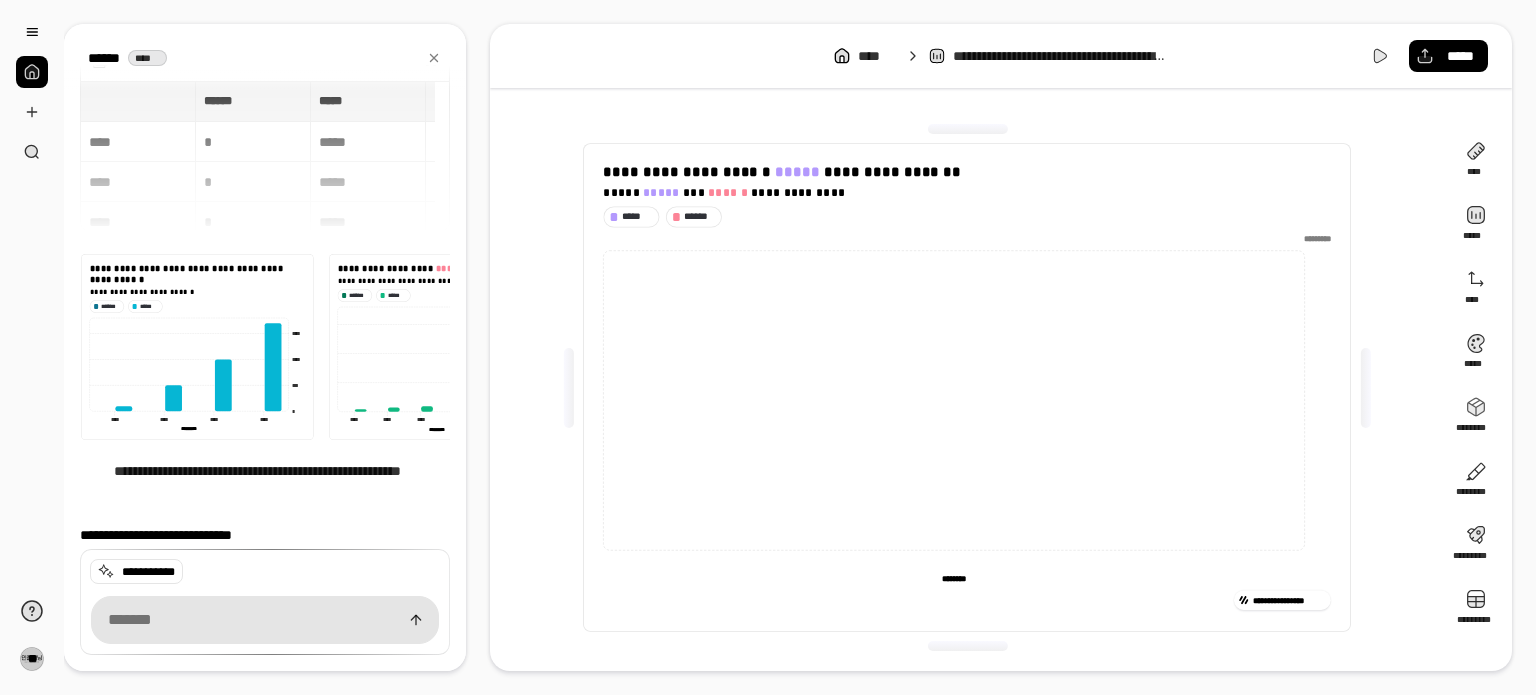 scroll, scrollTop: 136, scrollLeft: 0, axis: vertical 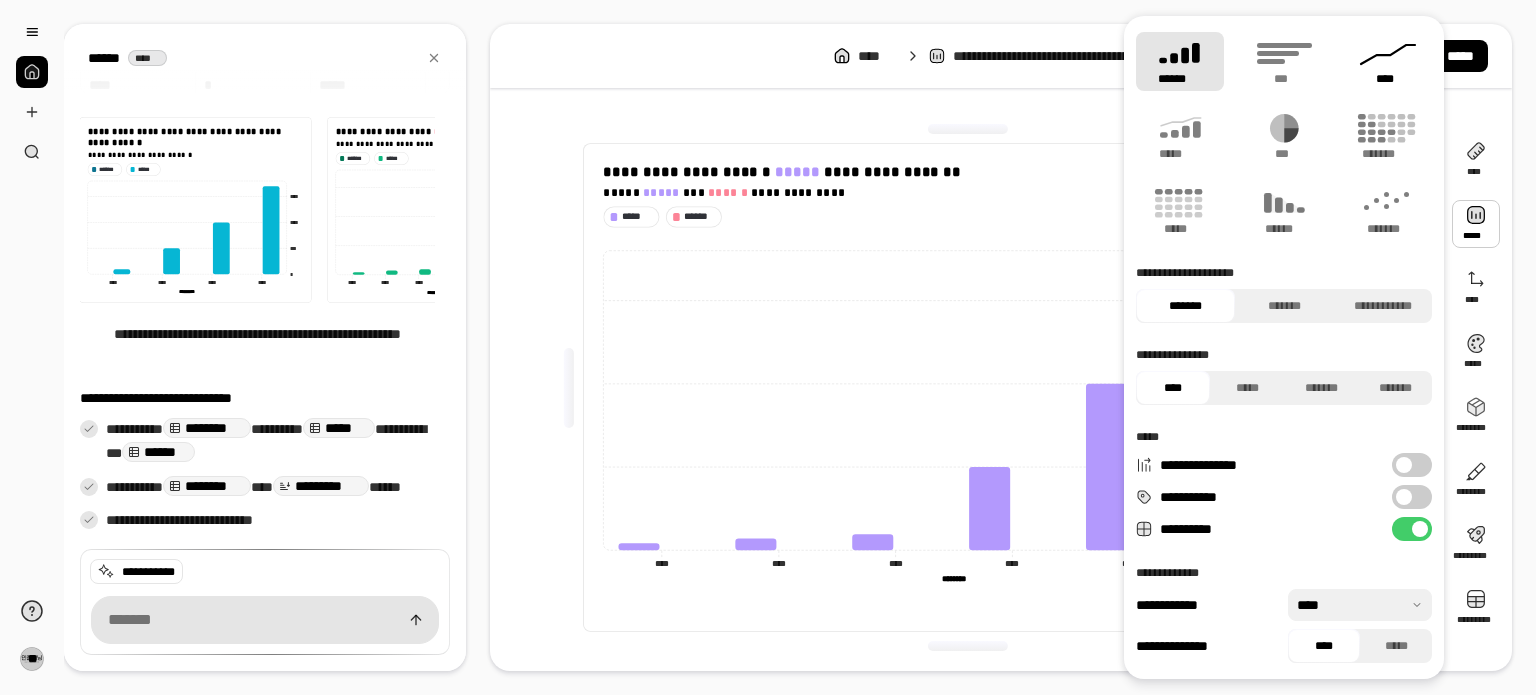 click on "****" at bounding box center [1388, 79] 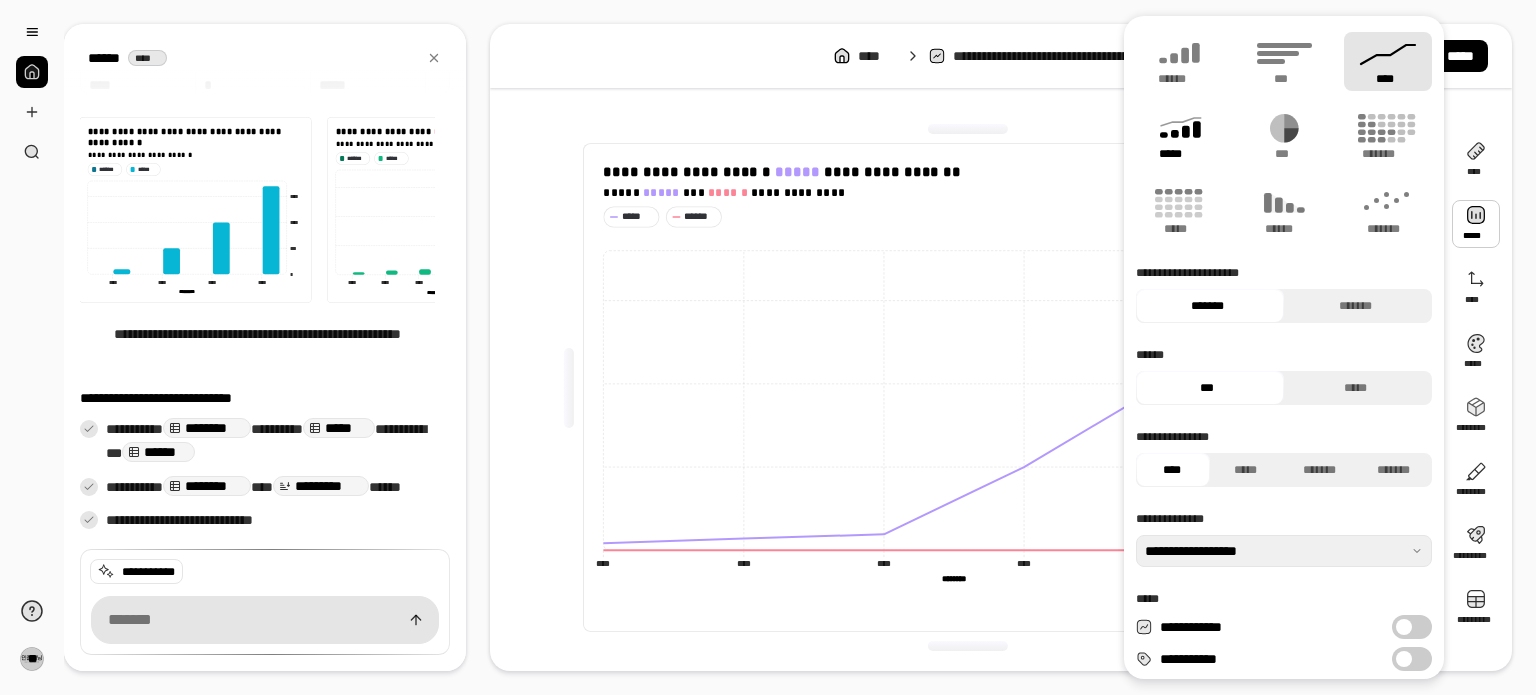click 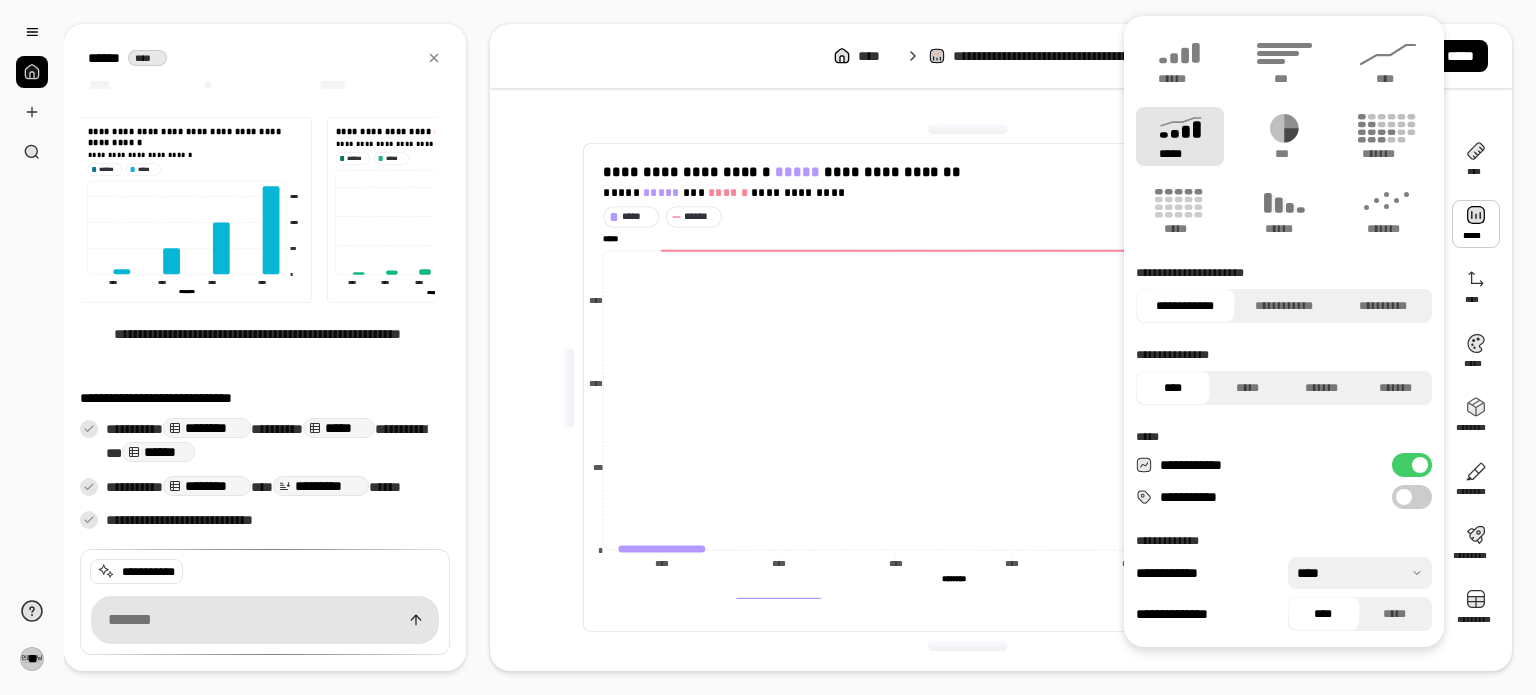 type on "******" 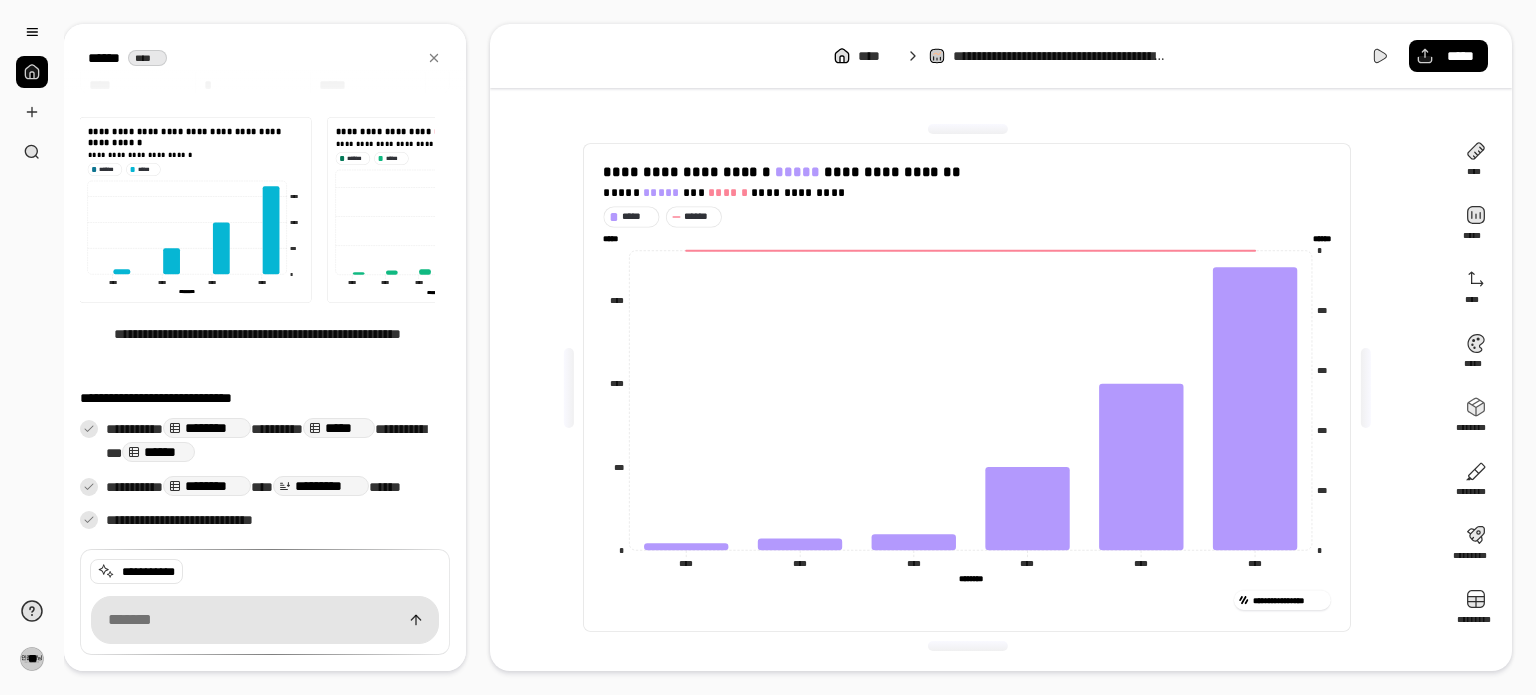 click 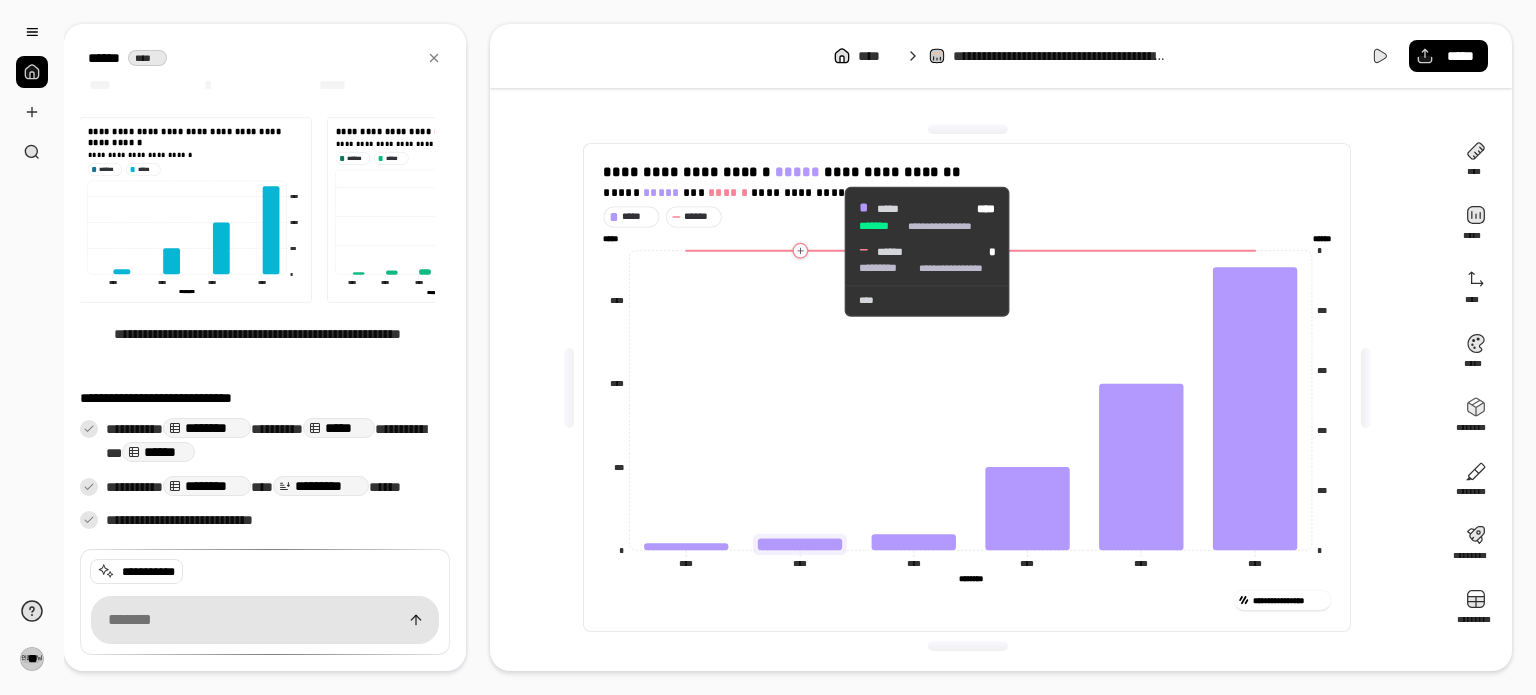 click 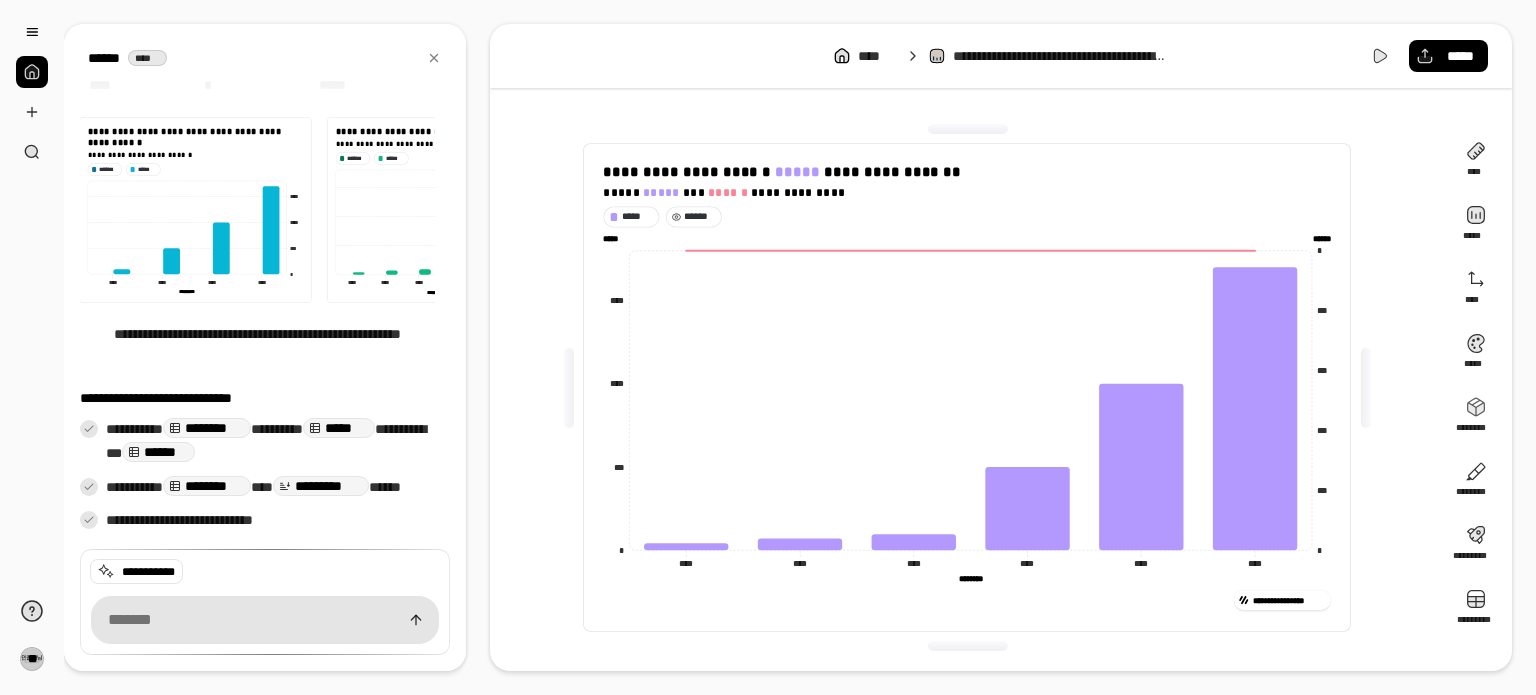 drag, startPoint x: 632, startPoint y: 215, endPoint x: 691, endPoint y: 212, distance: 59.07622 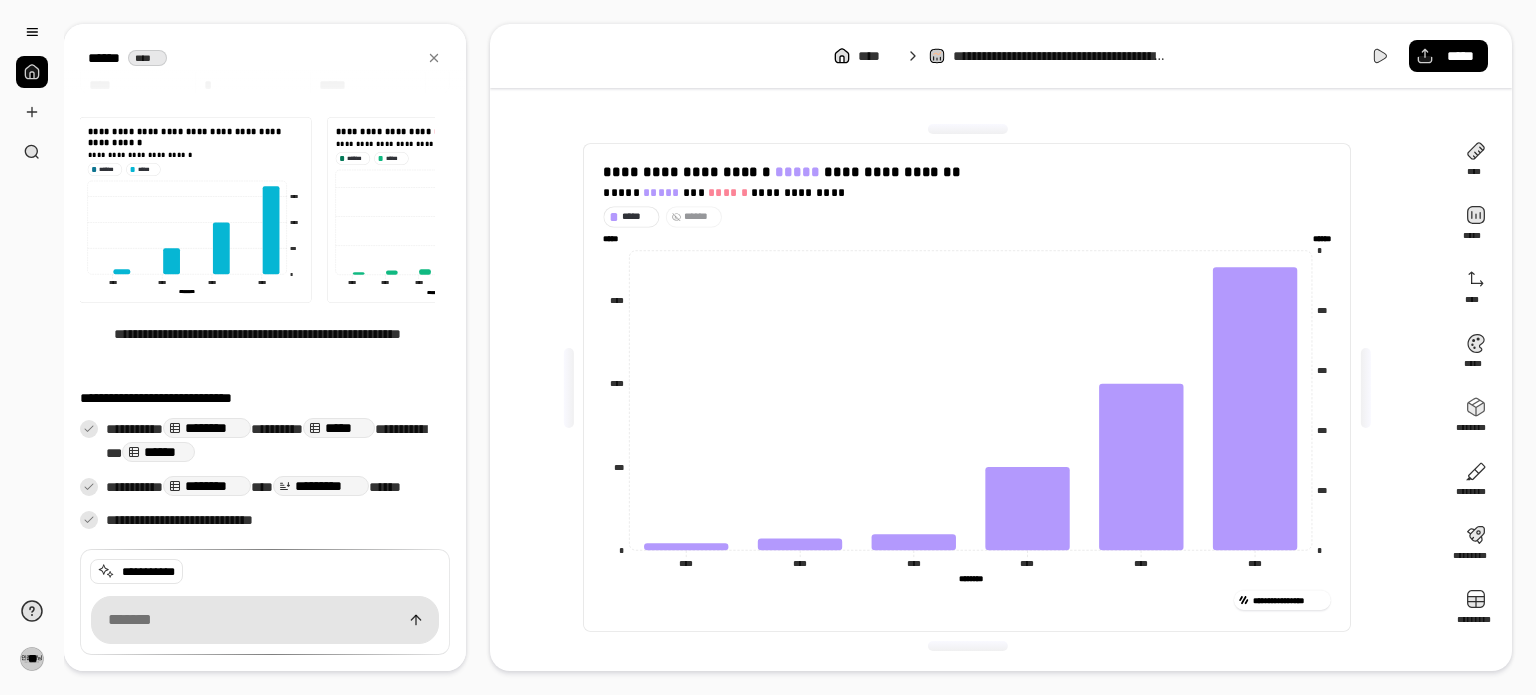 click on "******" at bounding box center (694, 216) 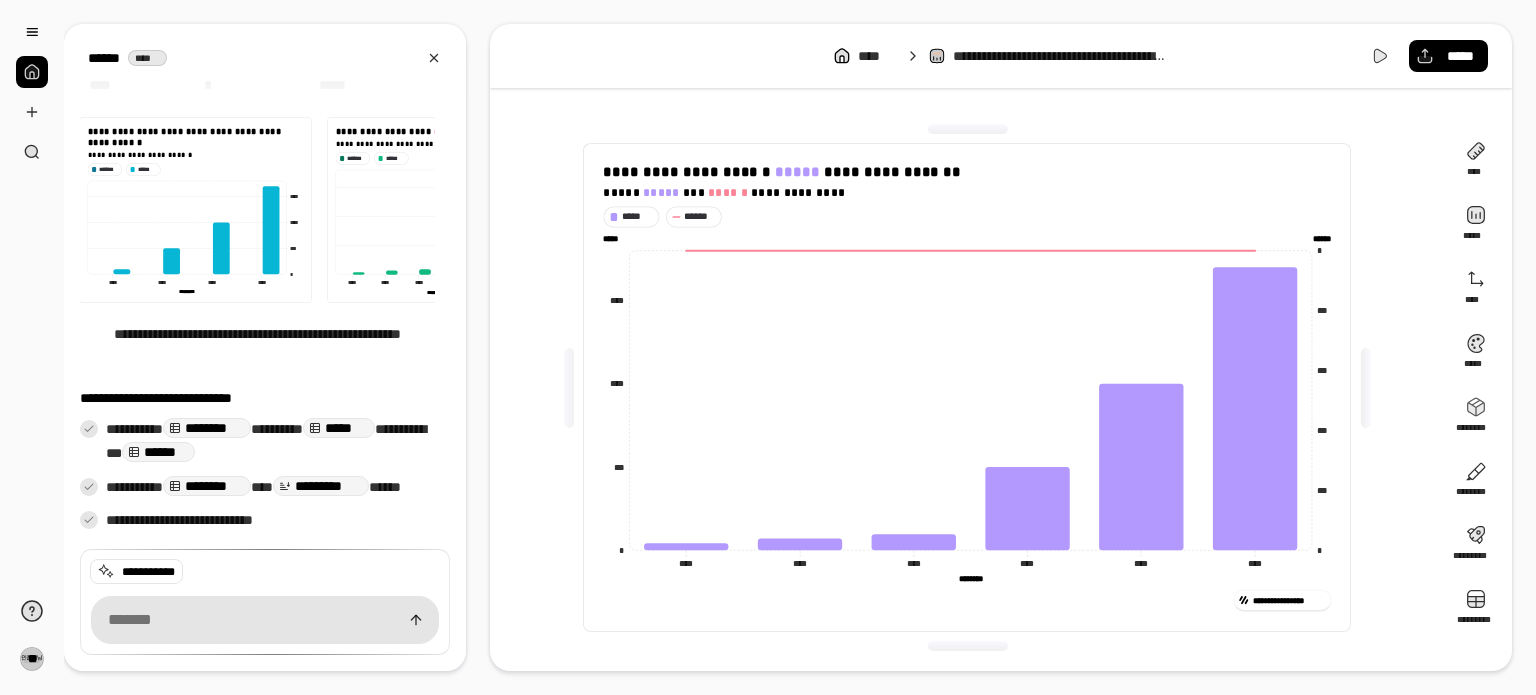 click 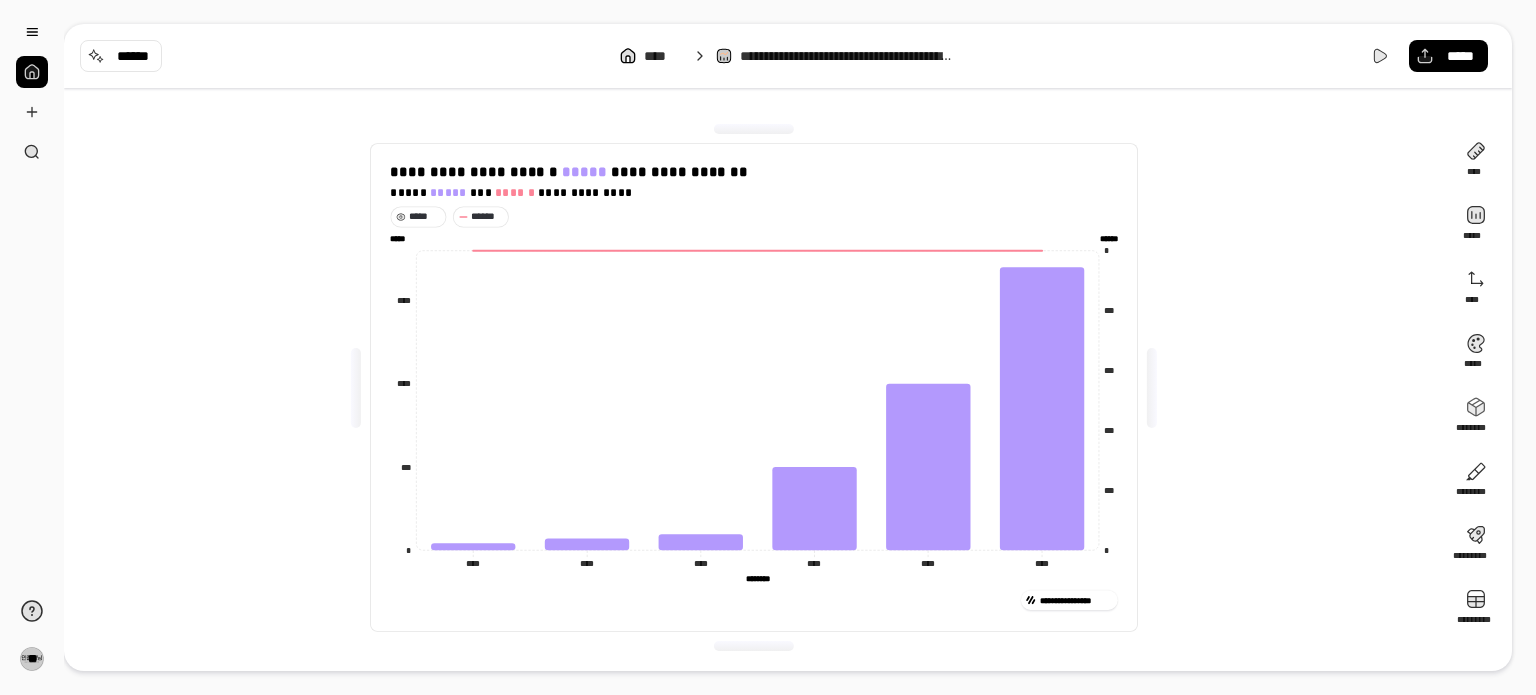 click on "*****" at bounding box center (424, 217) 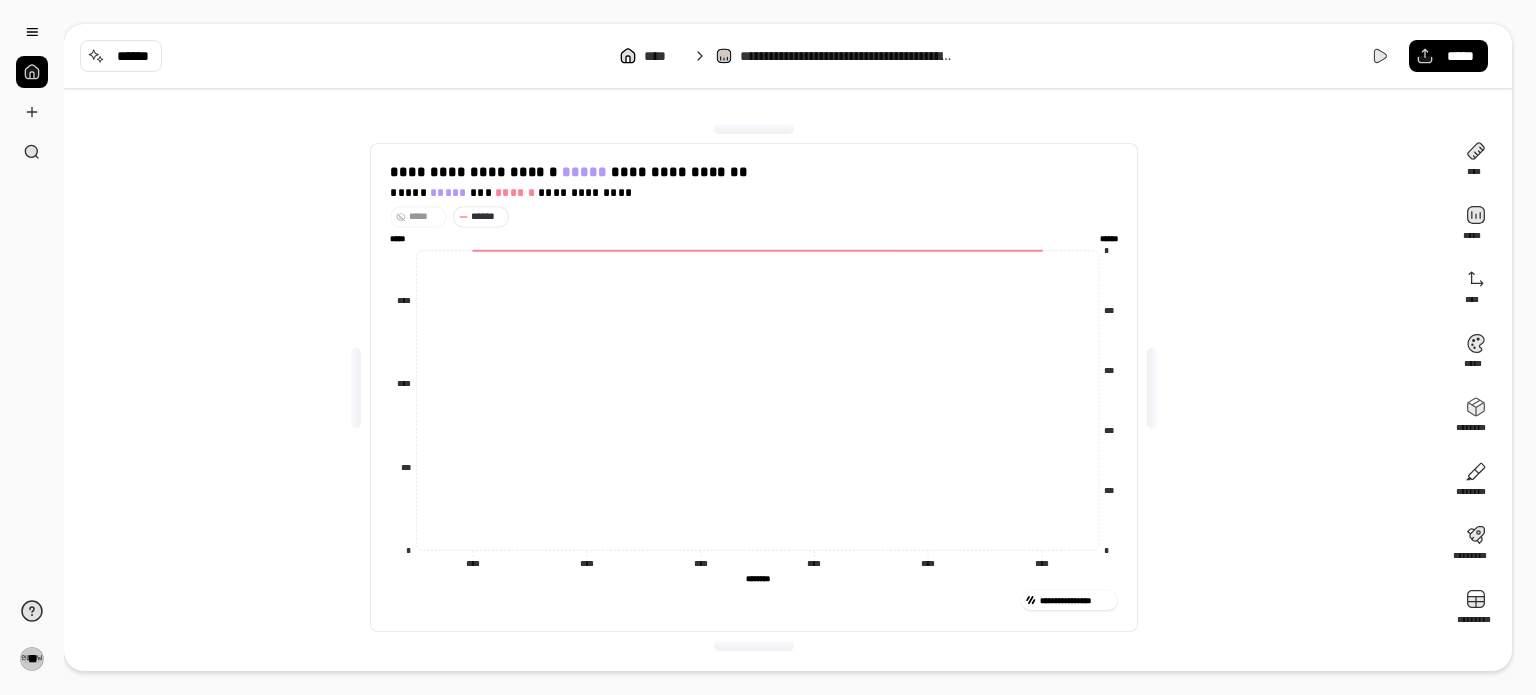 click on "*****" at bounding box center [424, 217] 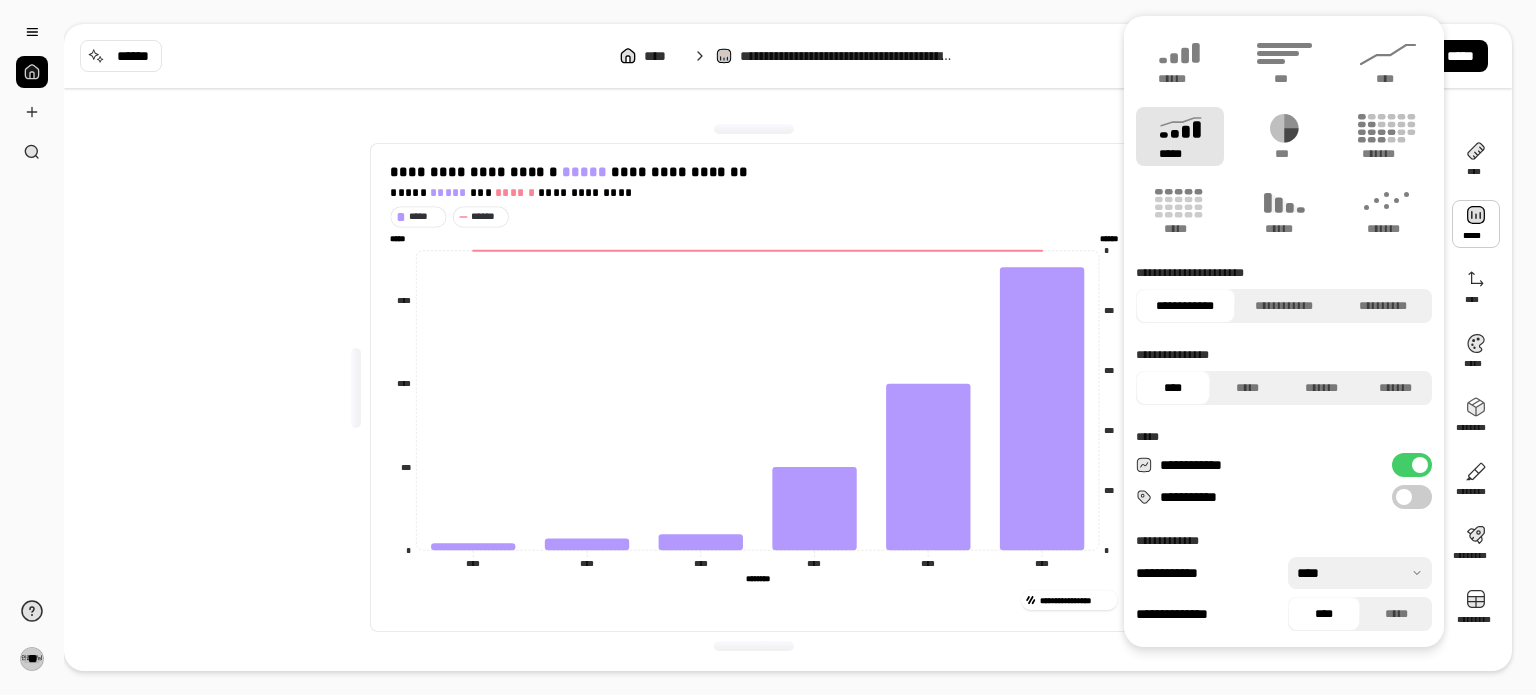 click at bounding box center [1420, 465] 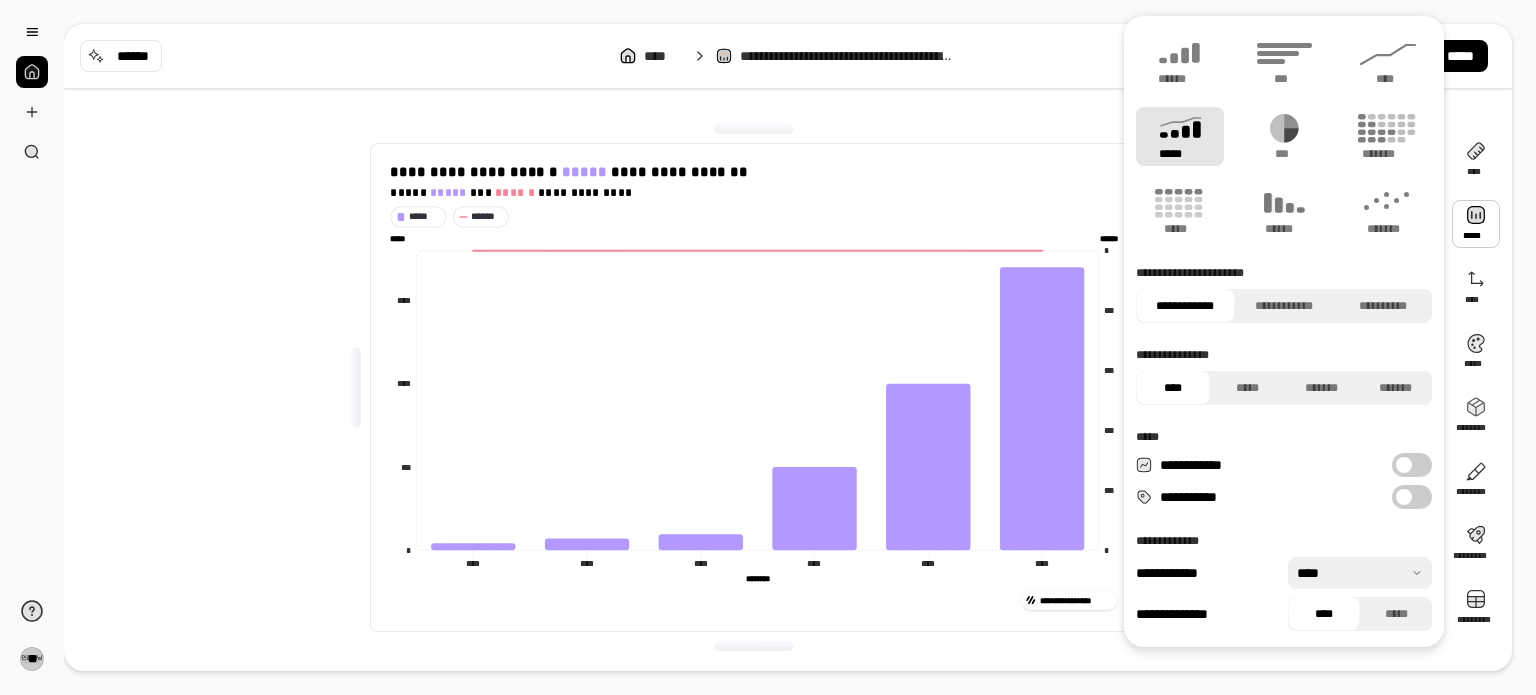 click on "**********" at bounding box center (1412, 465) 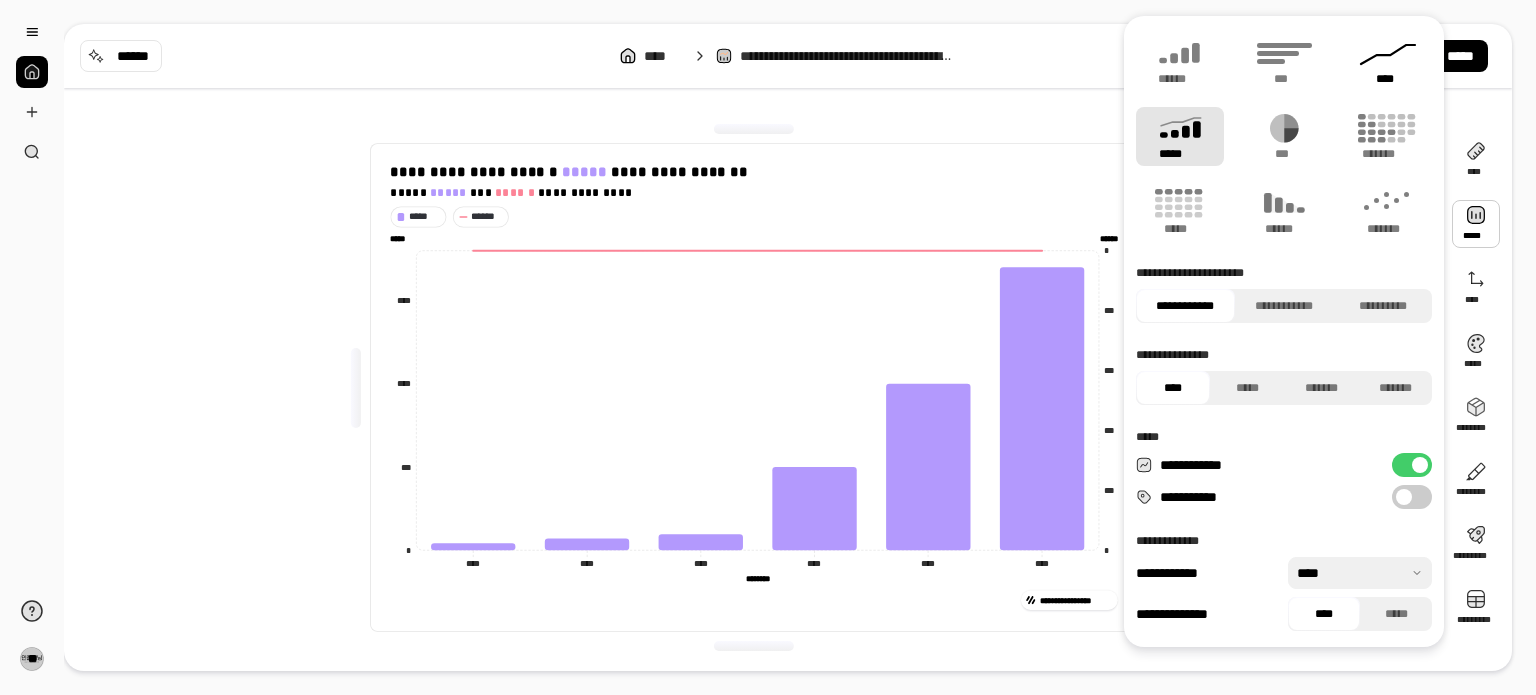 click 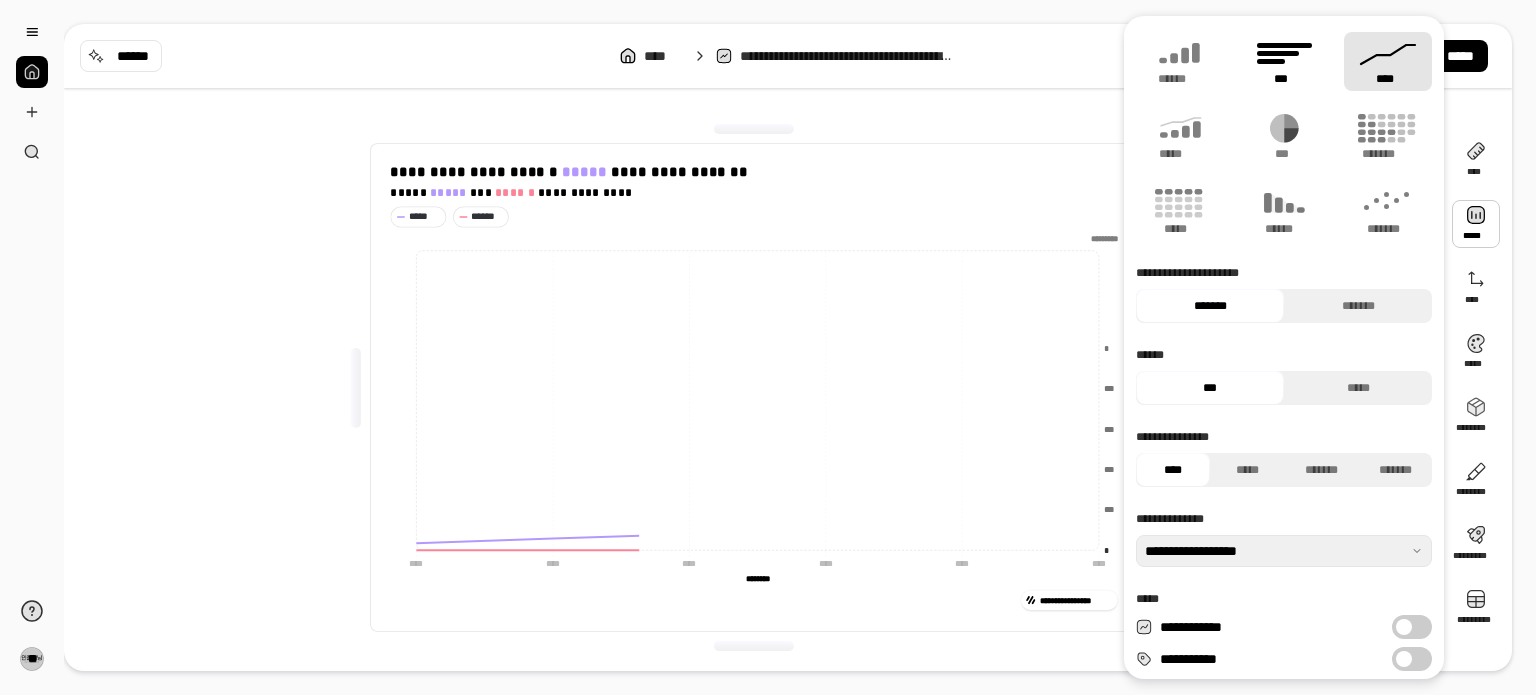 type 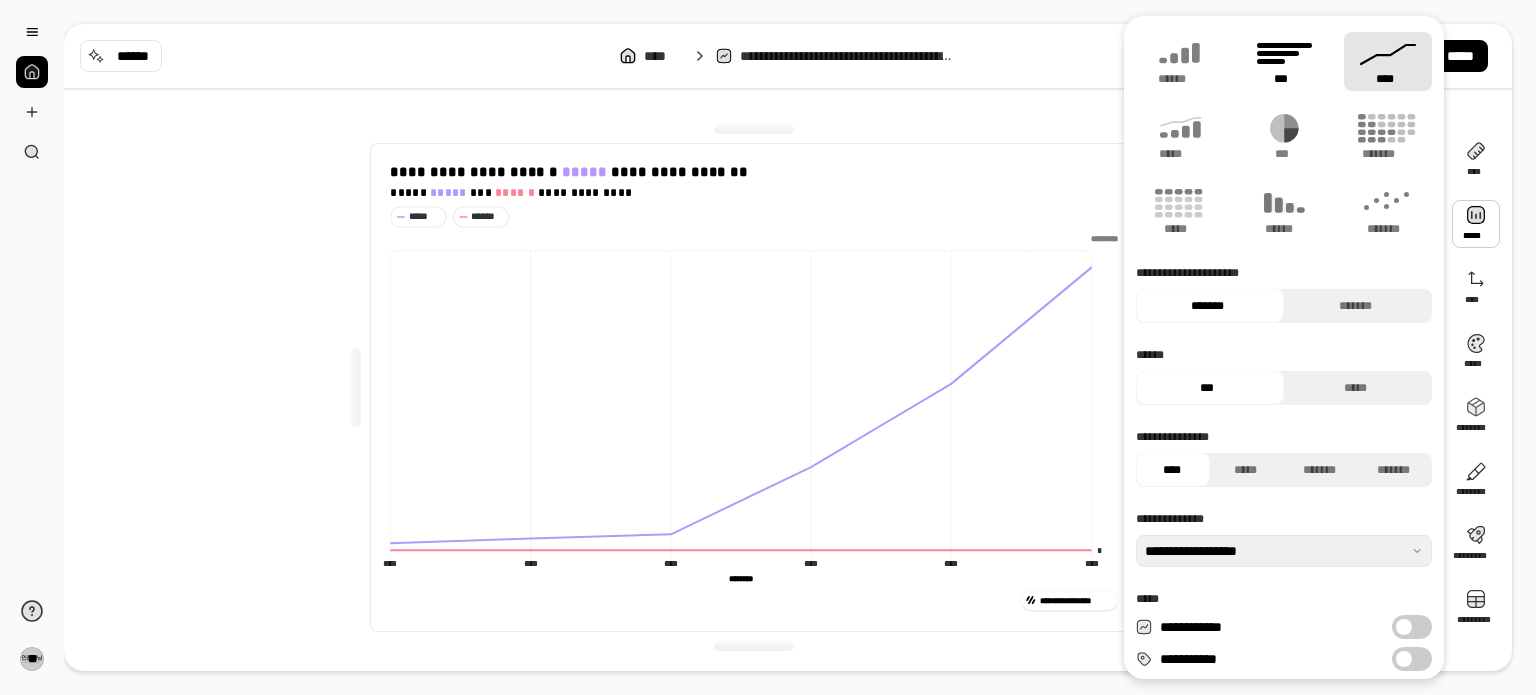 click 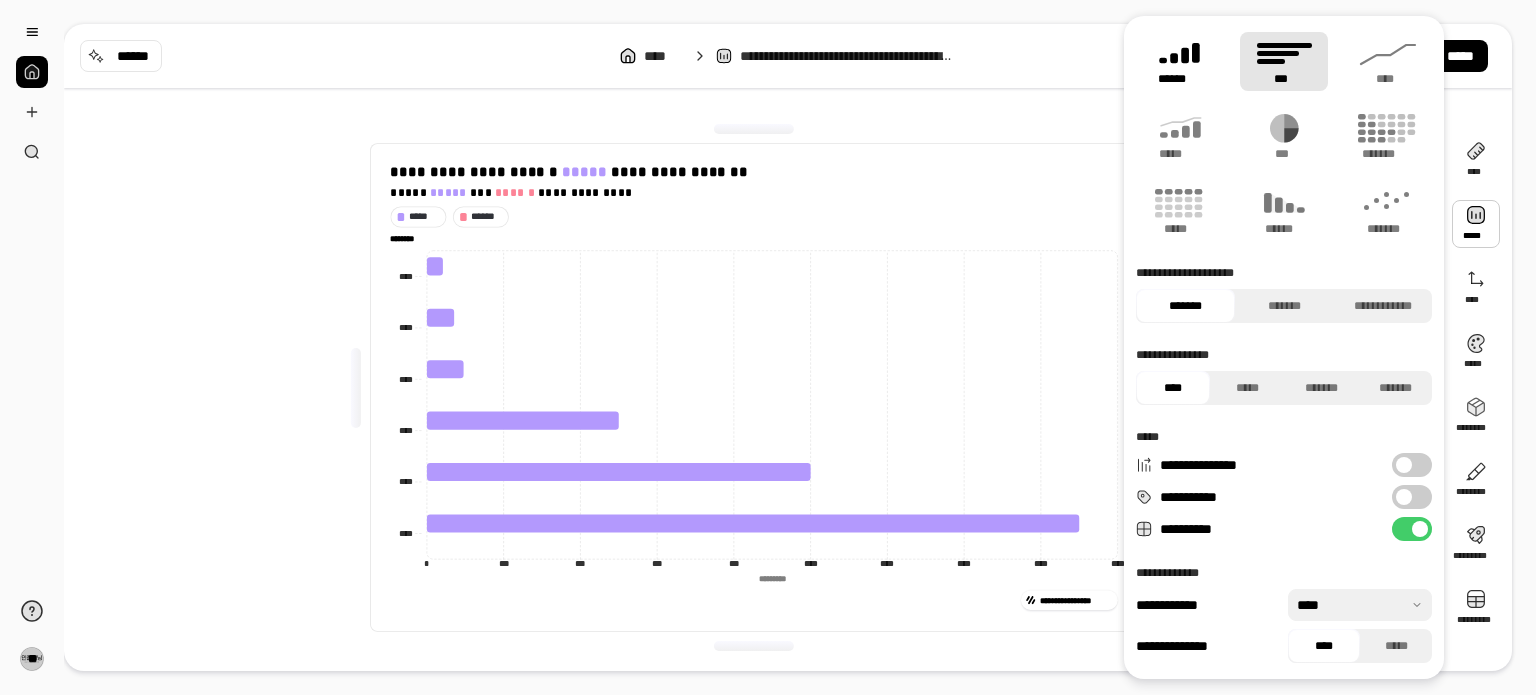 click on "******" at bounding box center (1180, 61) 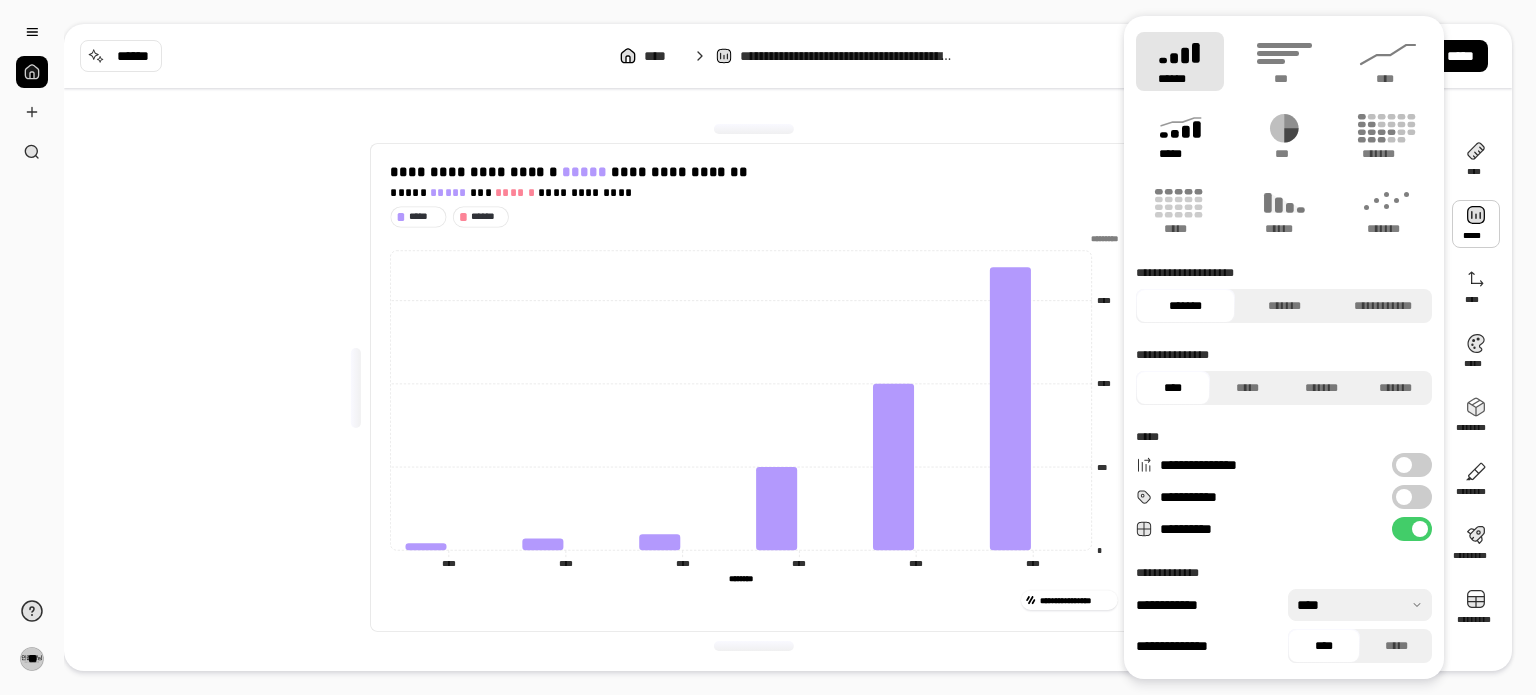 click 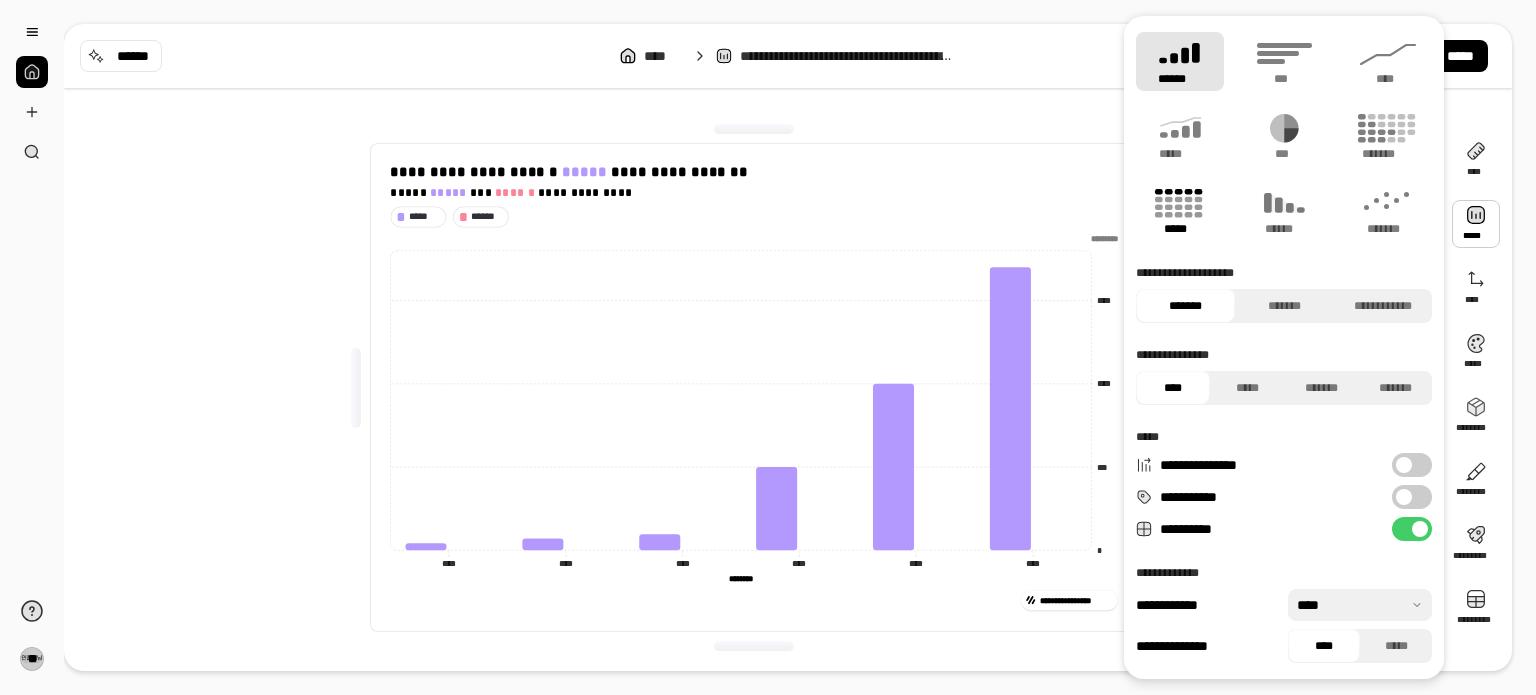 type on "******" 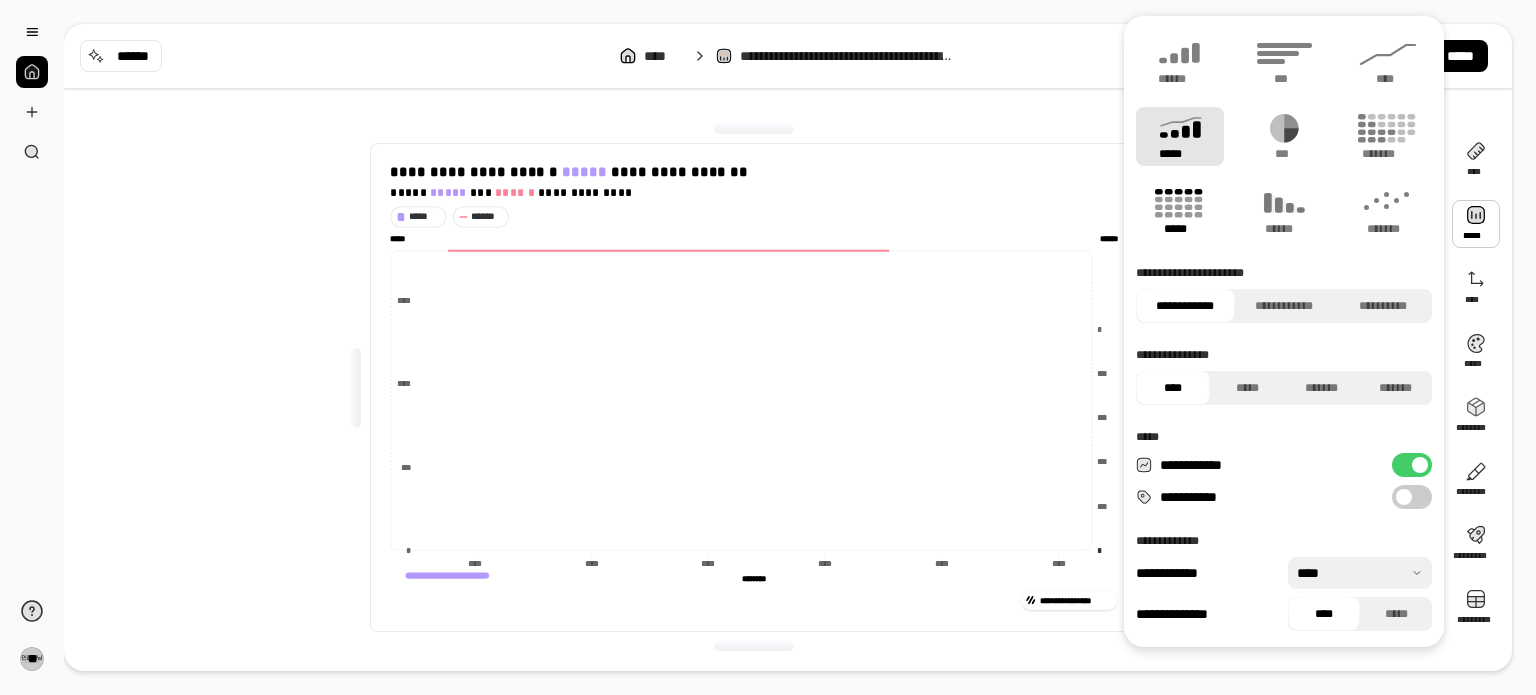 click 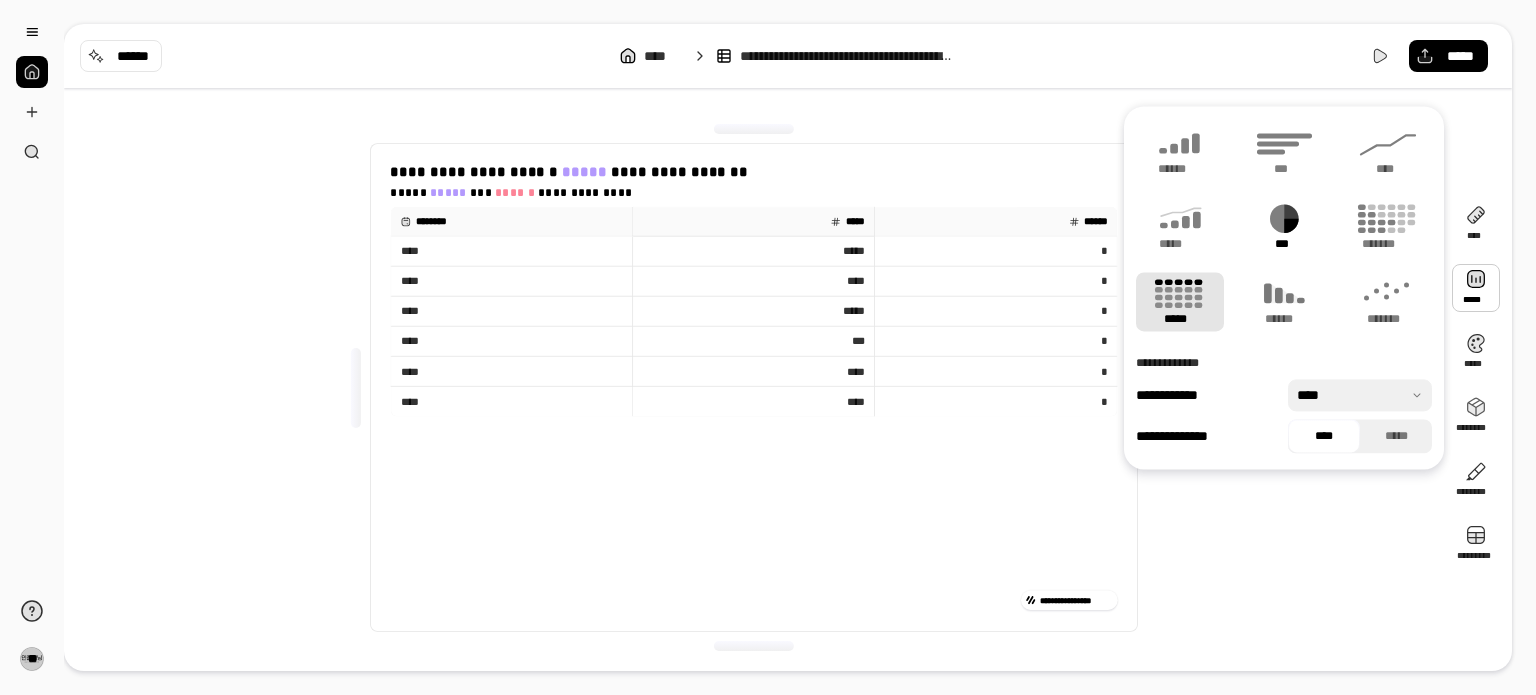 click 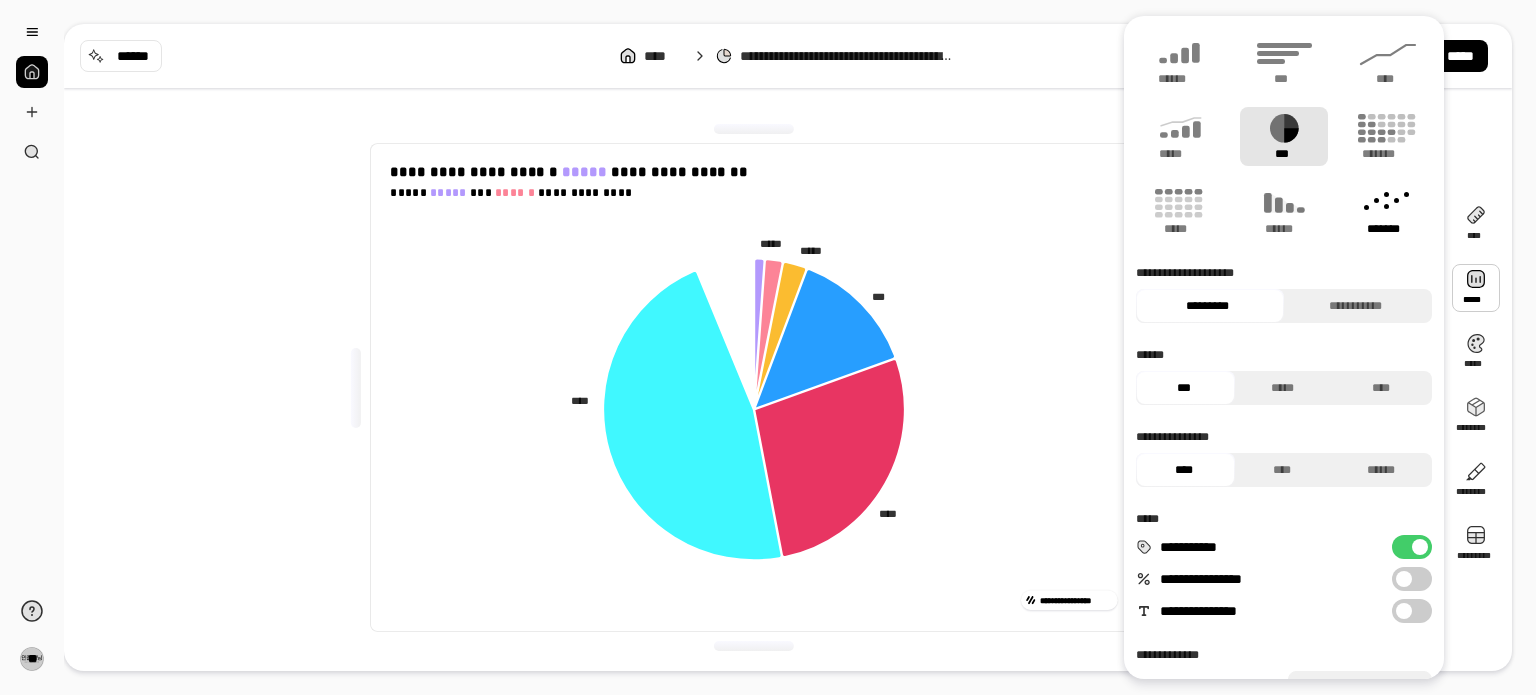 click 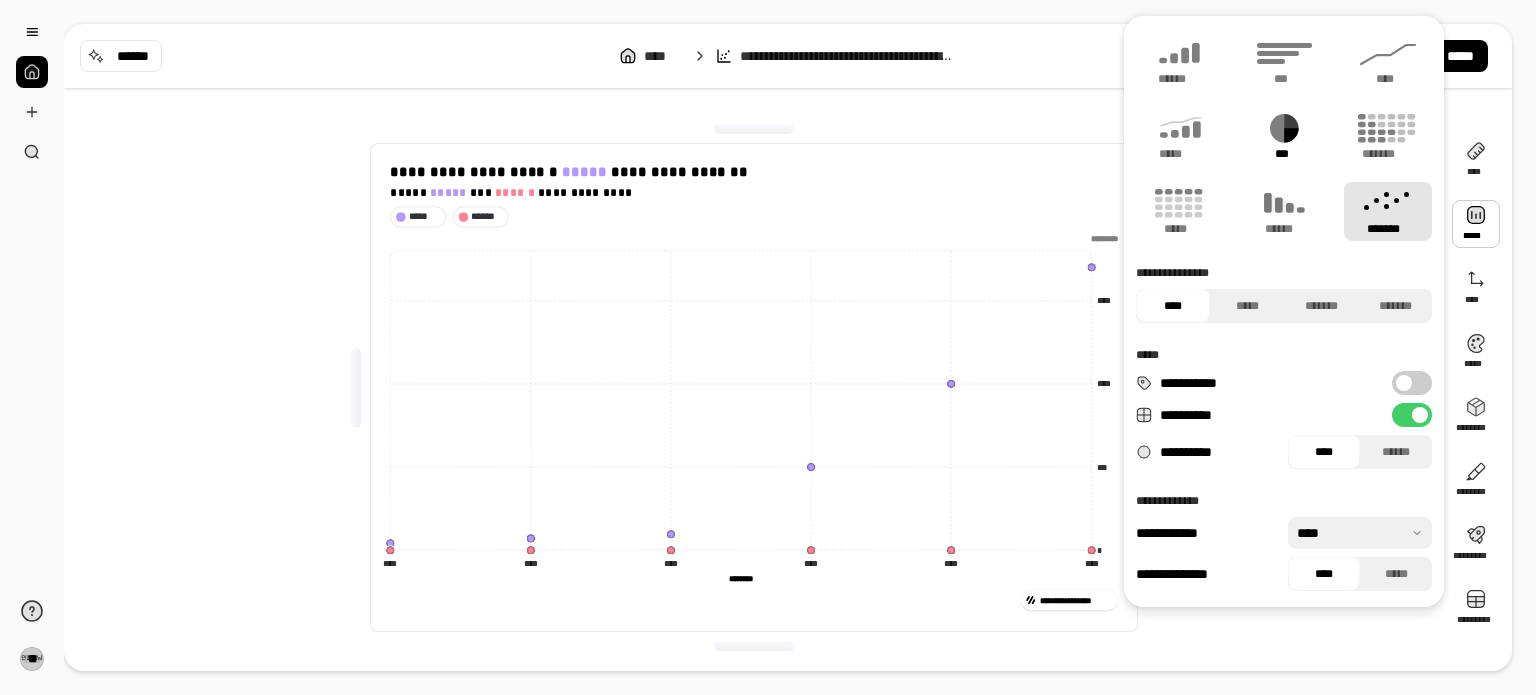 click 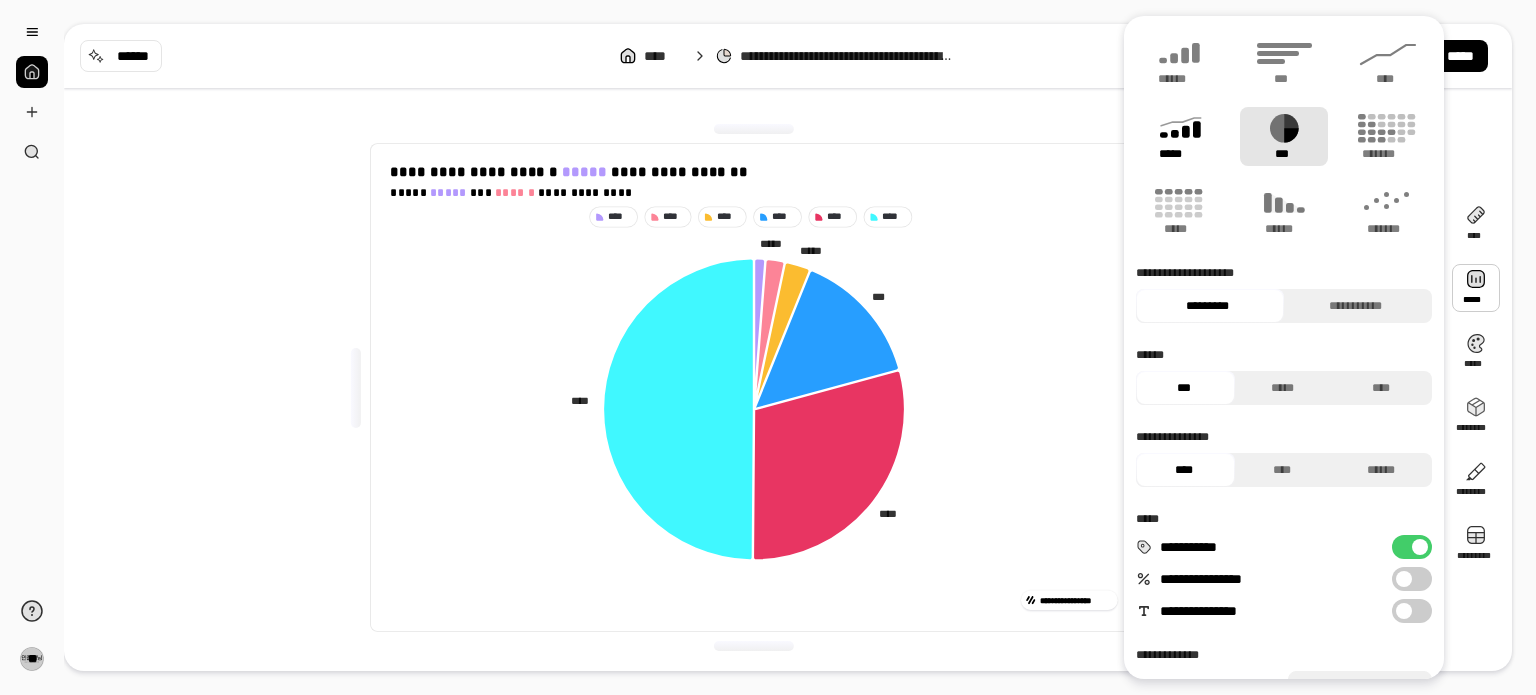 click on "*****" at bounding box center (1179, 154) 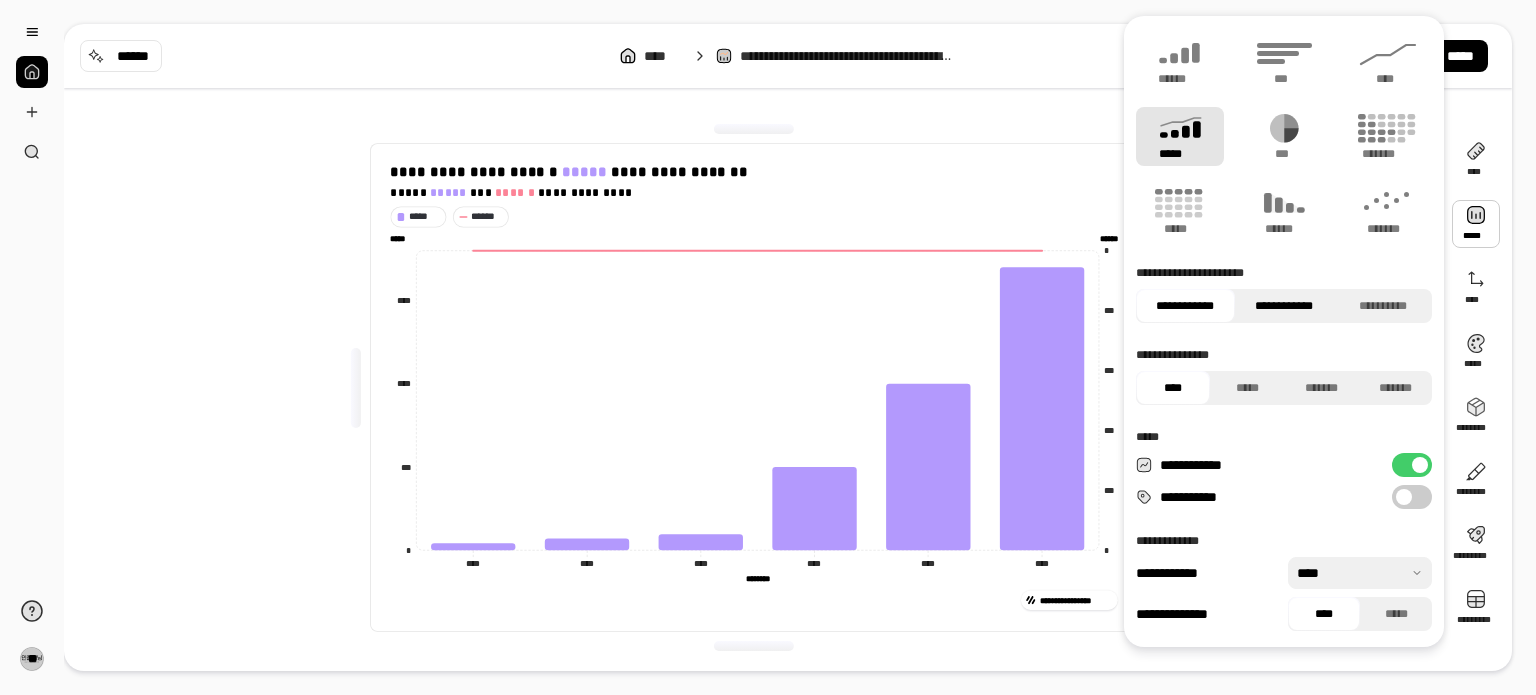 click on "**********" at bounding box center [1284, 306] 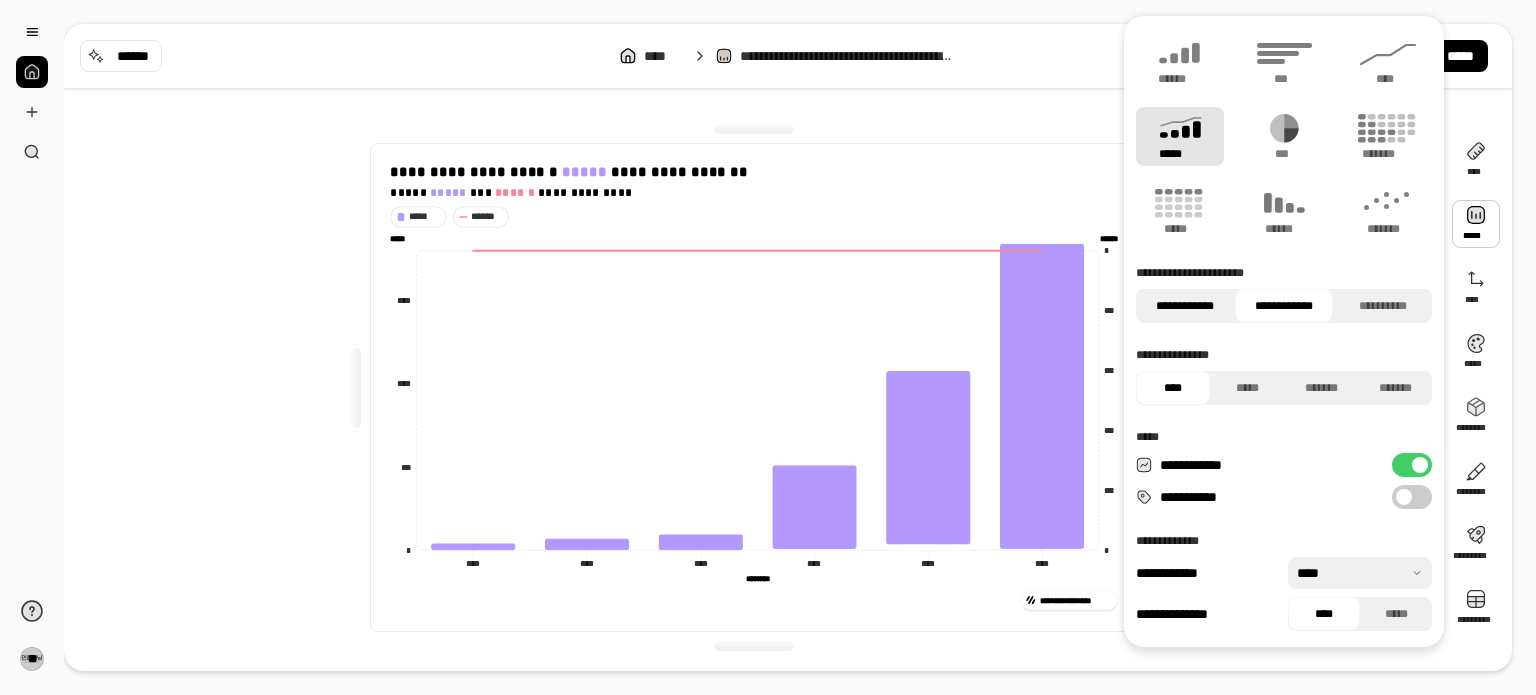 click on "**********" at bounding box center [1185, 306] 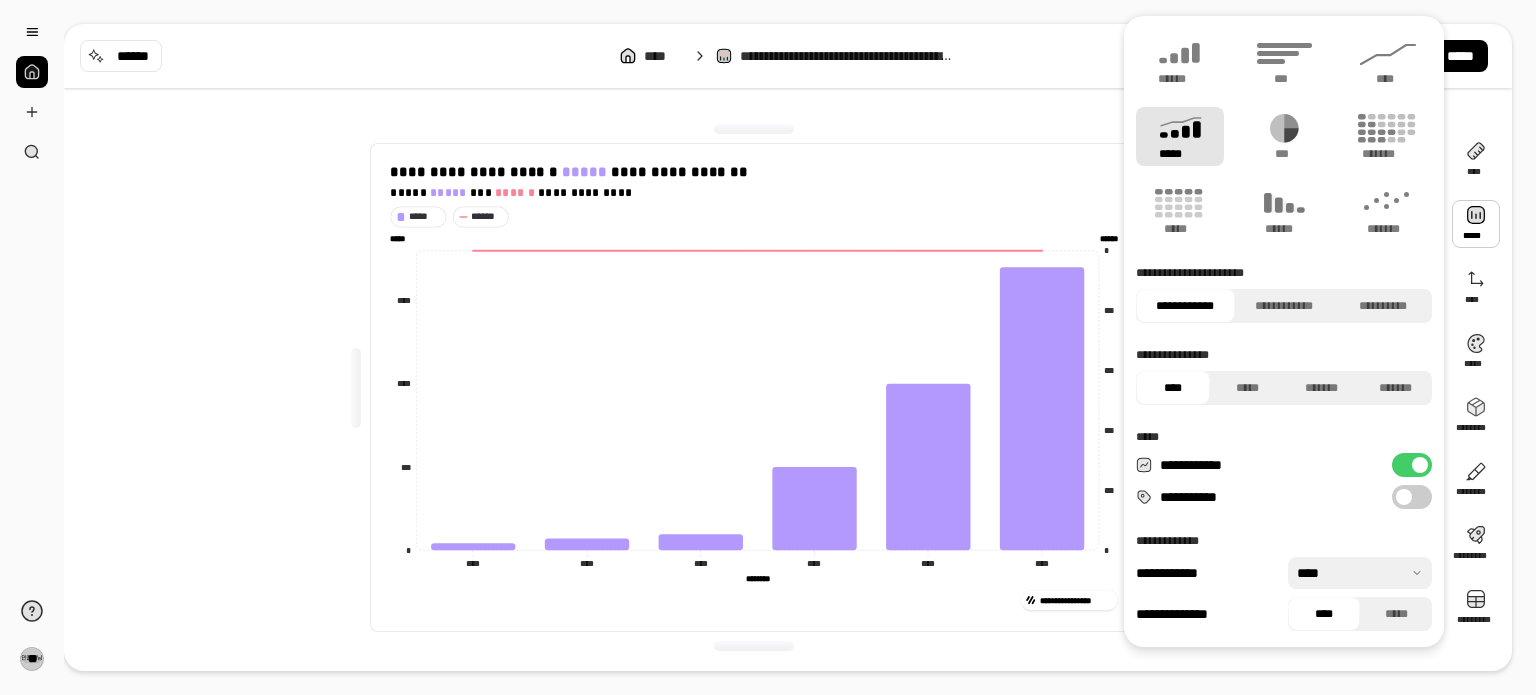 click at bounding box center [1360, 573] 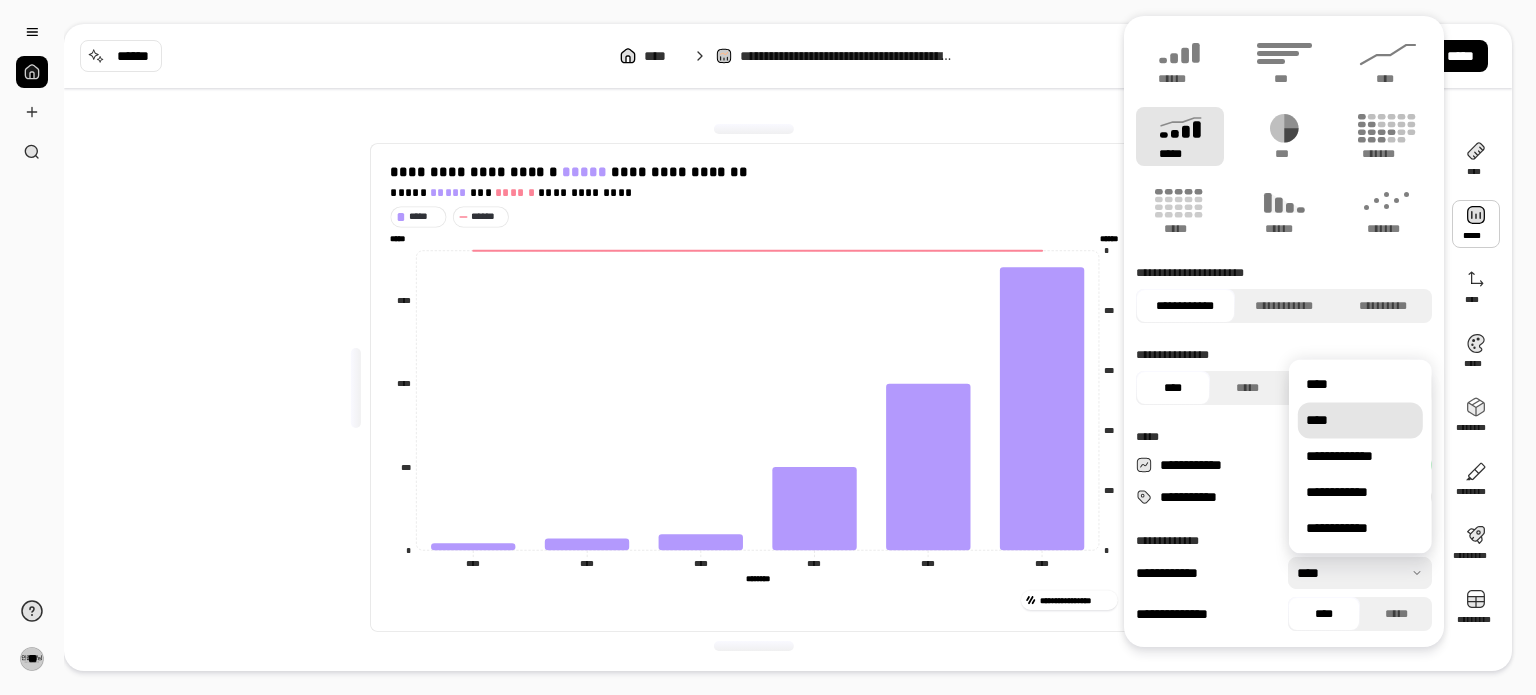 click on "****" at bounding box center (1360, 420) 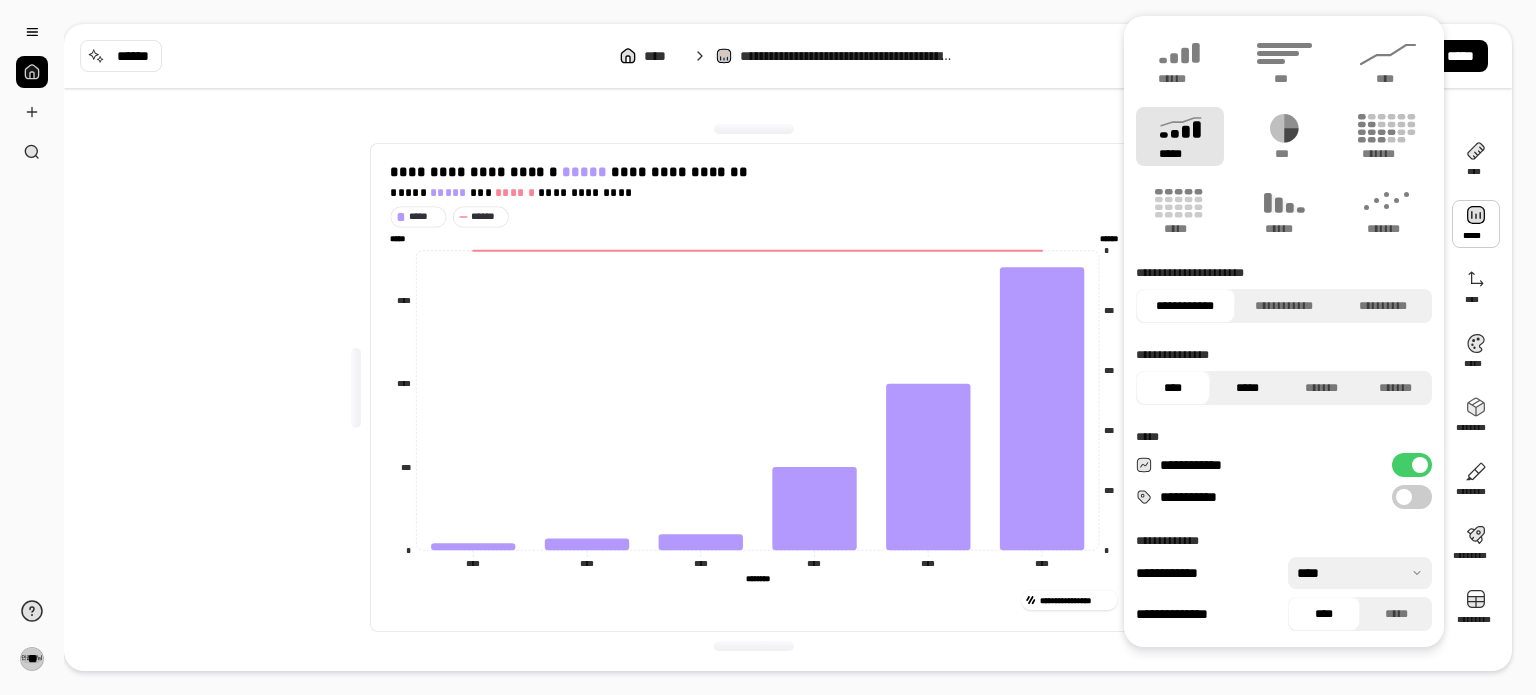 click on "*****" at bounding box center (1247, 388) 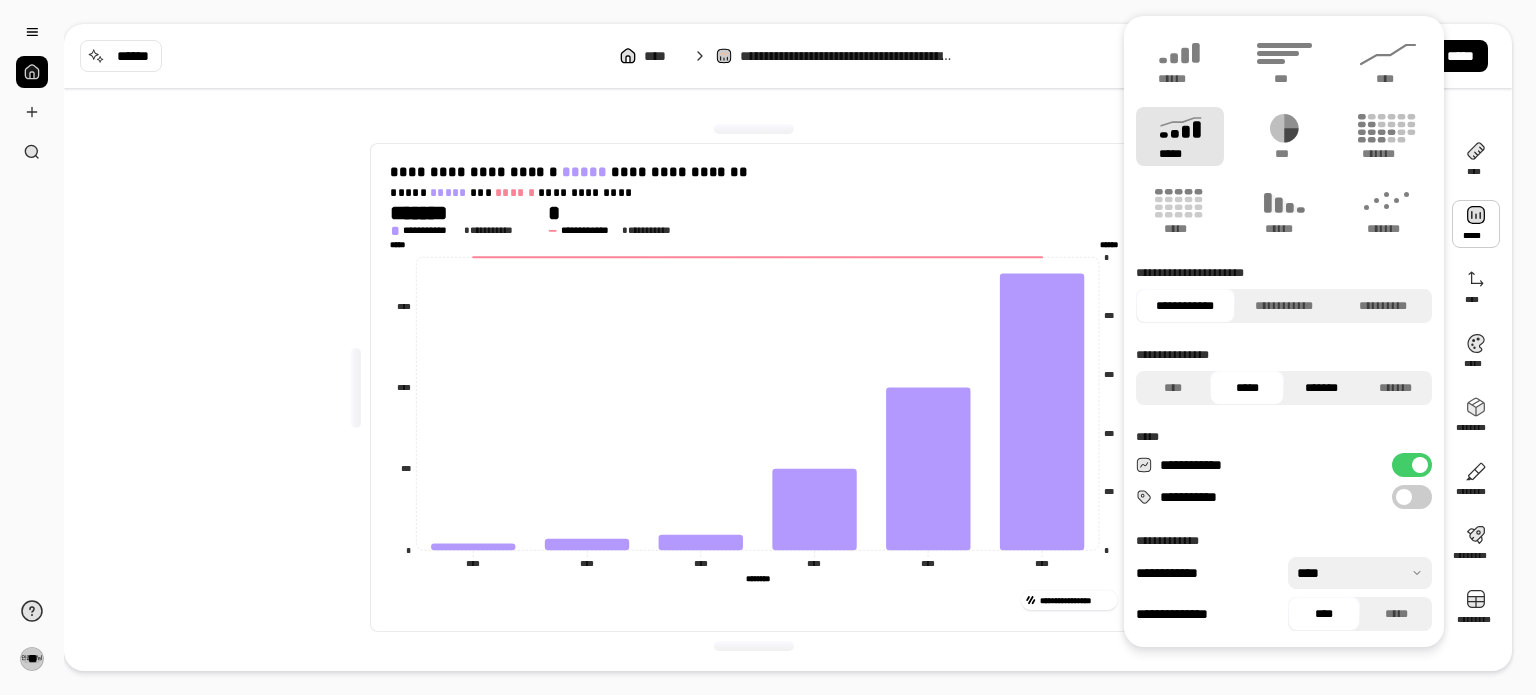 click on "*******" at bounding box center [1321, 388] 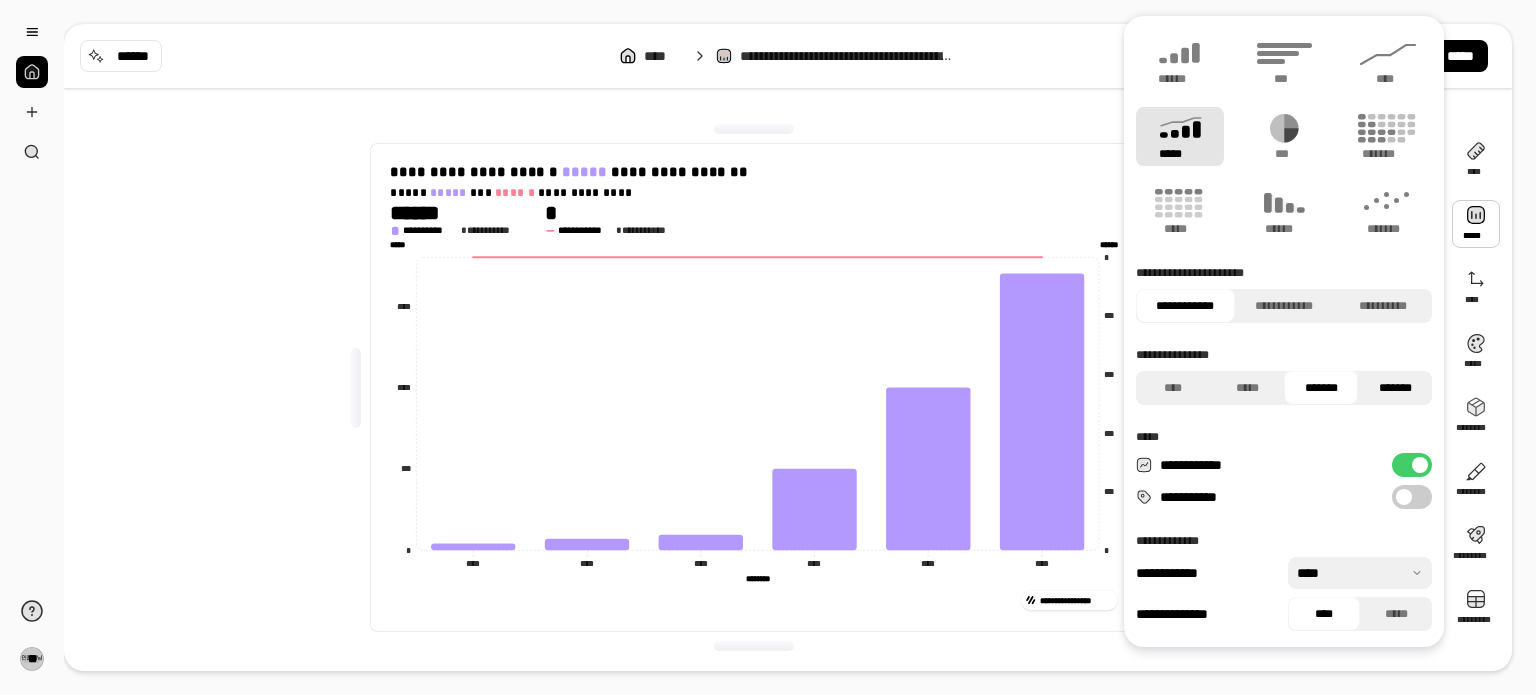 click on "*******" at bounding box center [1395, 388] 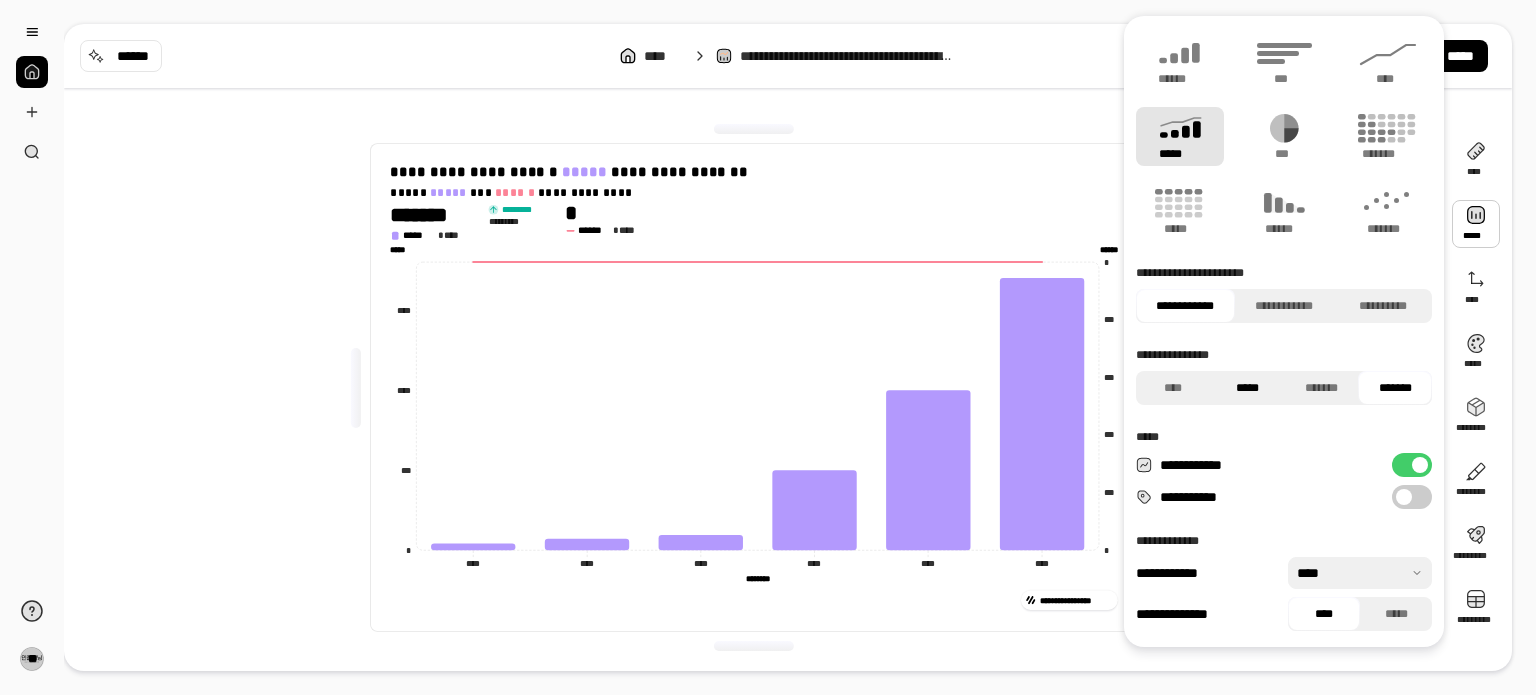 click on "*****" at bounding box center [1247, 388] 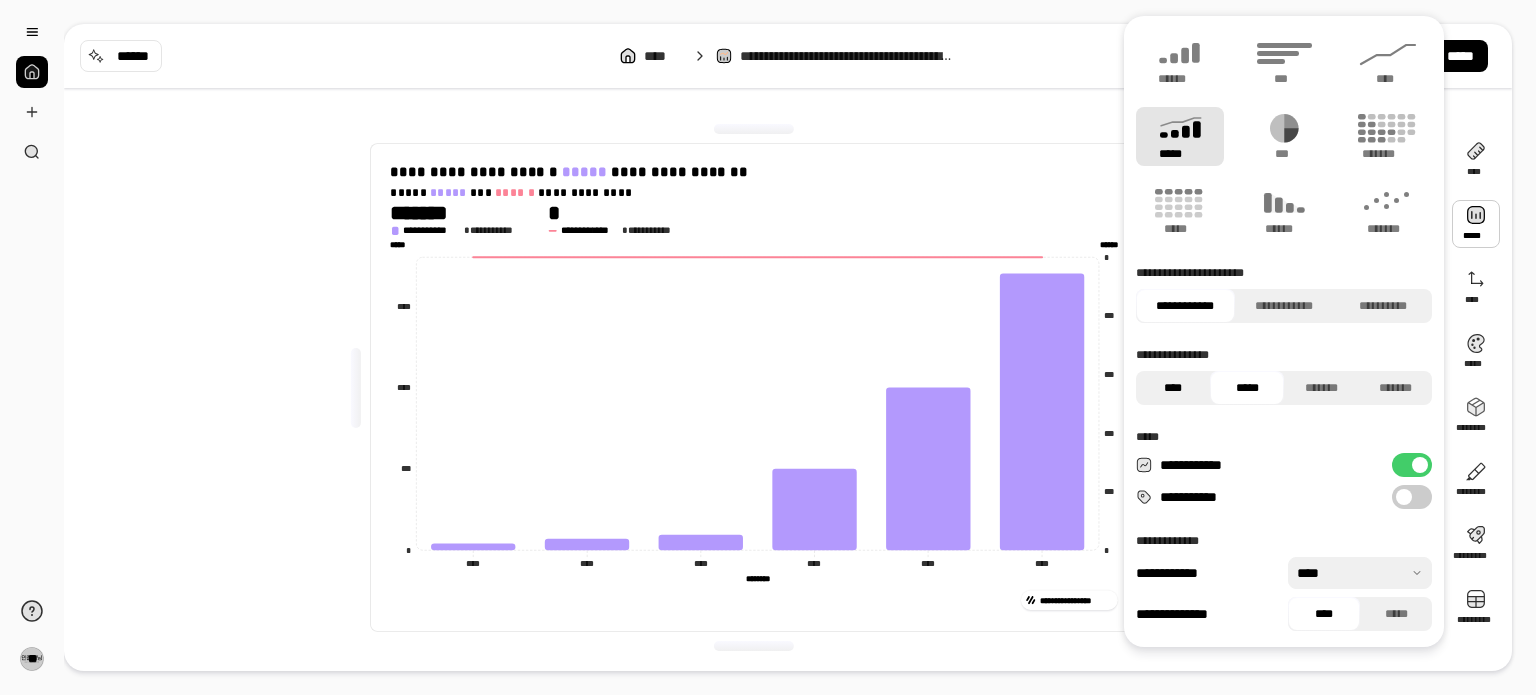 click on "****" at bounding box center (1173, 388) 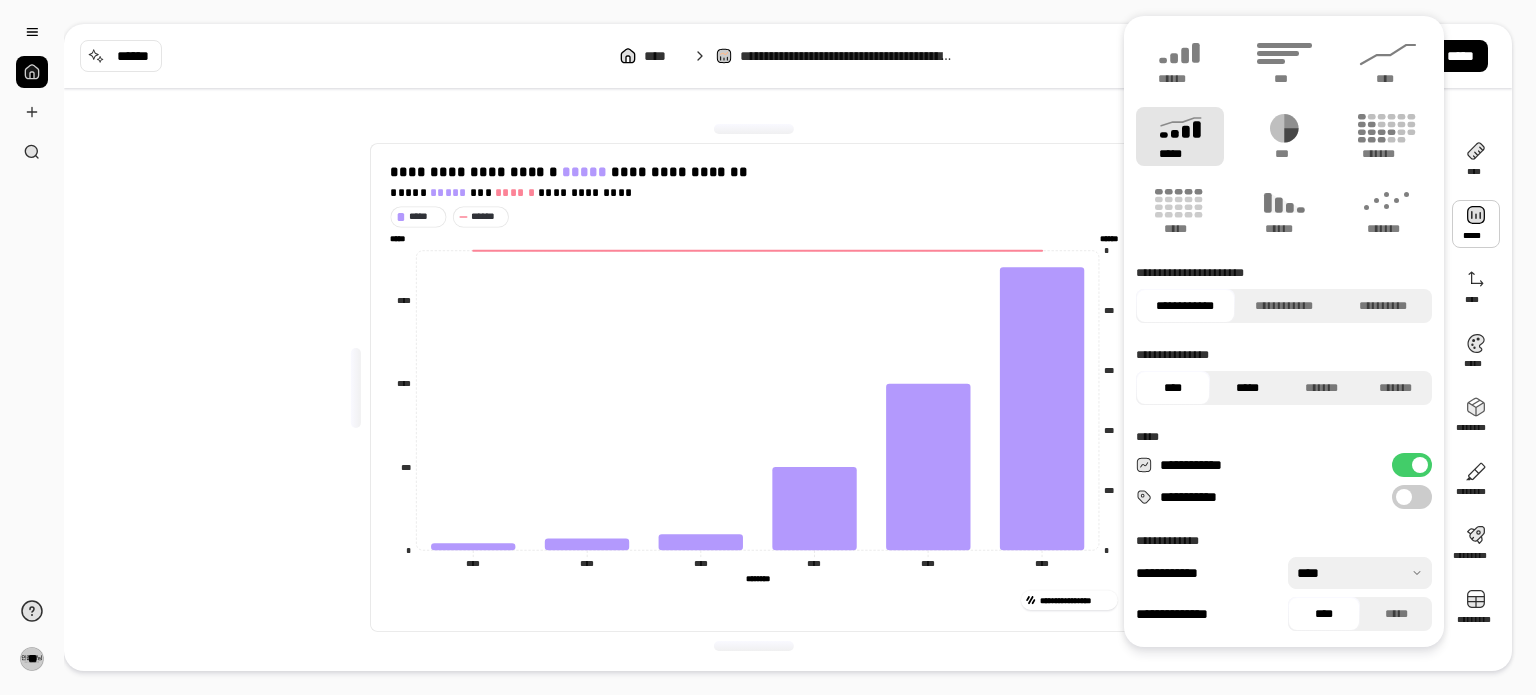 click on "*****" at bounding box center (1247, 388) 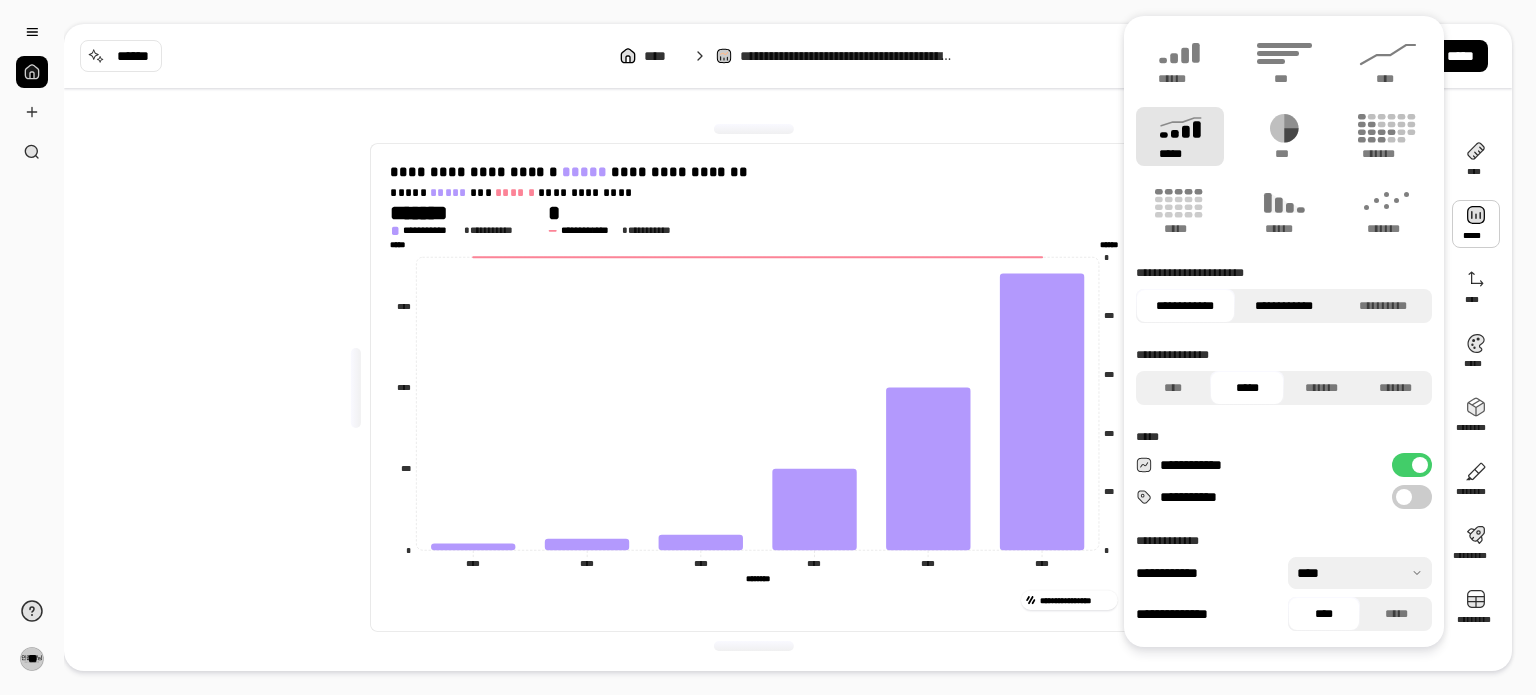 click on "**********" at bounding box center [1284, 306] 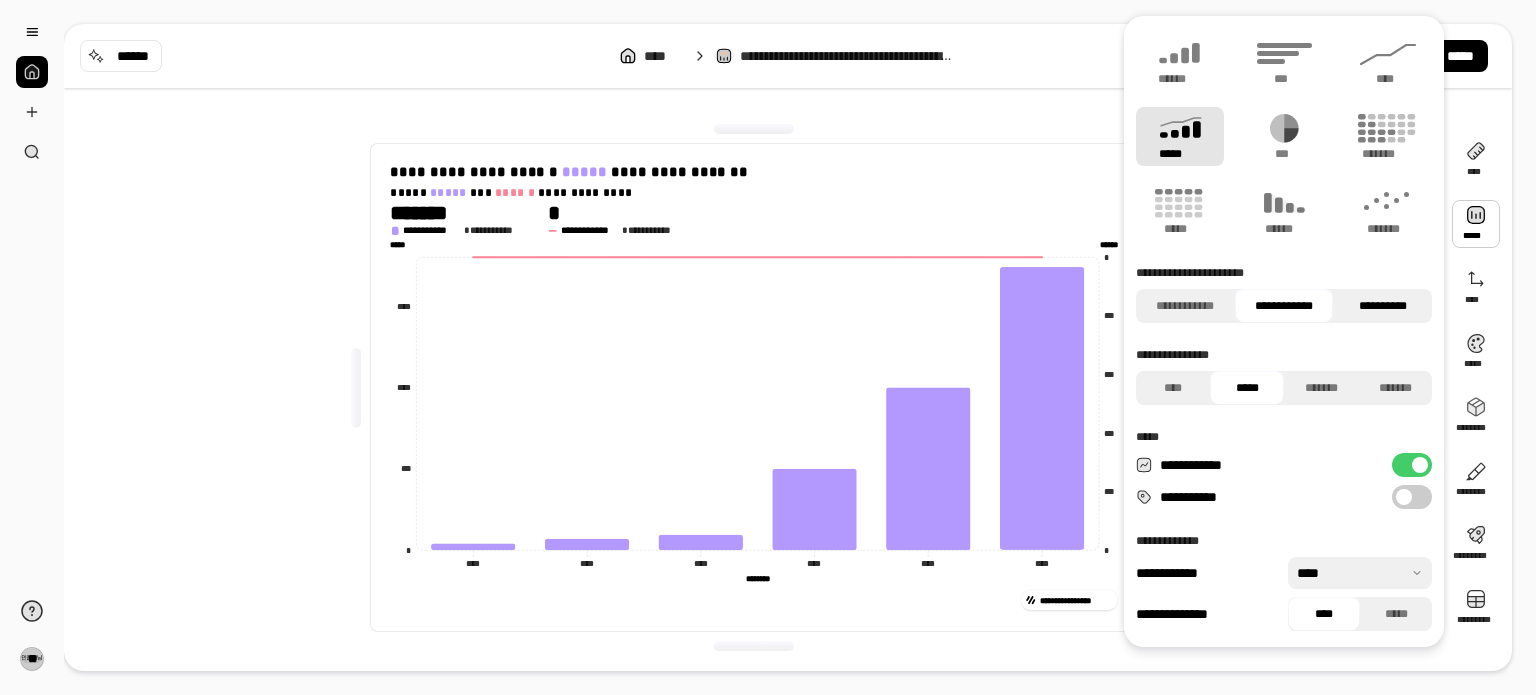 click on "**********" at bounding box center [1382, 306] 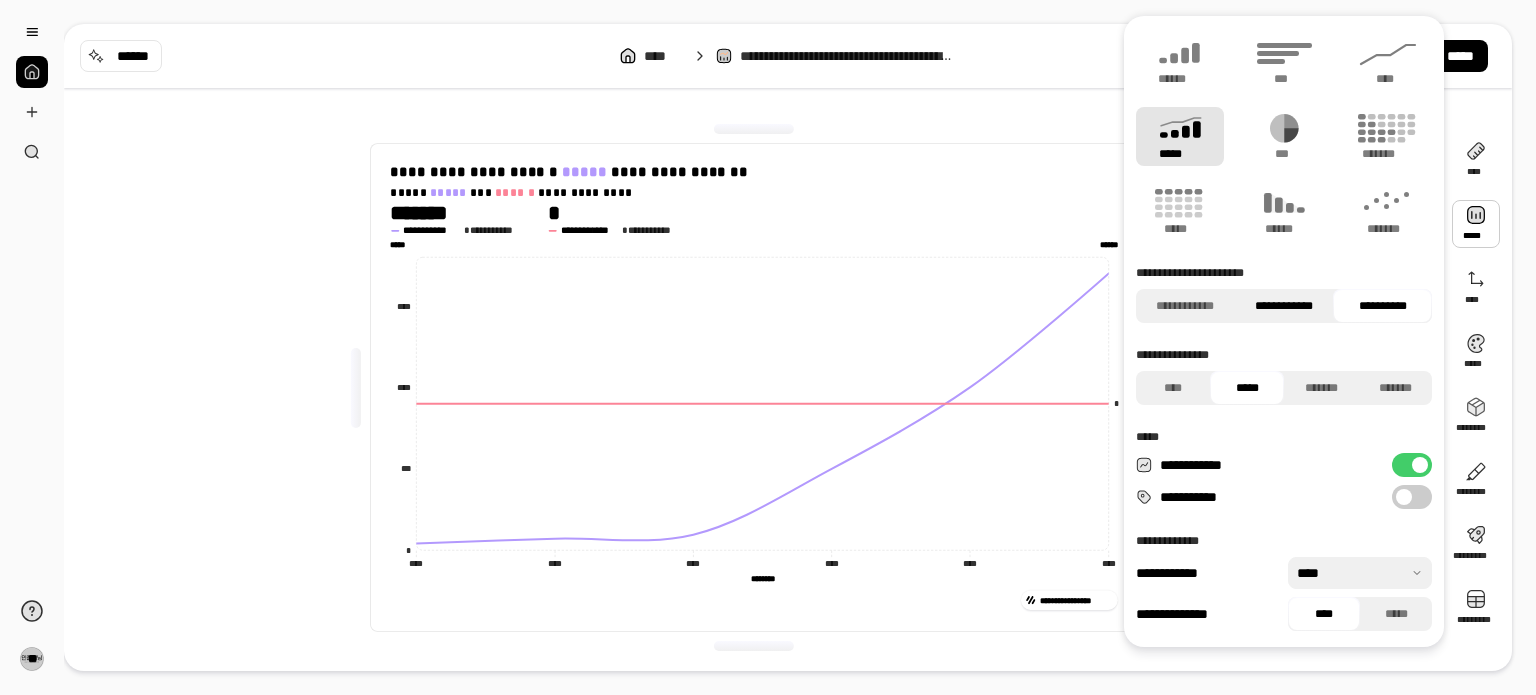 click on "**********" at bounding box center [1284, 306] 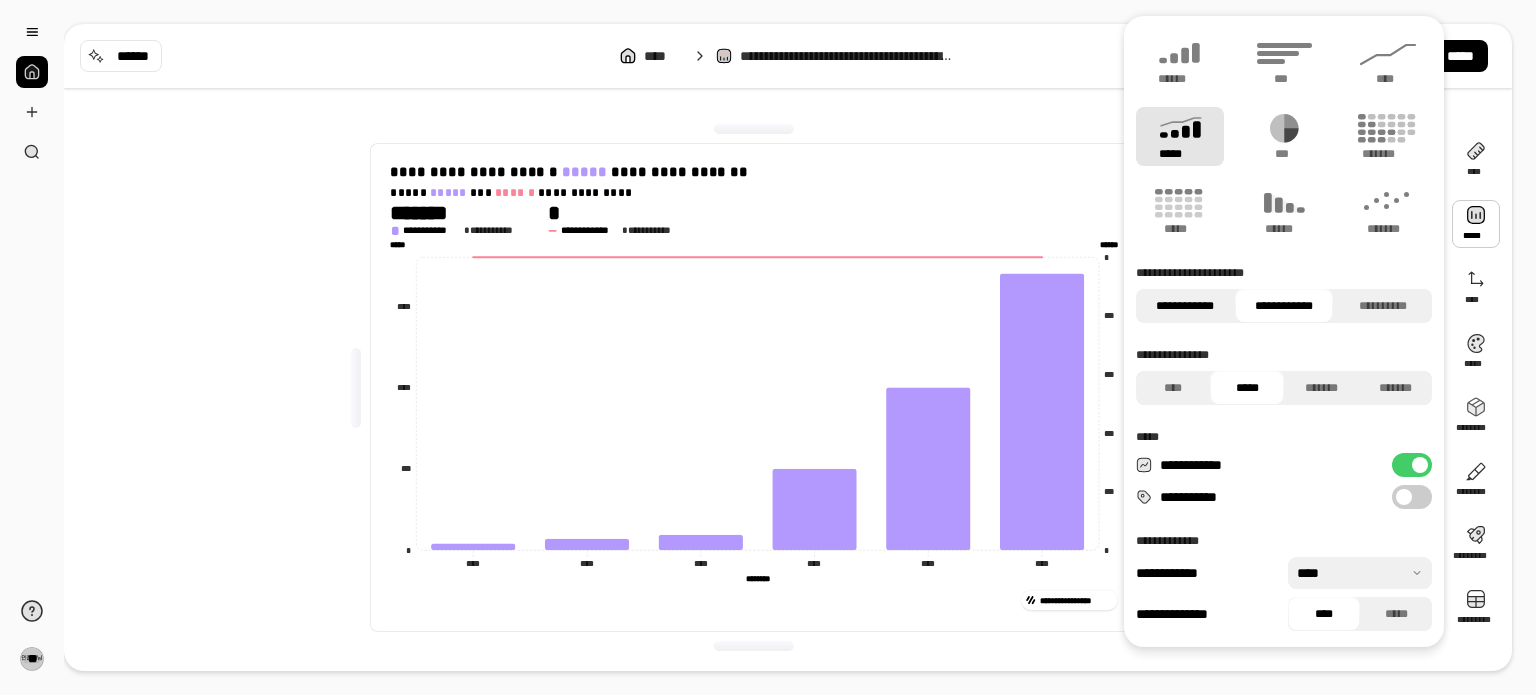 click on "**********" at bounding box center [1185, 306] 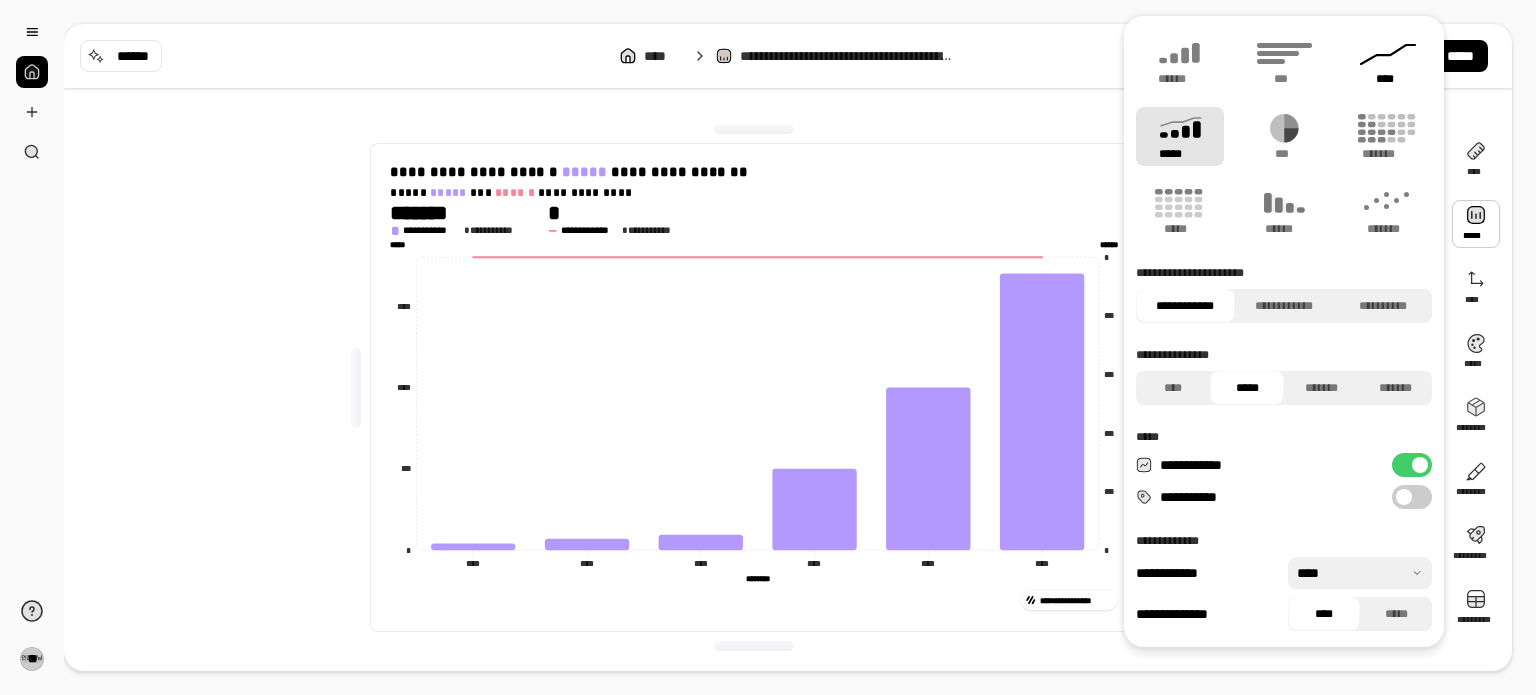 click 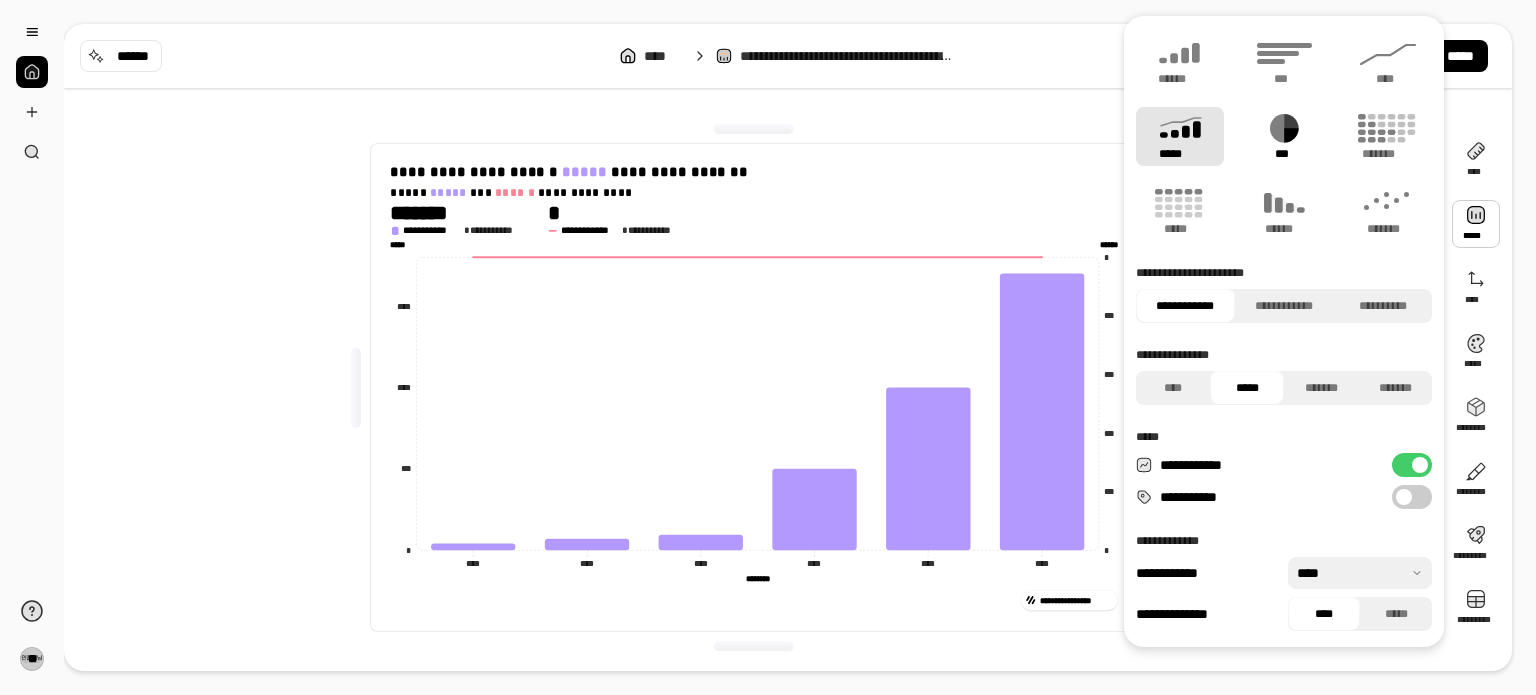type 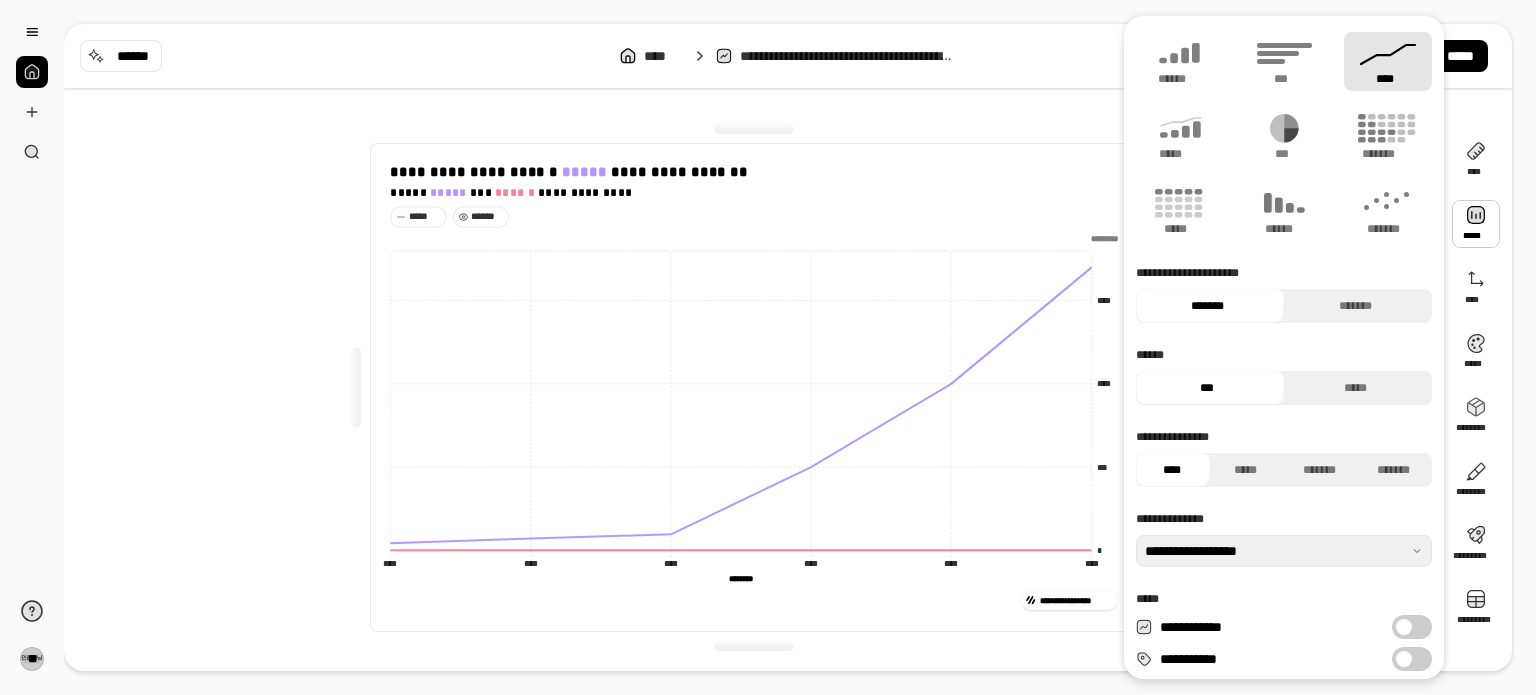 click on "******" at bounding box center [487, 217] 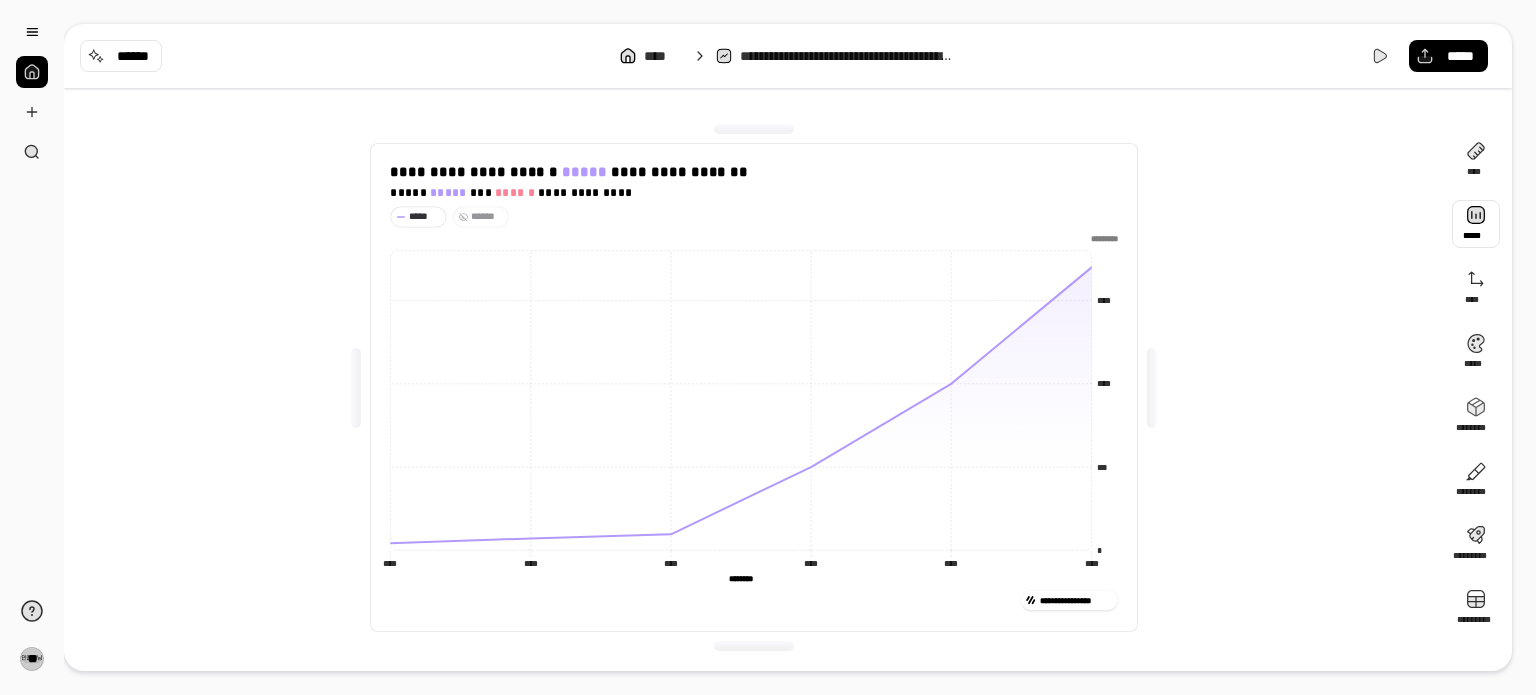 click at bounding box center [1476, 224] 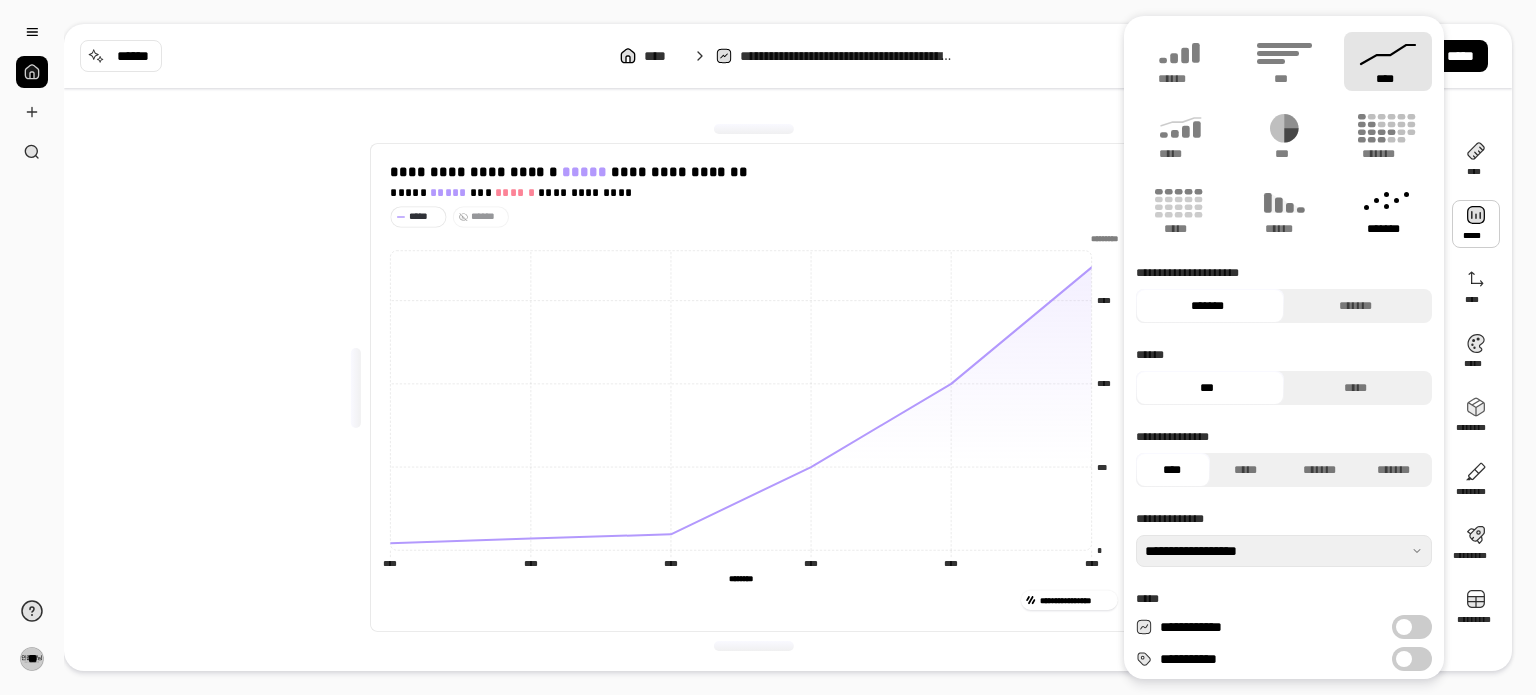 click on "*******" at bounding box center [1388, 211] 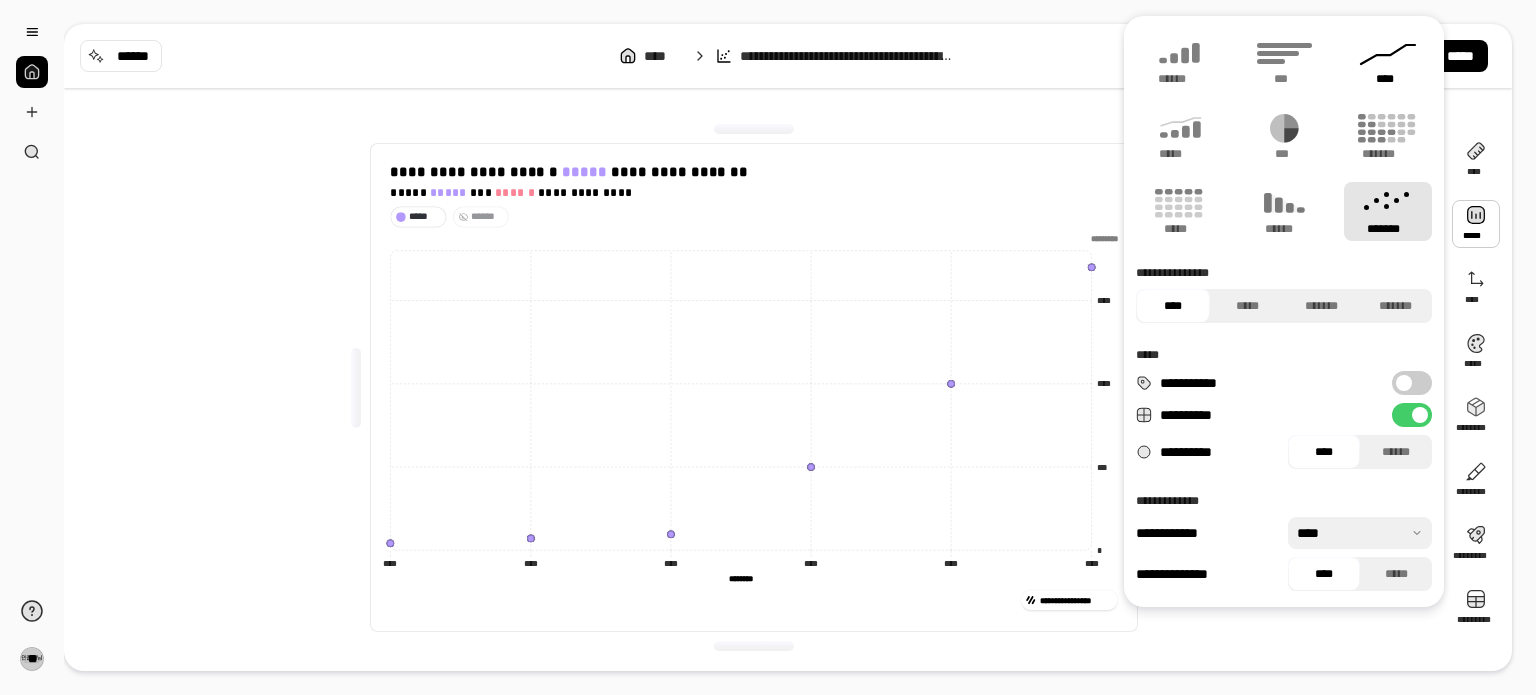 click 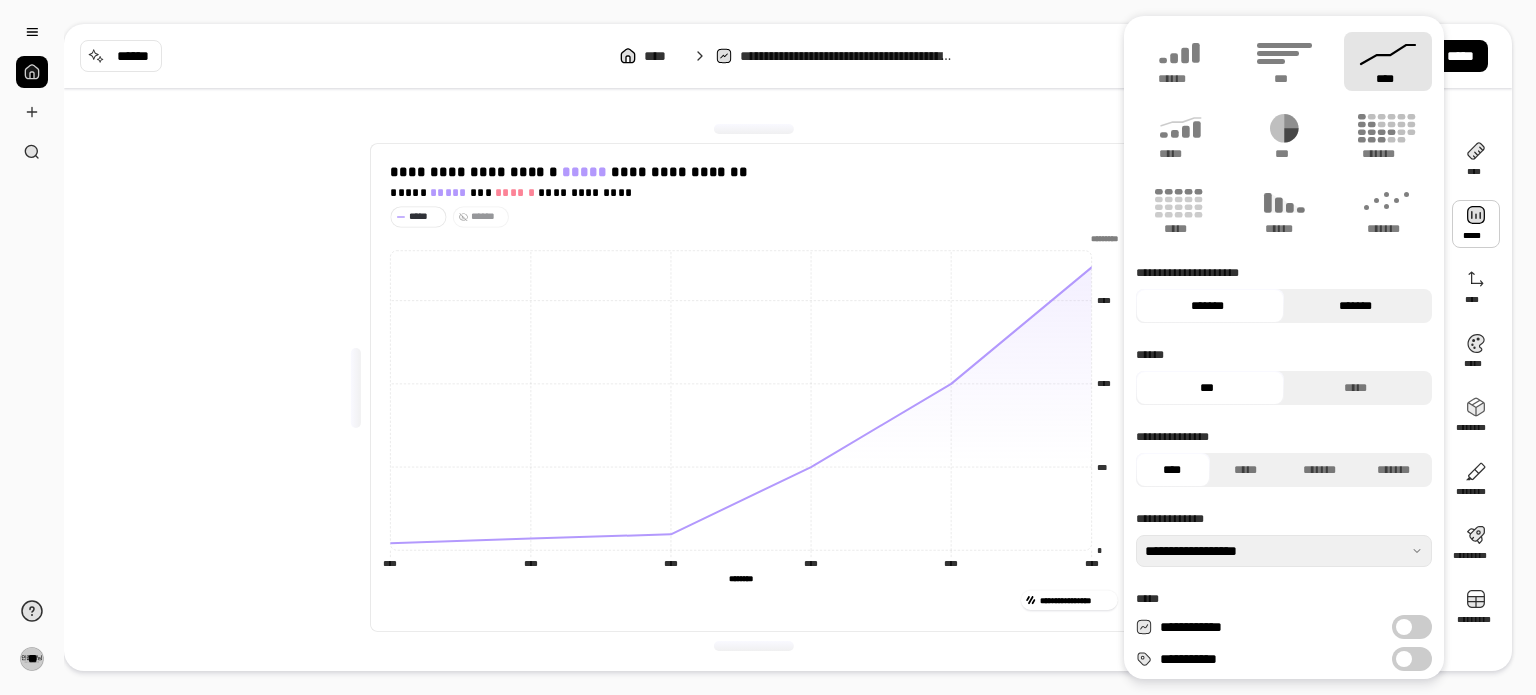 click on "*******" at bounding box center [1355, 306] 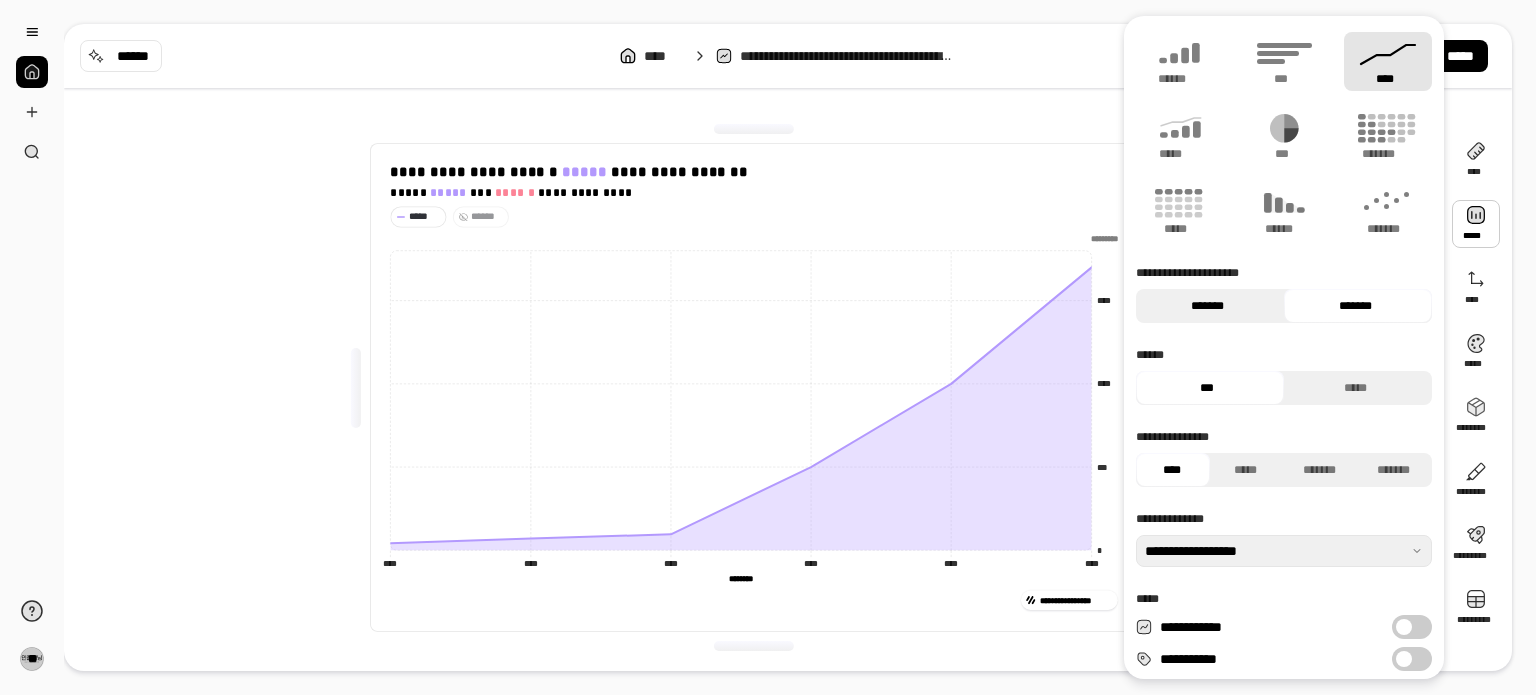 click on "*******" at bounding box center [1207, 306] 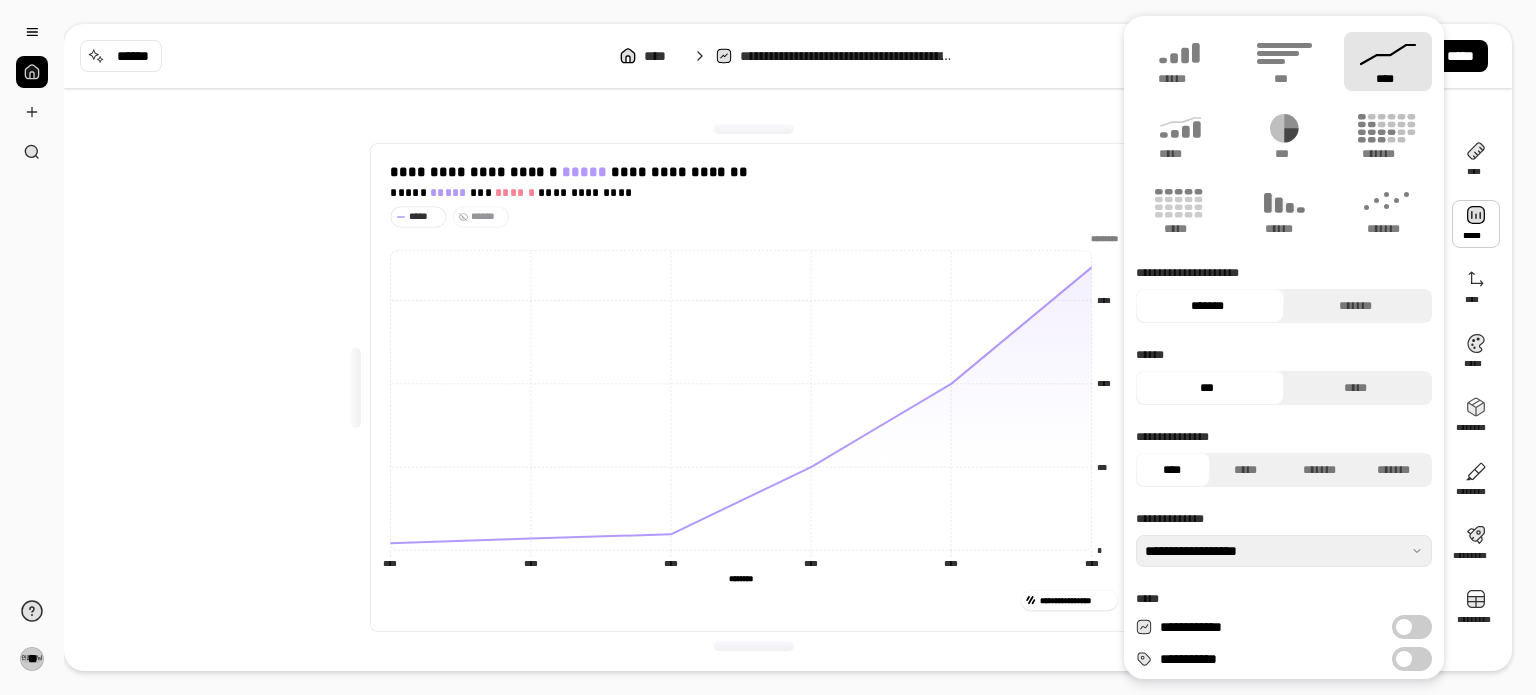 click on "****** *** *****" at bounding box center (1284, 376) 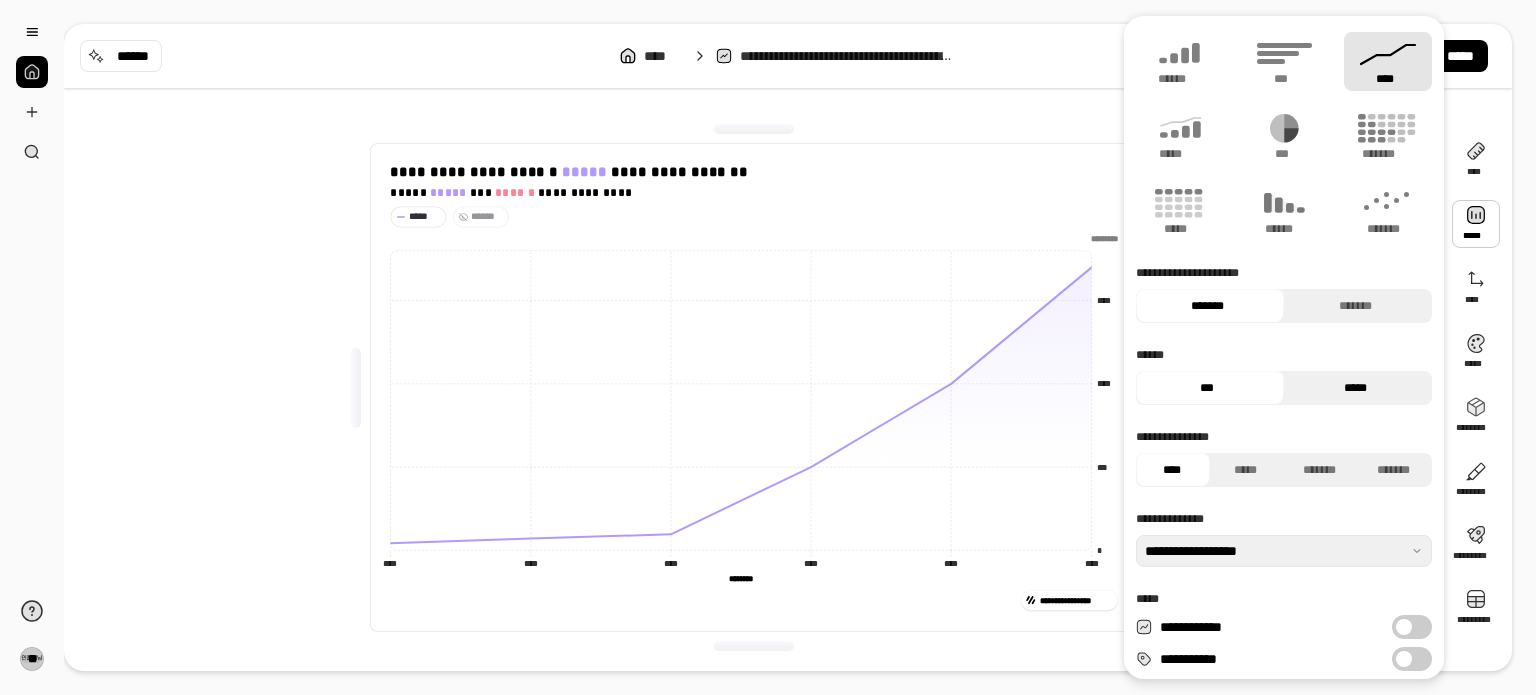 click on "****** *** *****" at bounding box center (1284, 376) 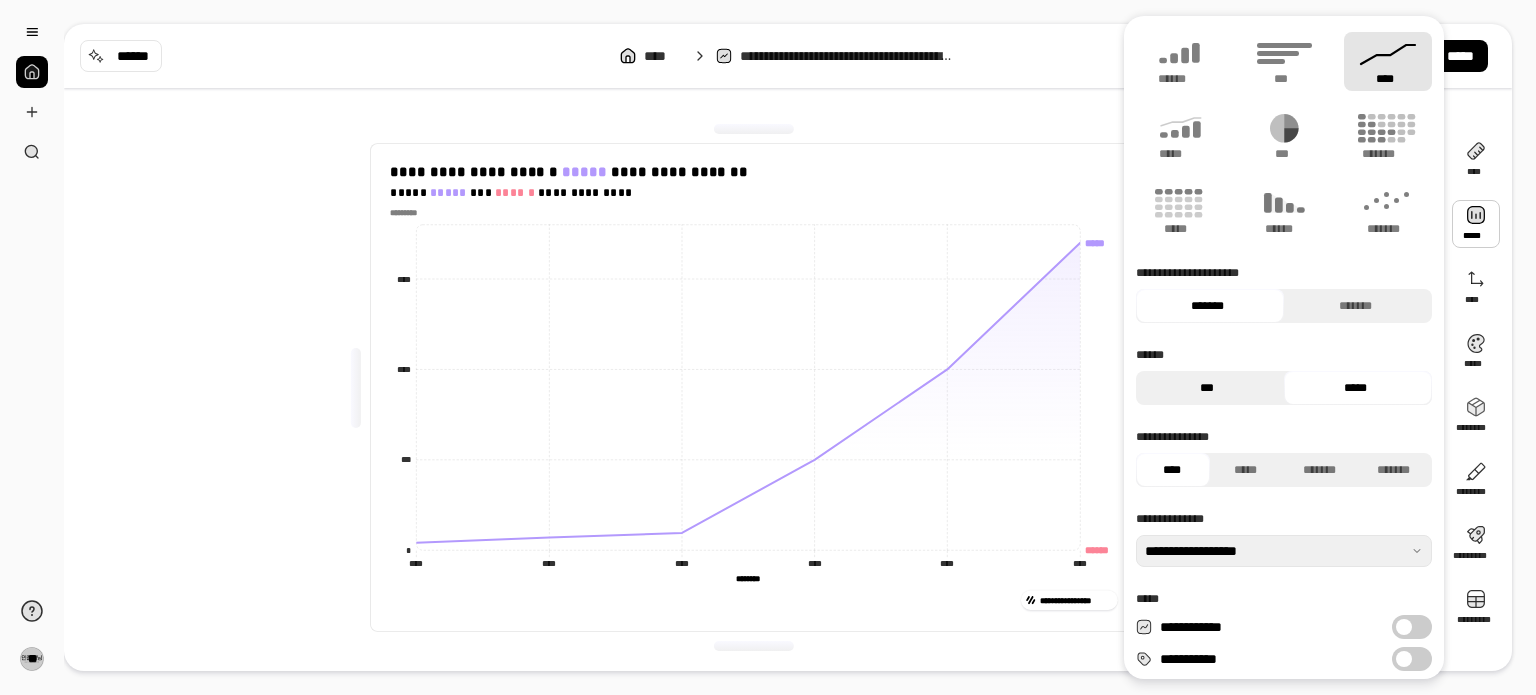 click on "***" at bounding box center [1207, 388] 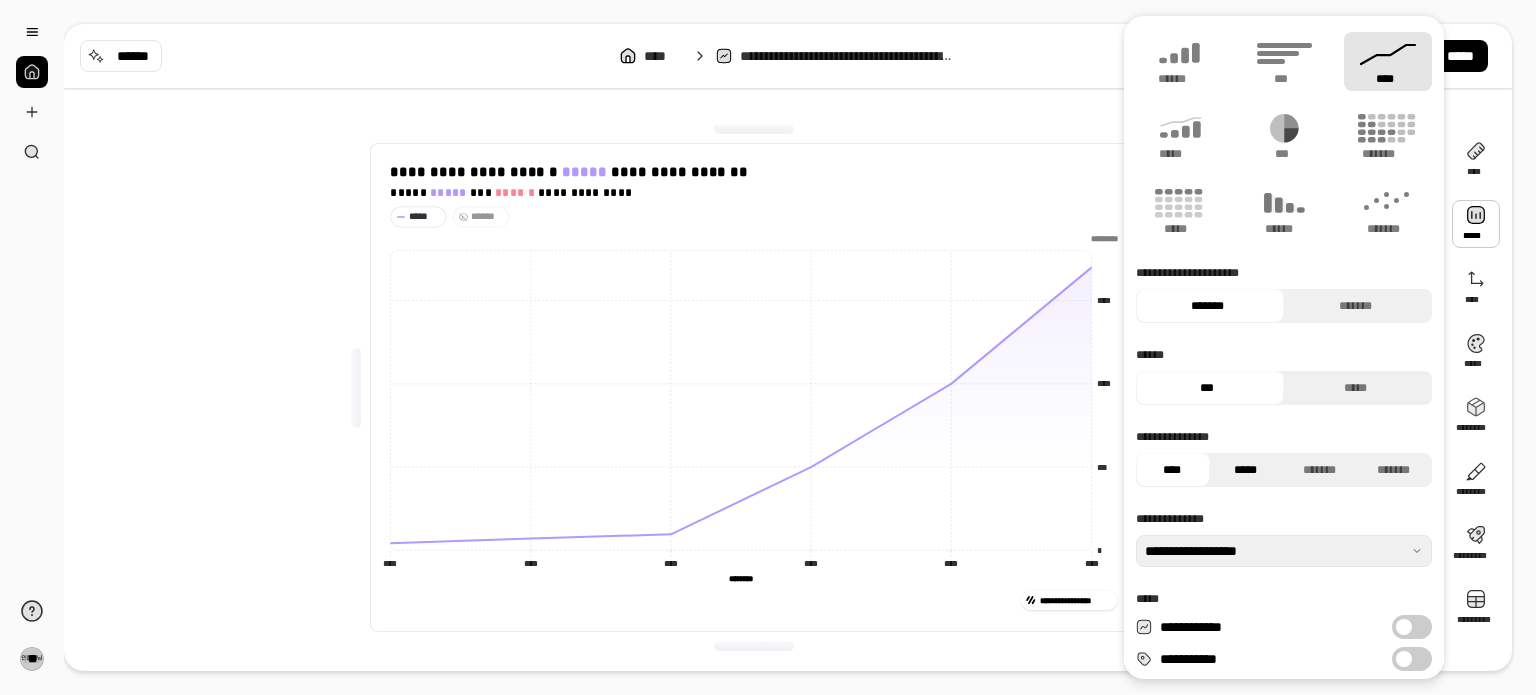 click on "*****" at bounding box center (1245, 470) 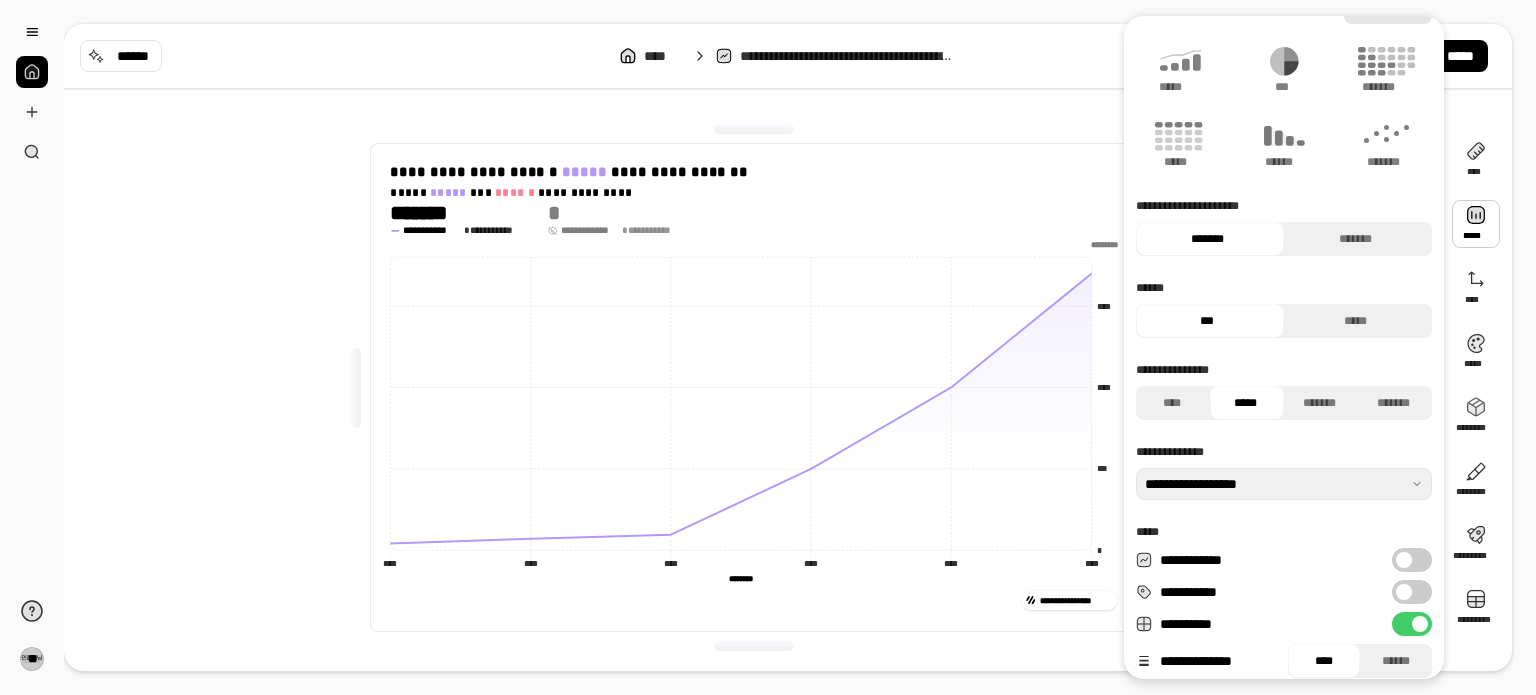 scroll, scrollTop: 100, scrollLeft: 0, axis: vertical 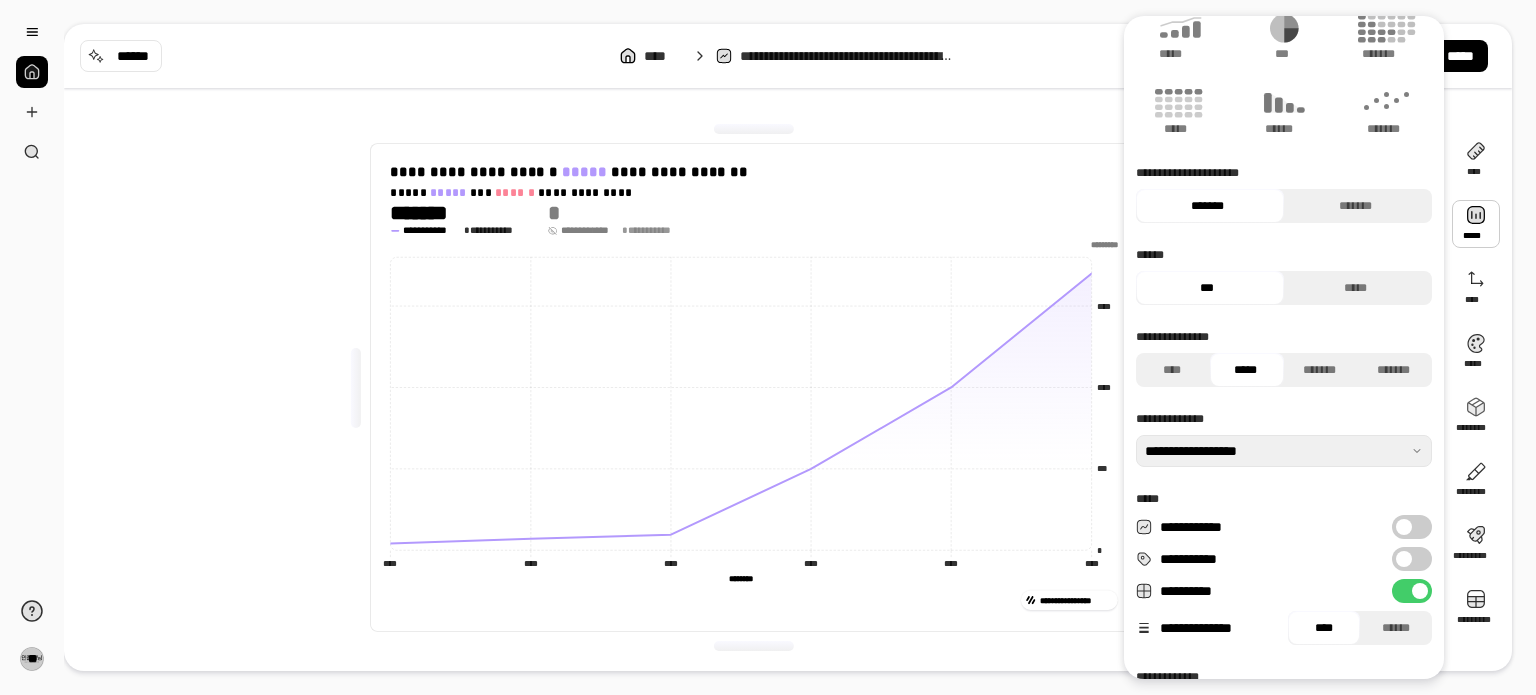 click on "**********" at bounding box center [1412, 527] 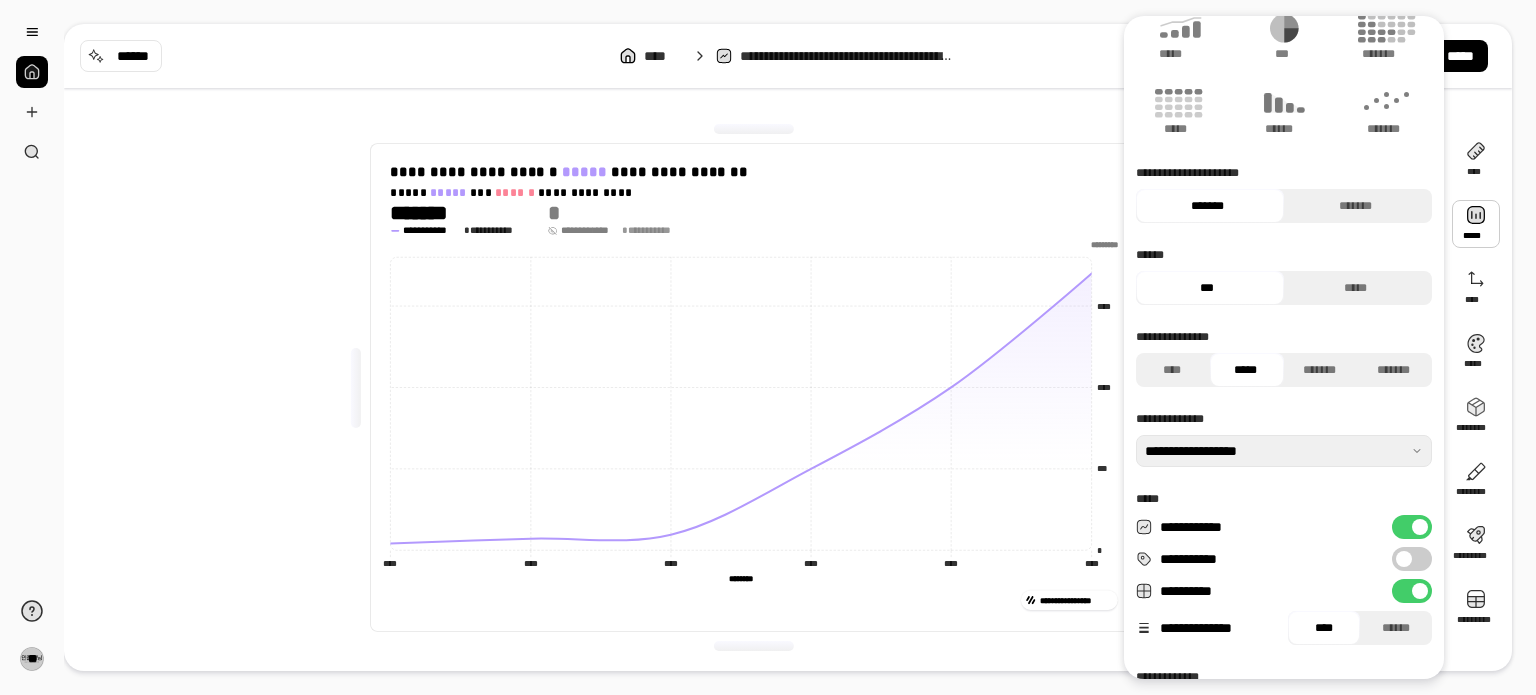 click at bounding box center [1420, 527] 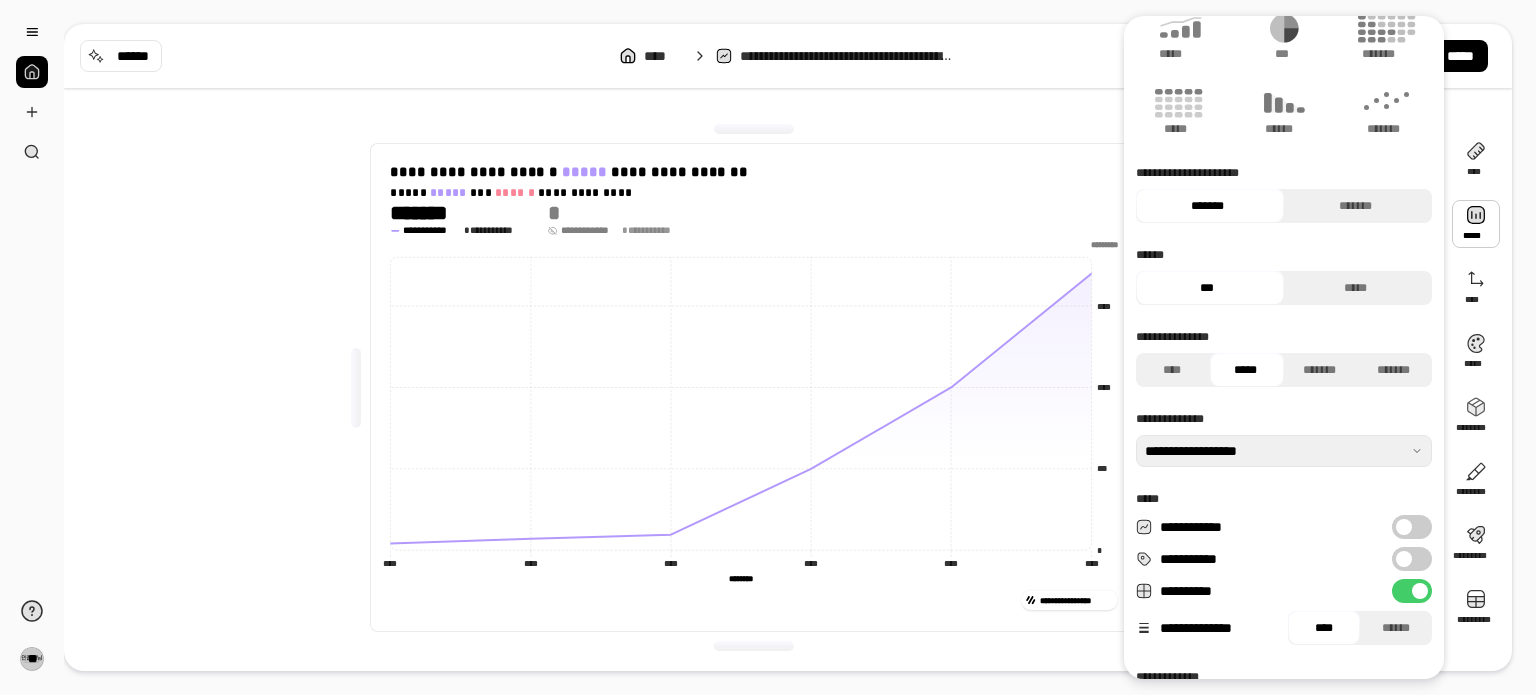 click on "**********" at bounding box center [1284, 439] 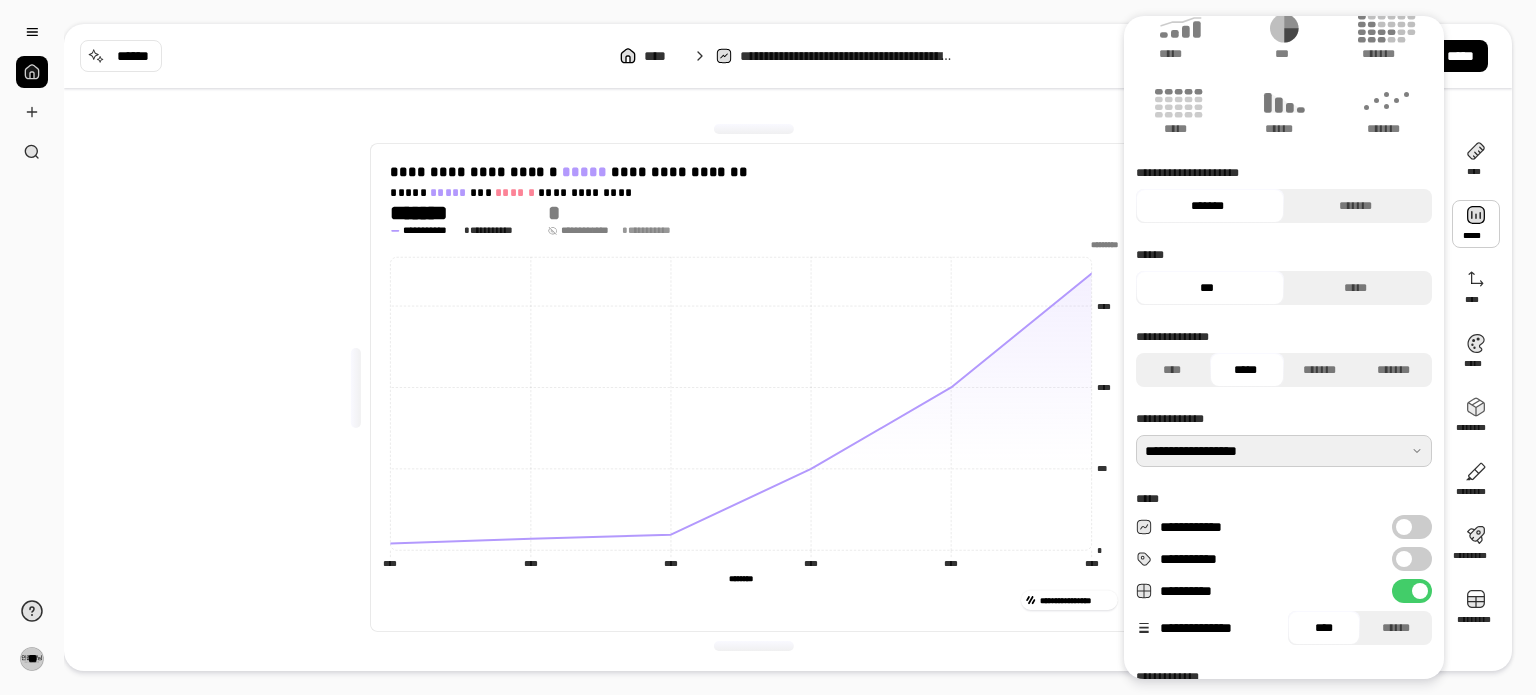 click at bounding box center (1284, 451) 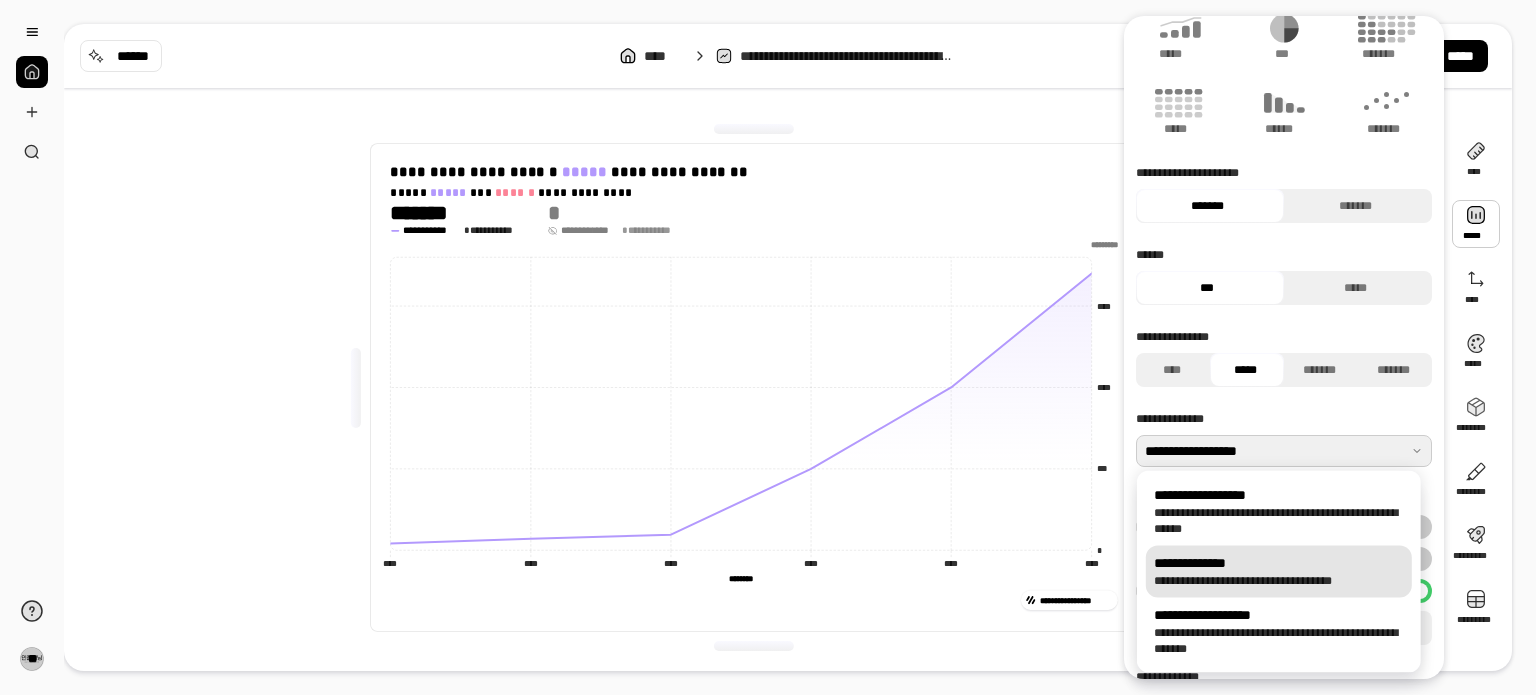 click on "**********" at bounding box center (1279, 563) 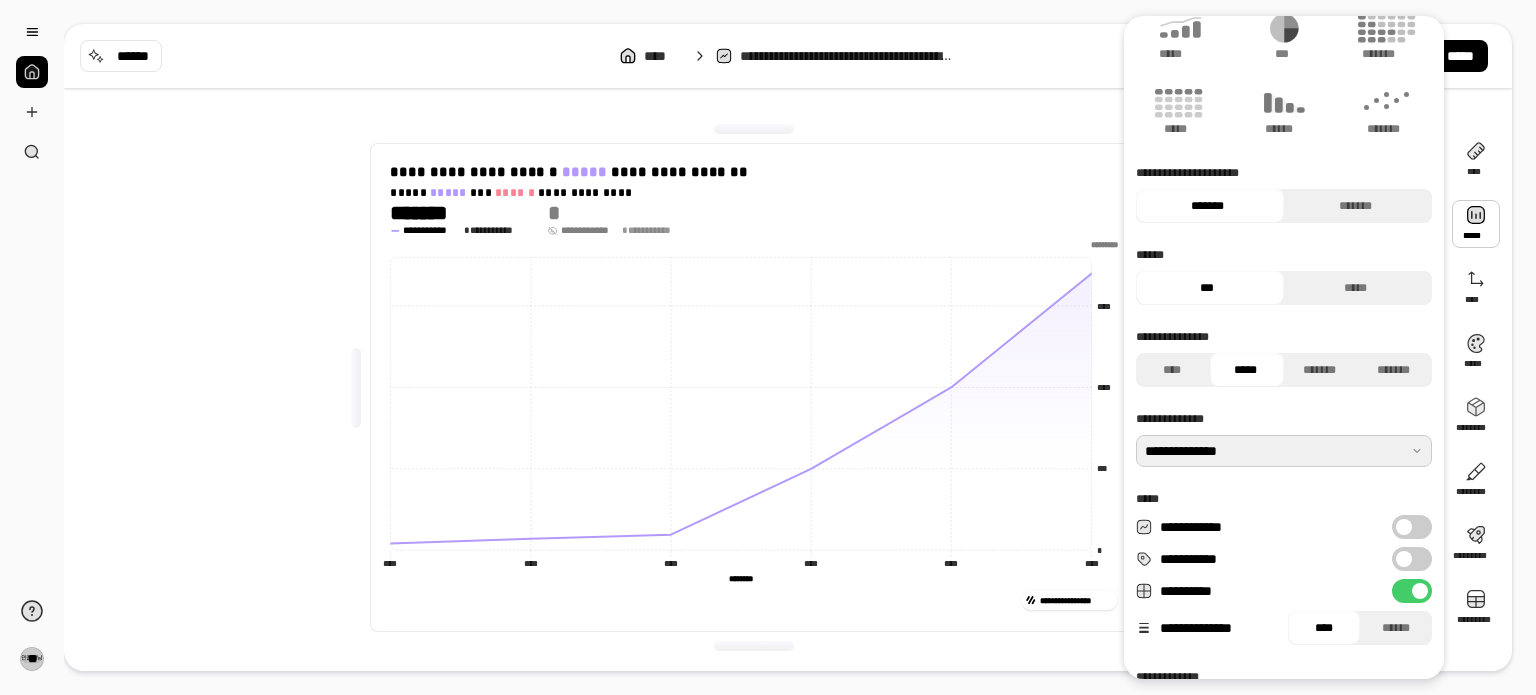 click at bounding box center (1284, 451) 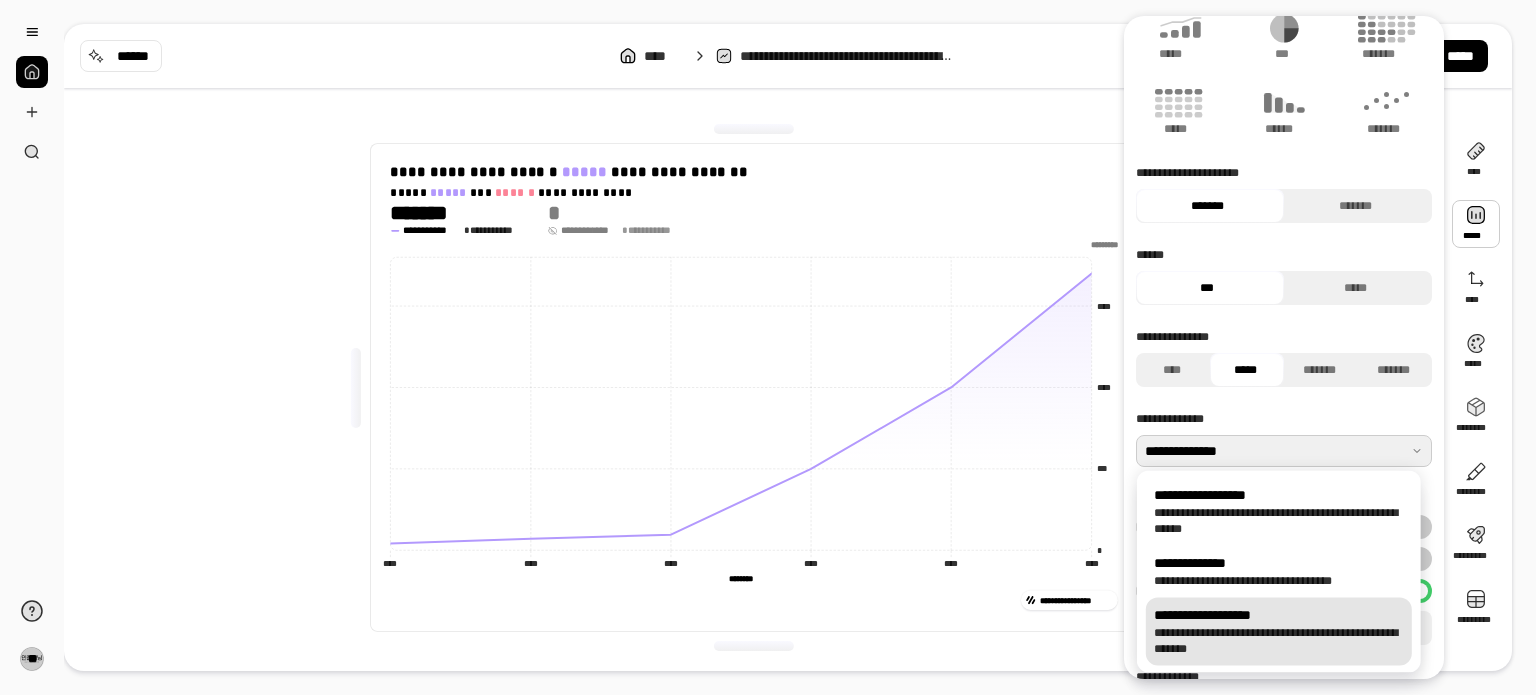 click on "**********" at bounding box center [1279, 641] 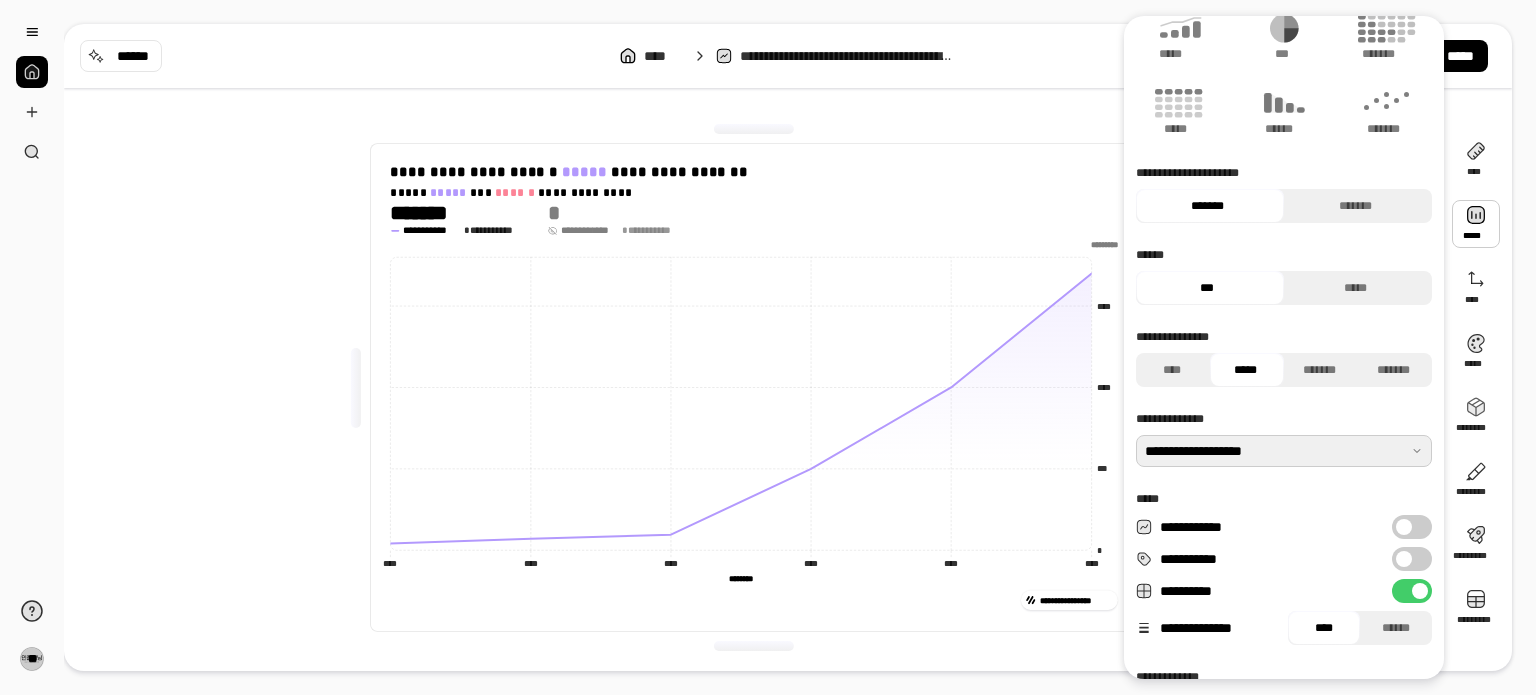 click at bounding box center [1284, 451] 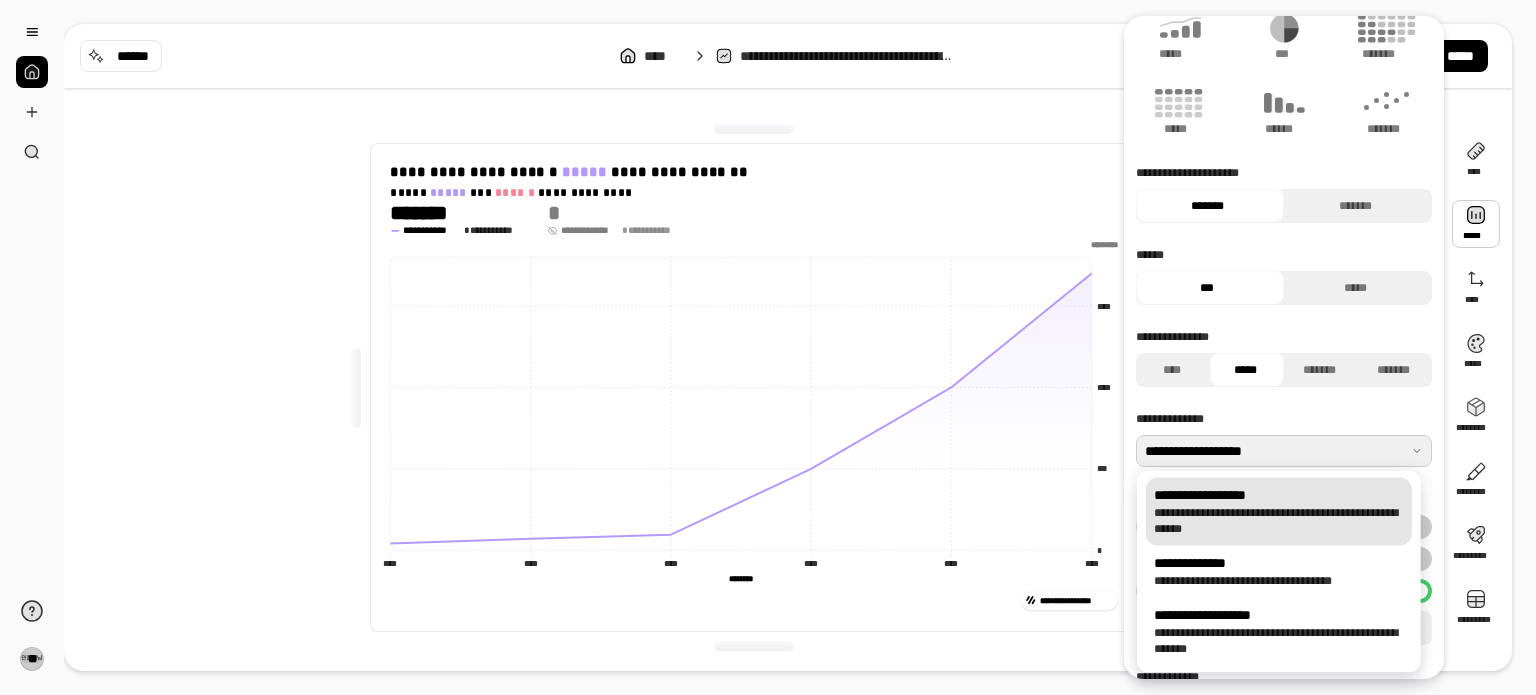 click on "**********" at bounding box center (1279, 495) 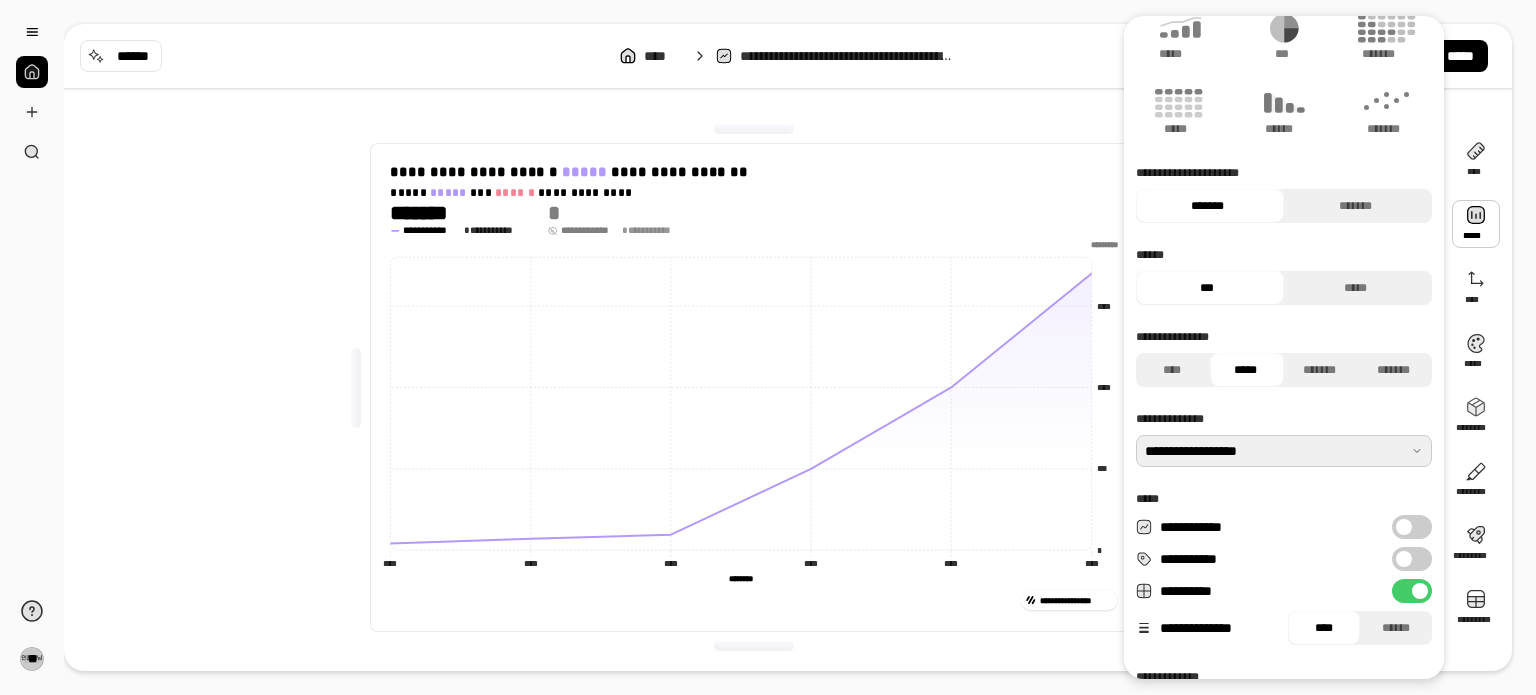 scroll, scrollTop: 204, scrollLeft: 0, axis: vertical 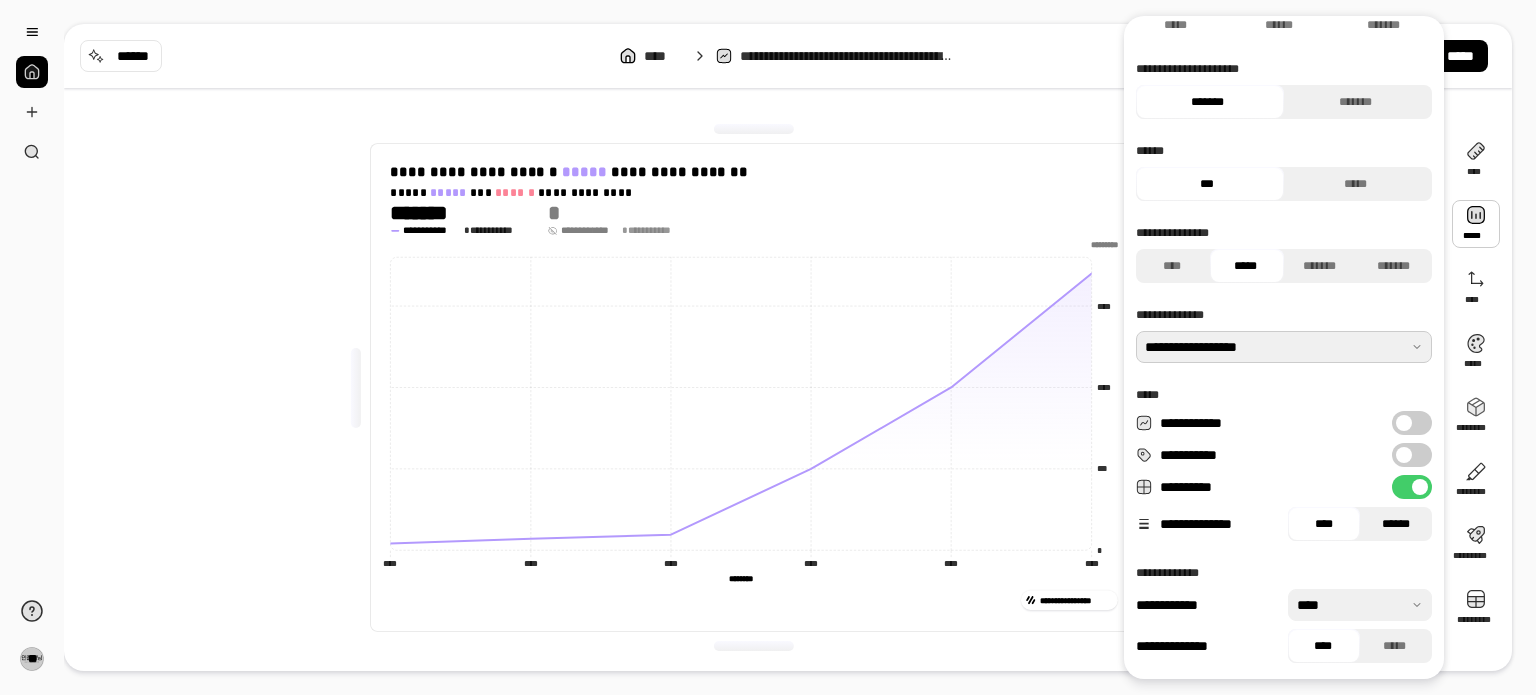 click on "******" at bounding box center [1396, 524] 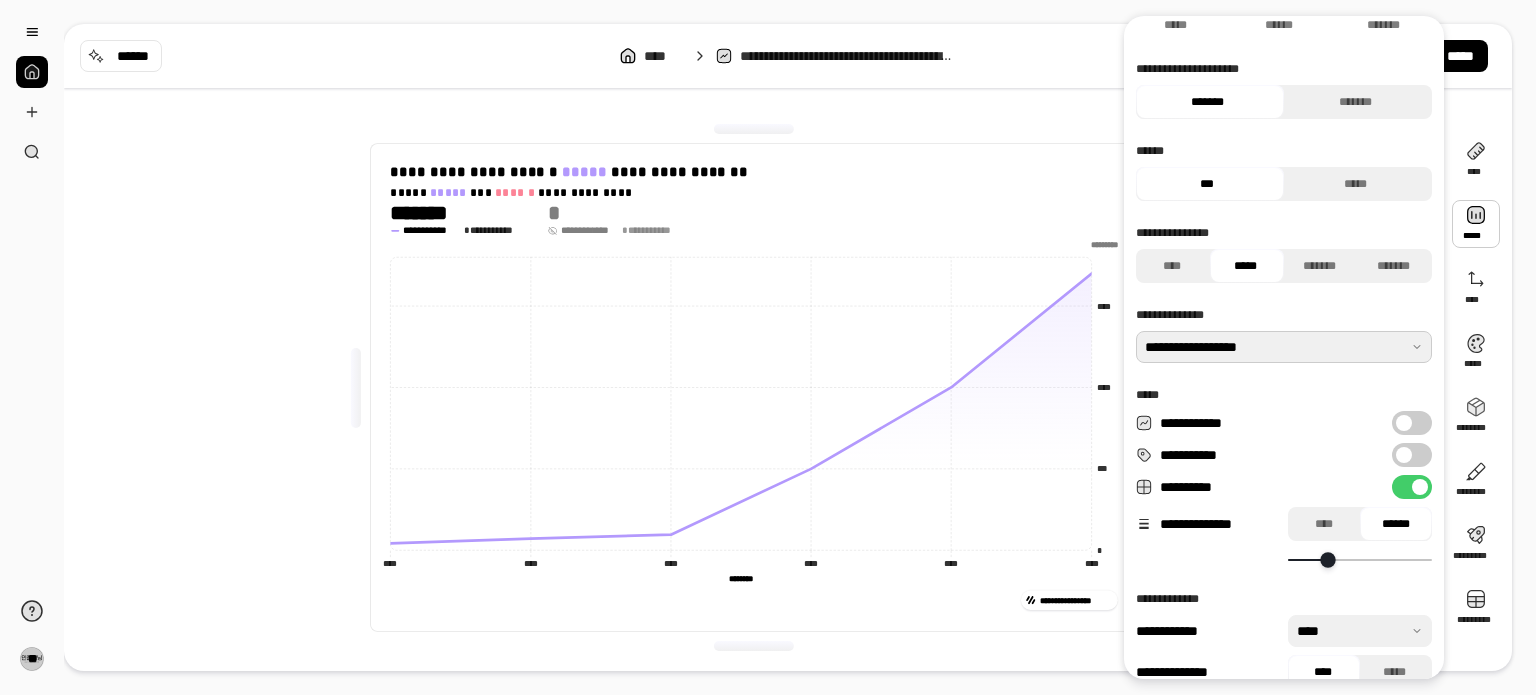 click at bounding box center [1328, 559] 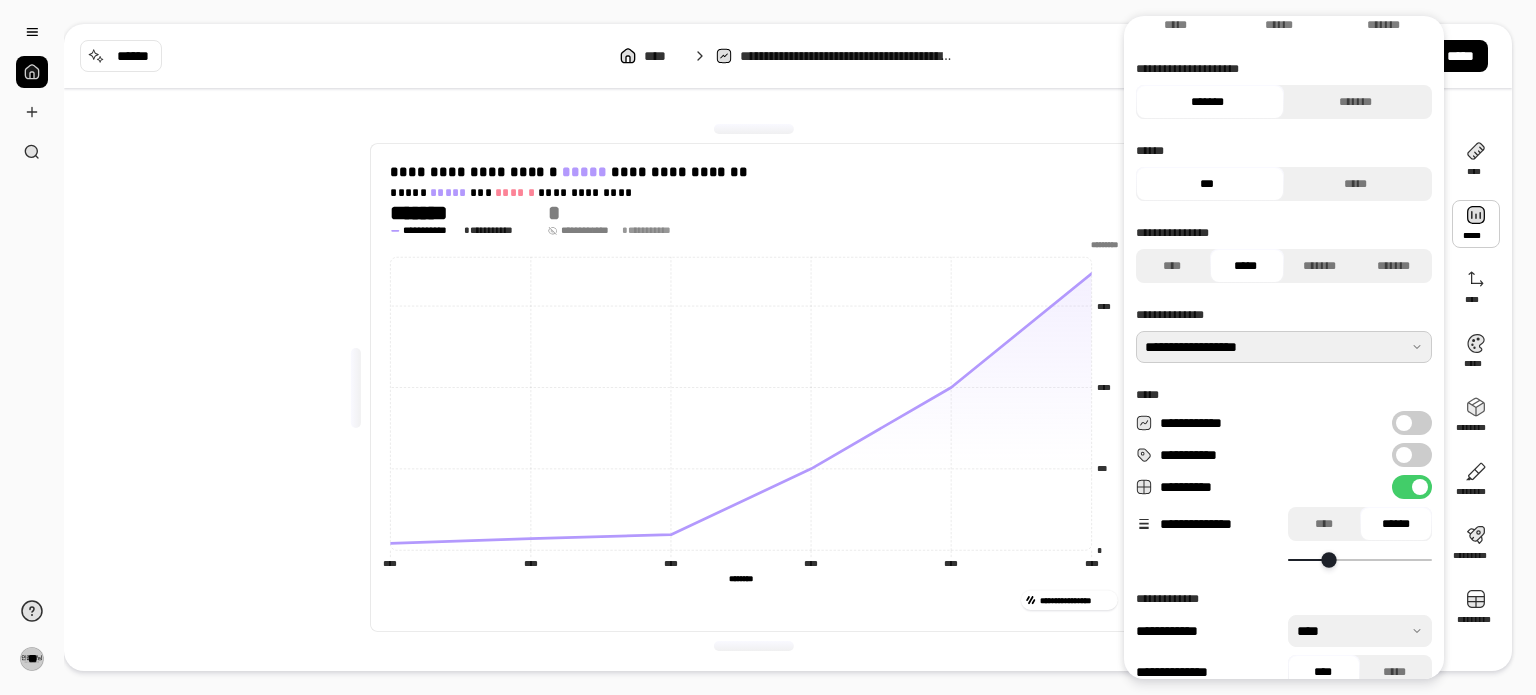 click at bounding box center (1328, 559) 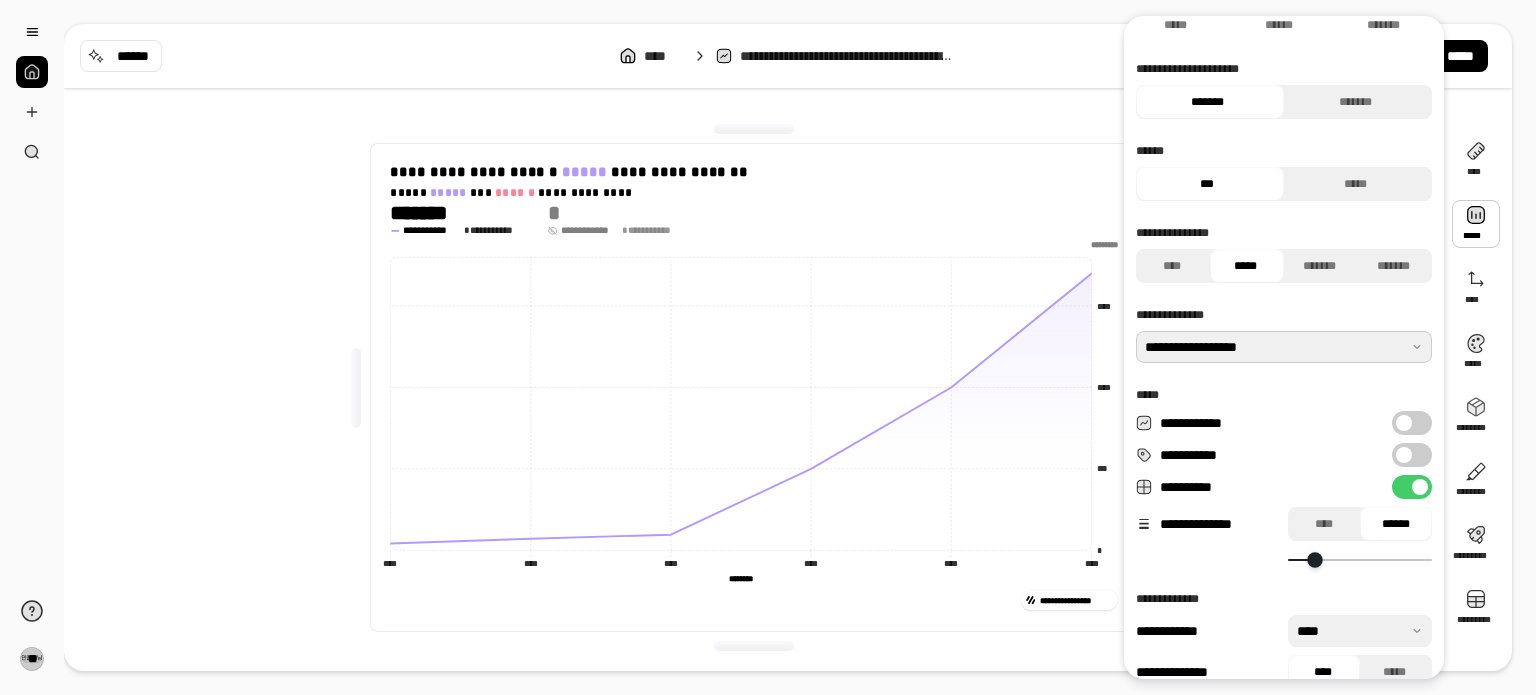 click at bounding box center [1314, 559] 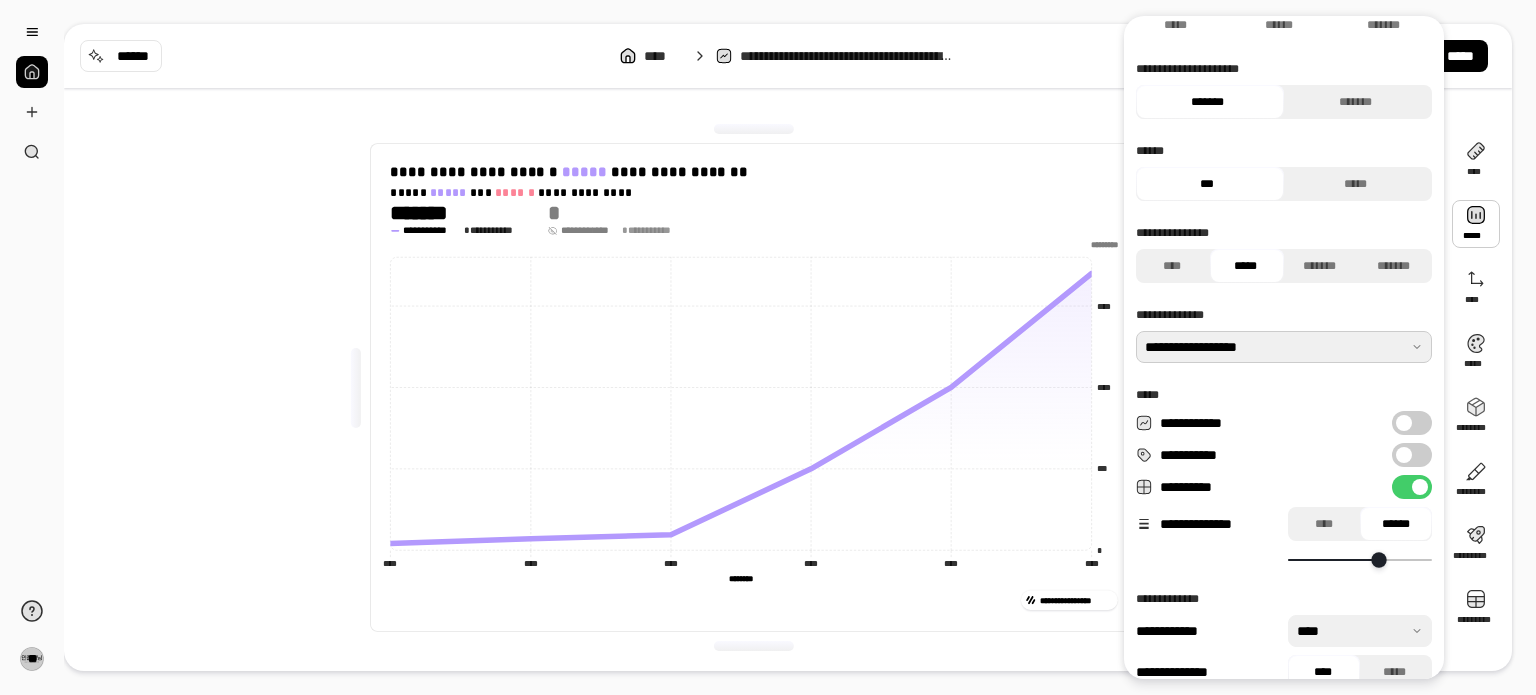 click at bounding box center (1378, 559) 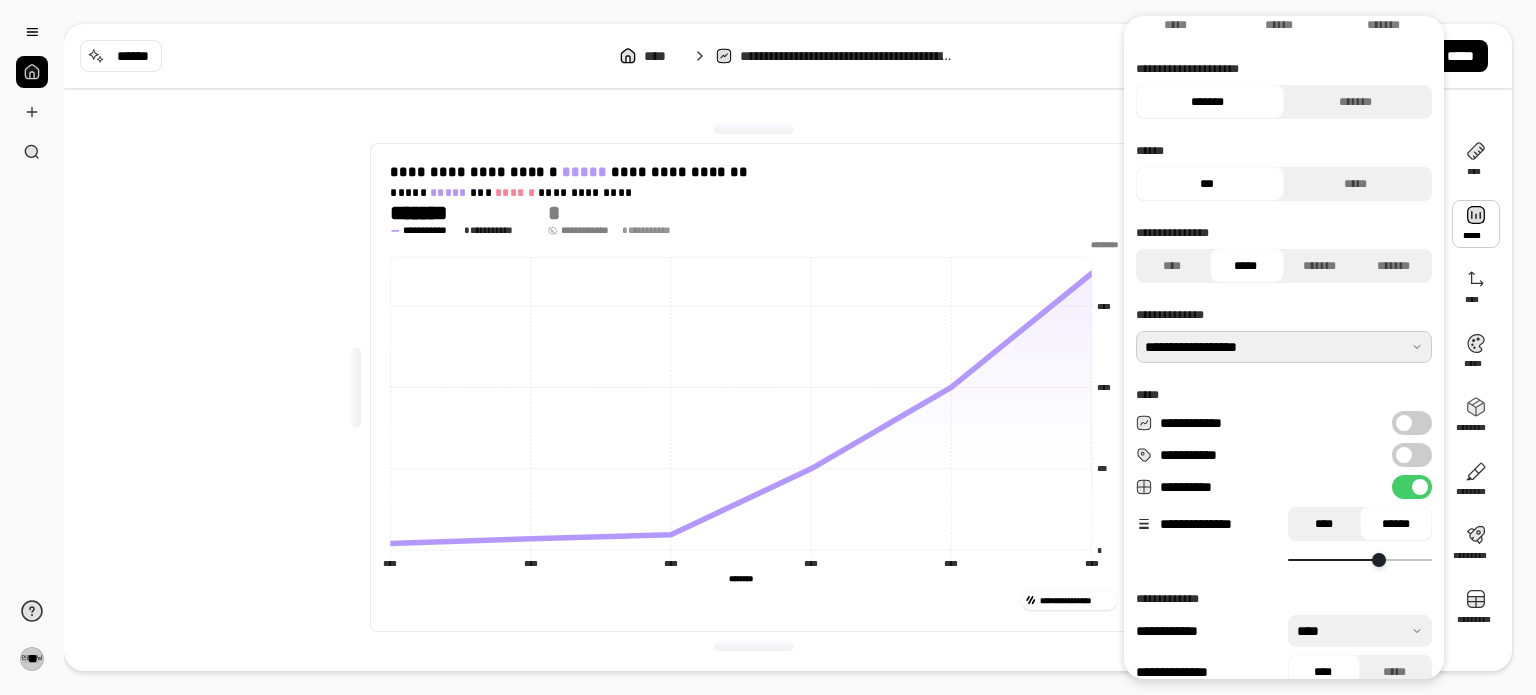 click on "****" at bounding box center [1324, 524] 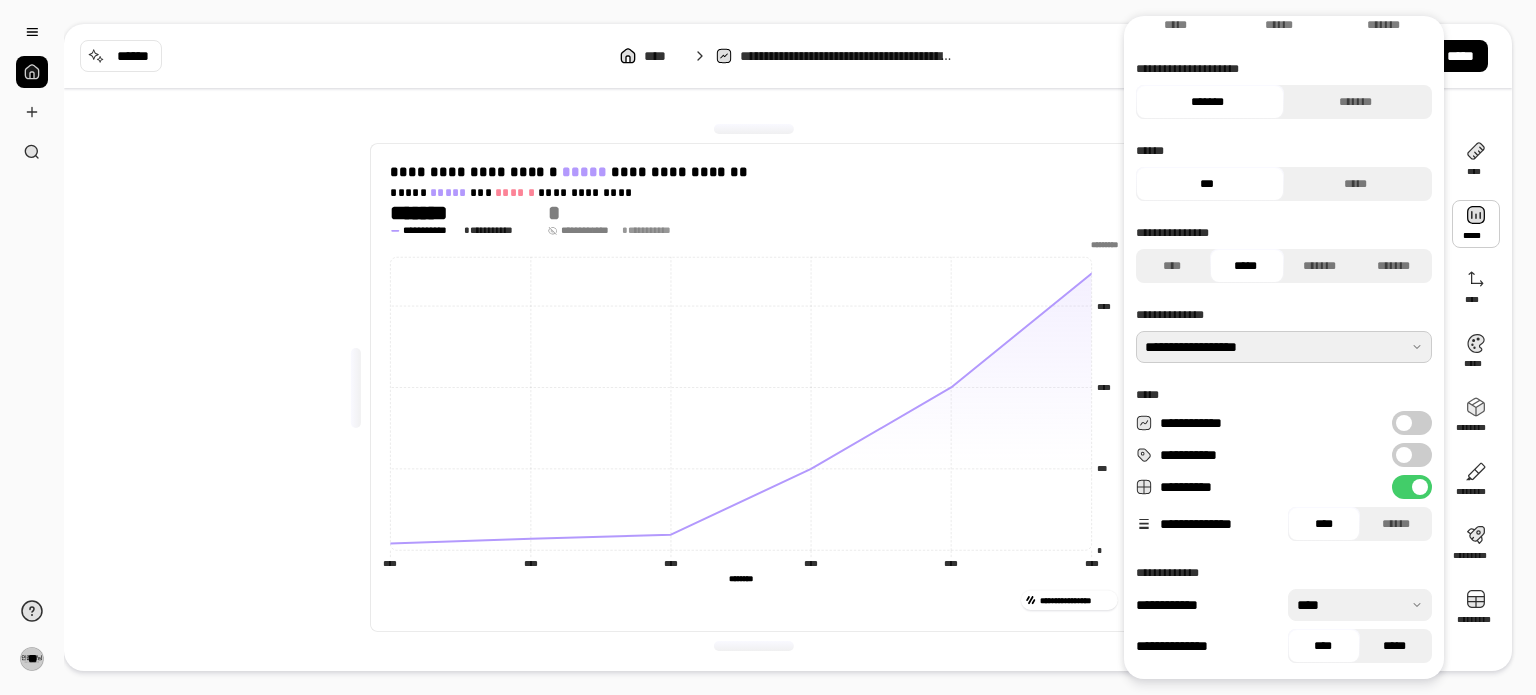 click on "*****" at bounding box center (1394, 646) 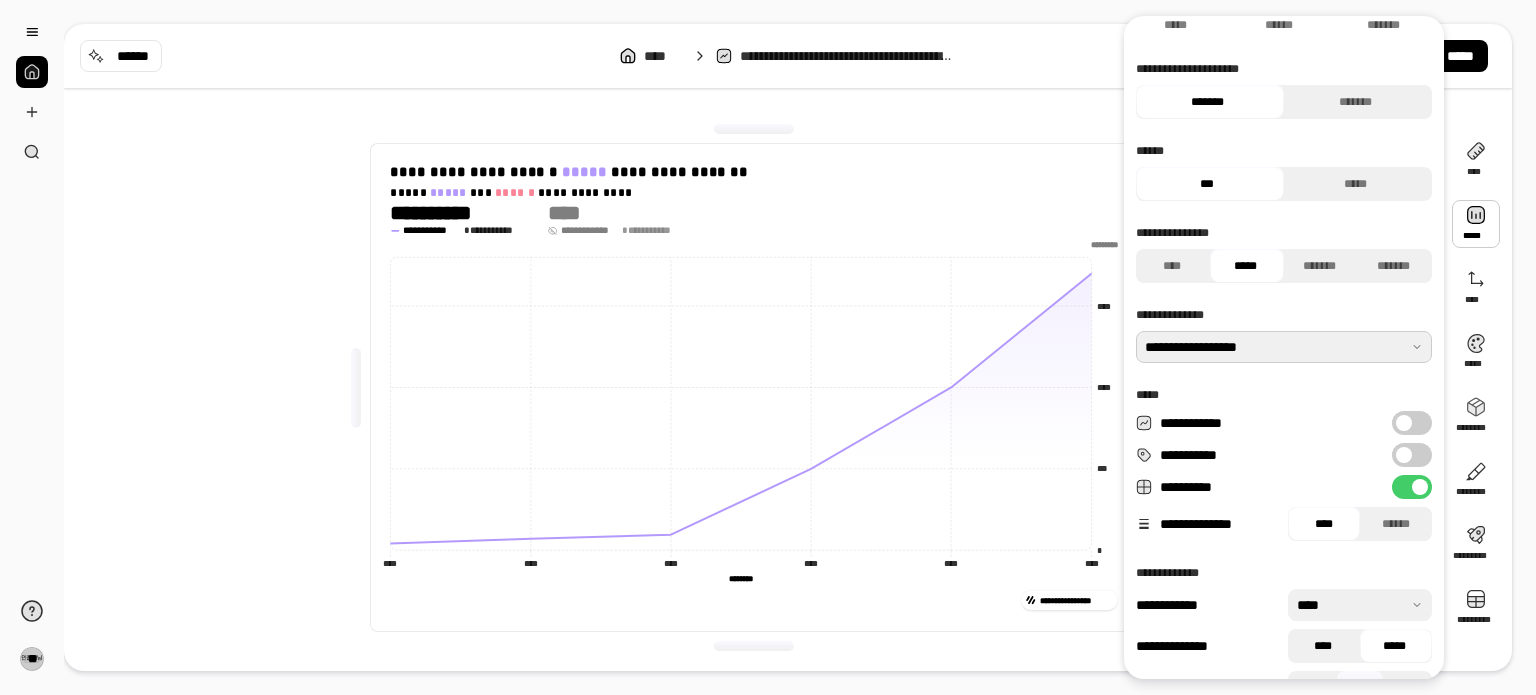 click on "****" at bounding box center [1322, 646] 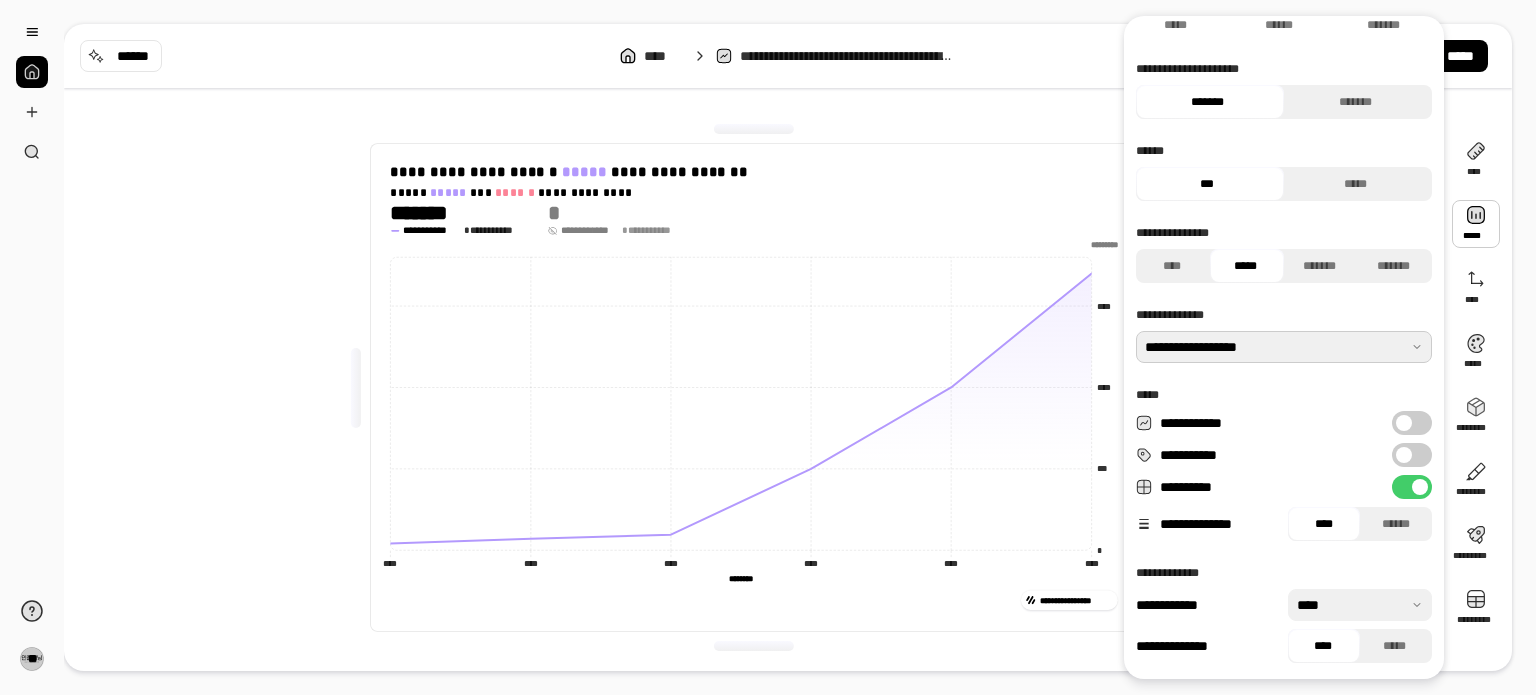 click at bounding box center [1360, 605] 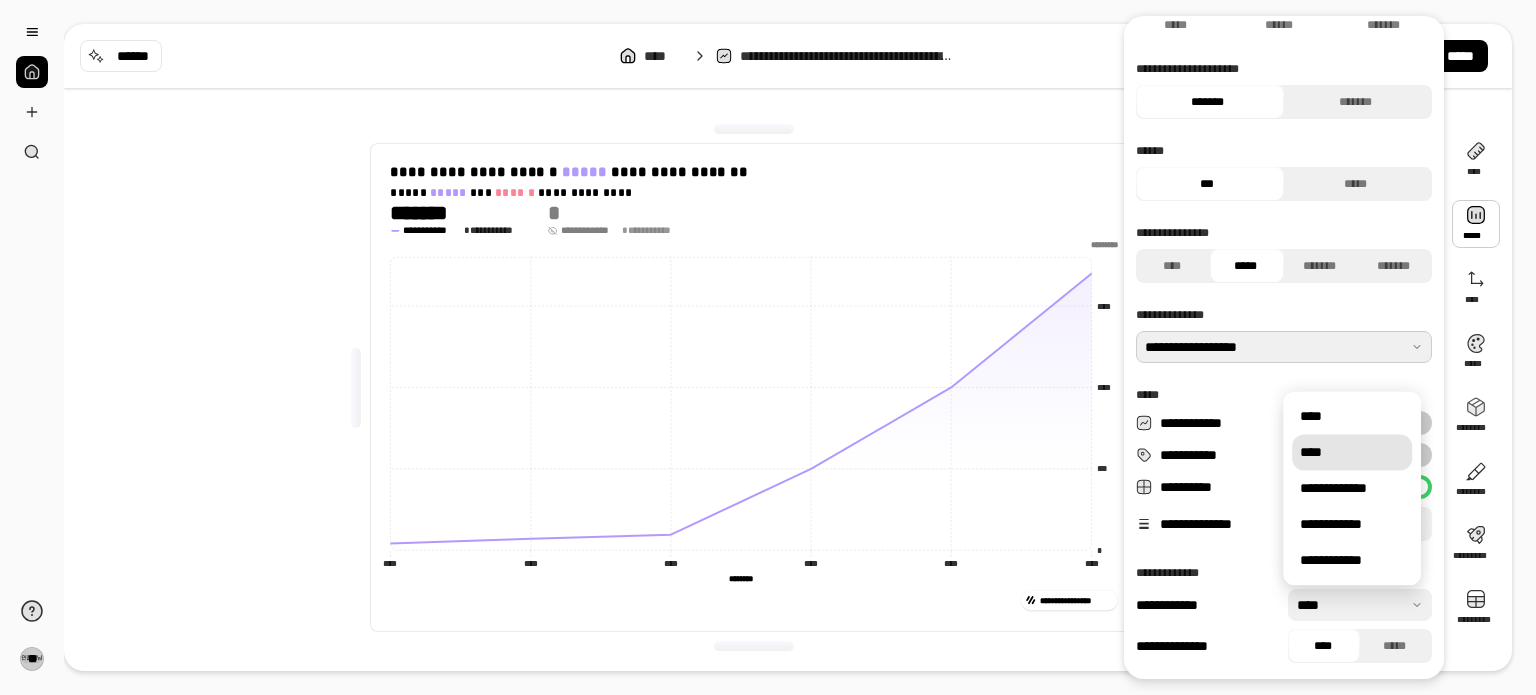 click at bounding box center (1360, 605) 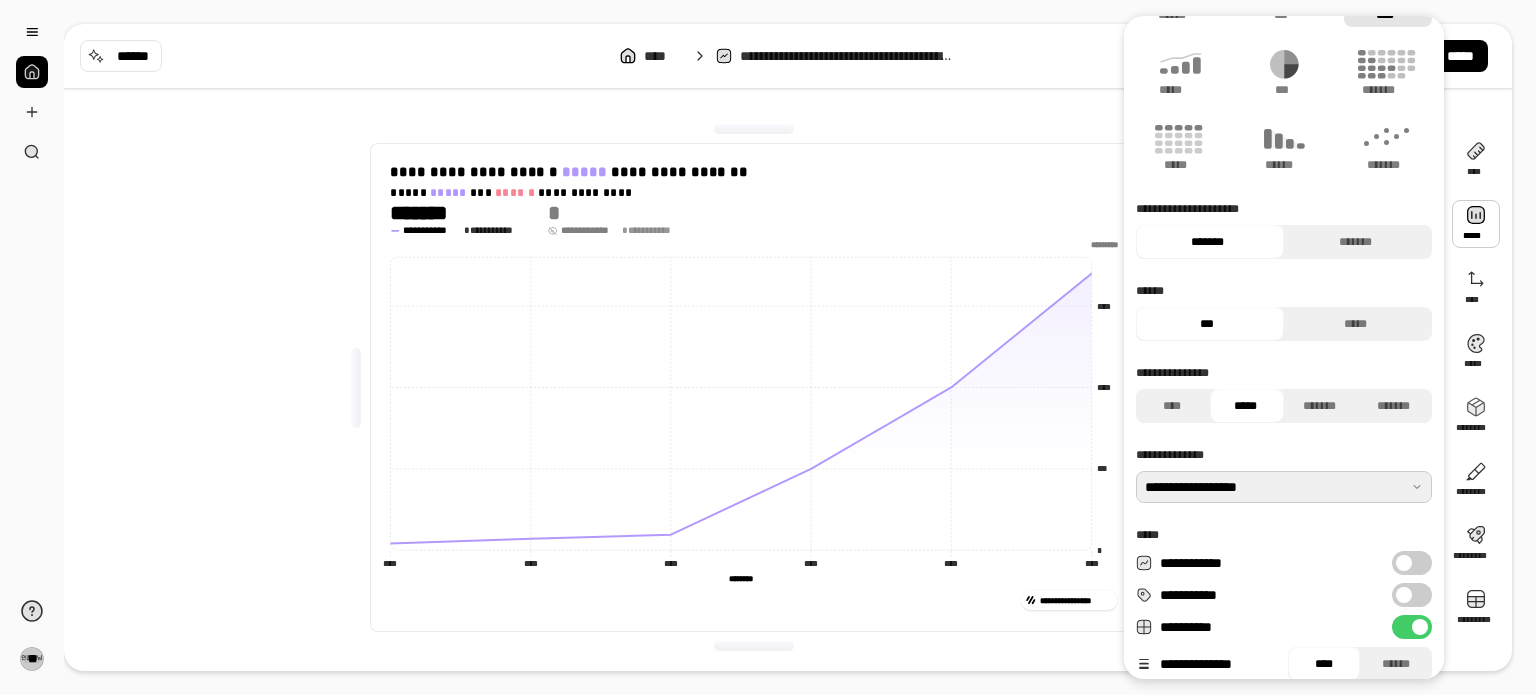 scroll, scrollTop: 0, scrollLeft: 0, axis: both 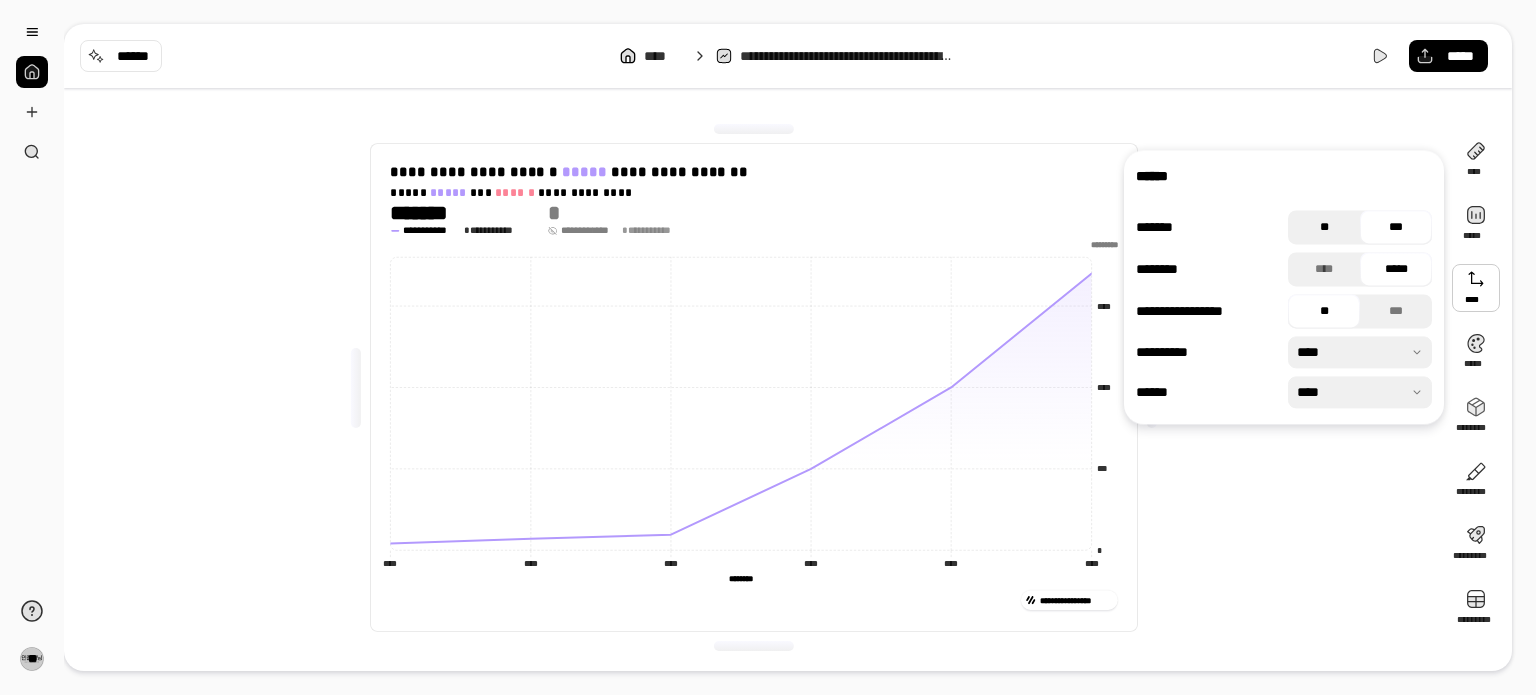 click on "**" at bounding box center (1324, 227) 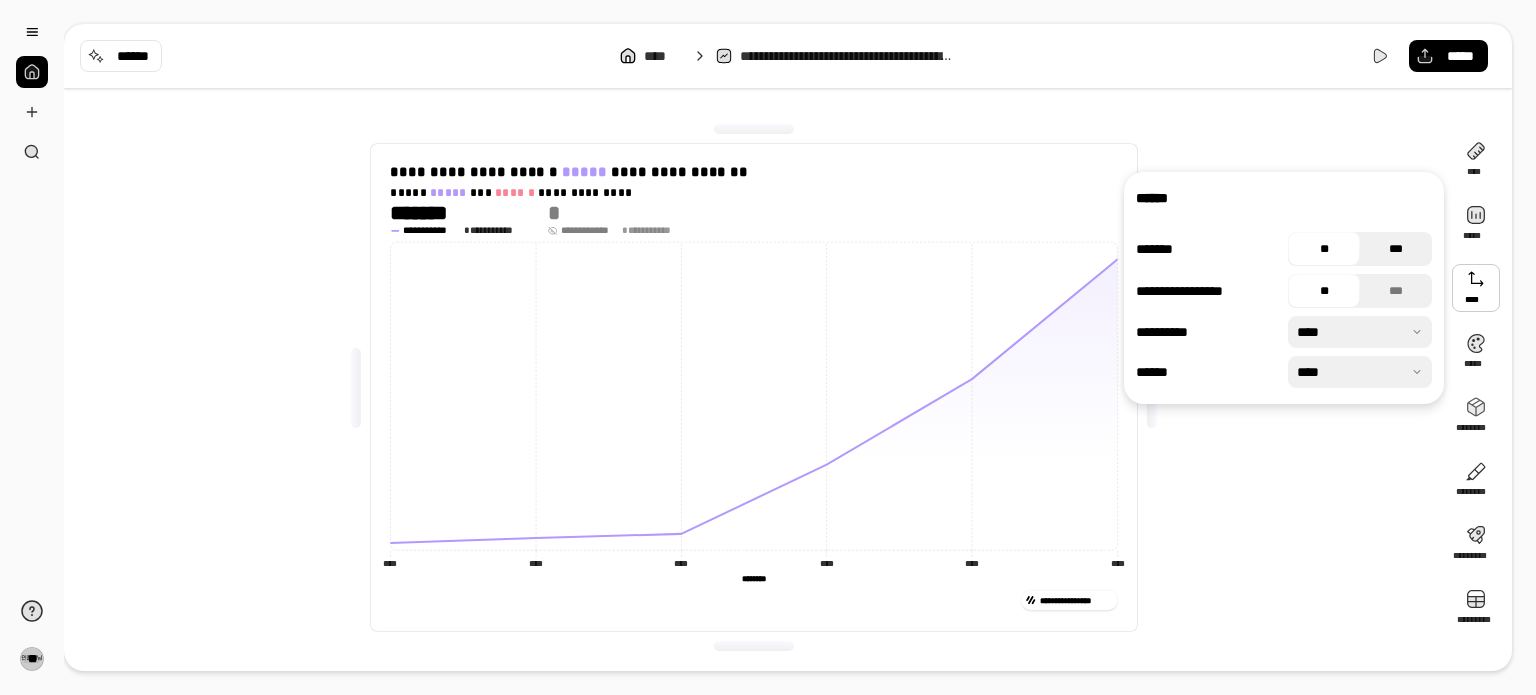 click on "***" at bounding box center [1396, 249] 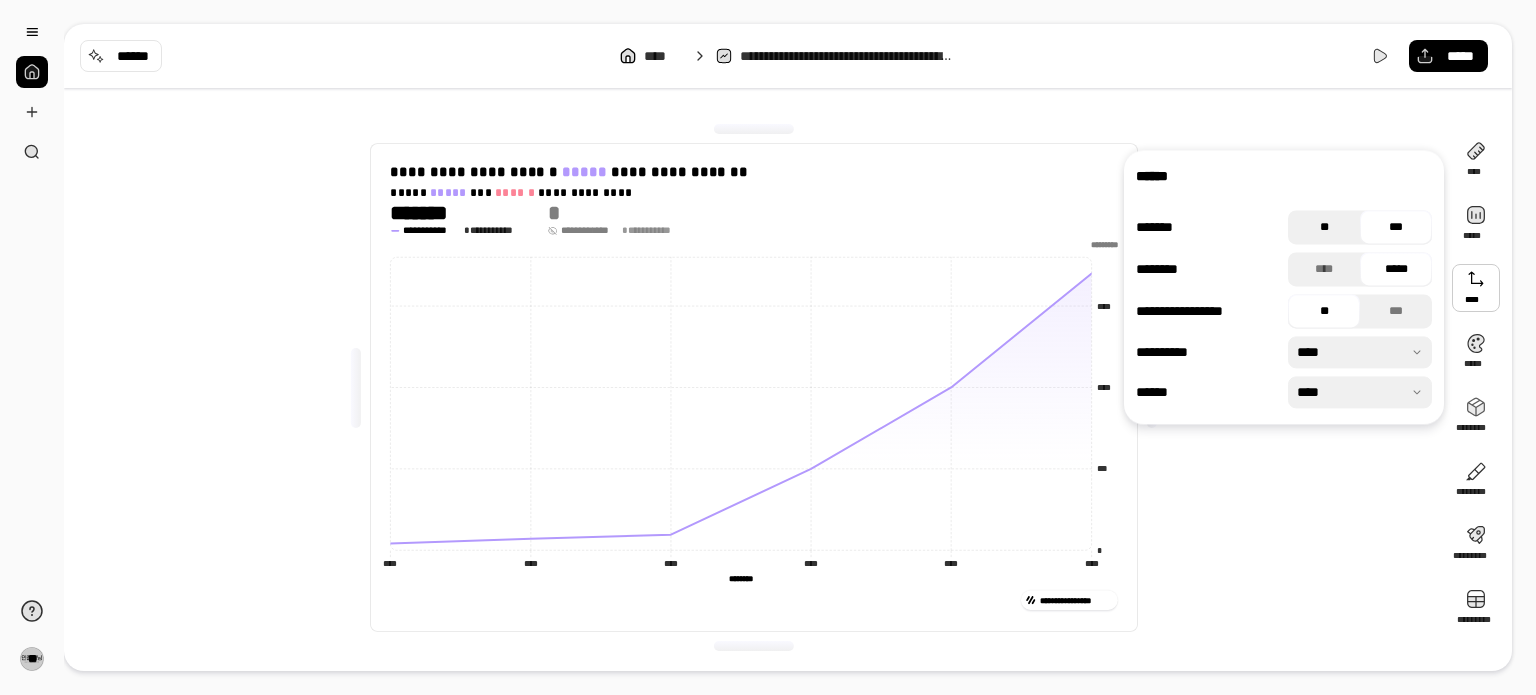 click on "**" at bounding box center (1324, 227) 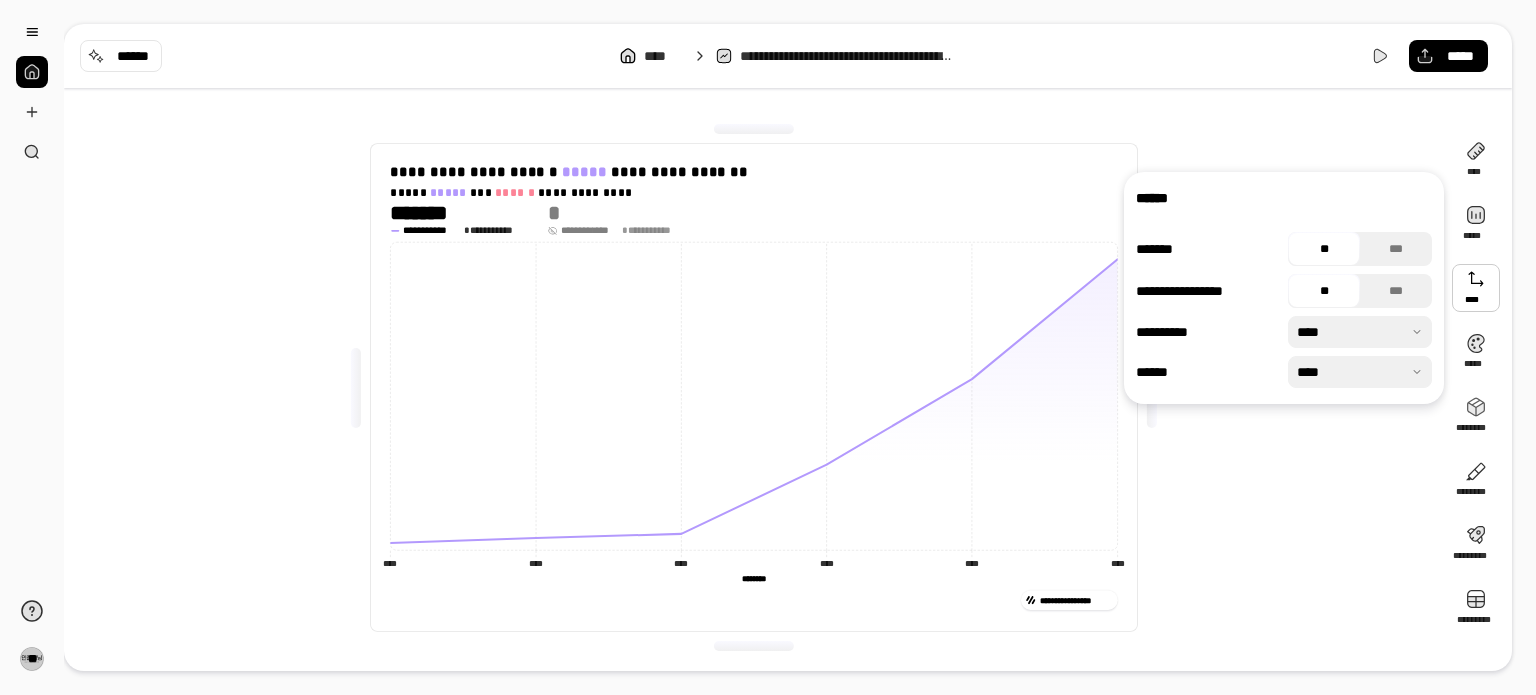 click at bounding box center [1360, 332] 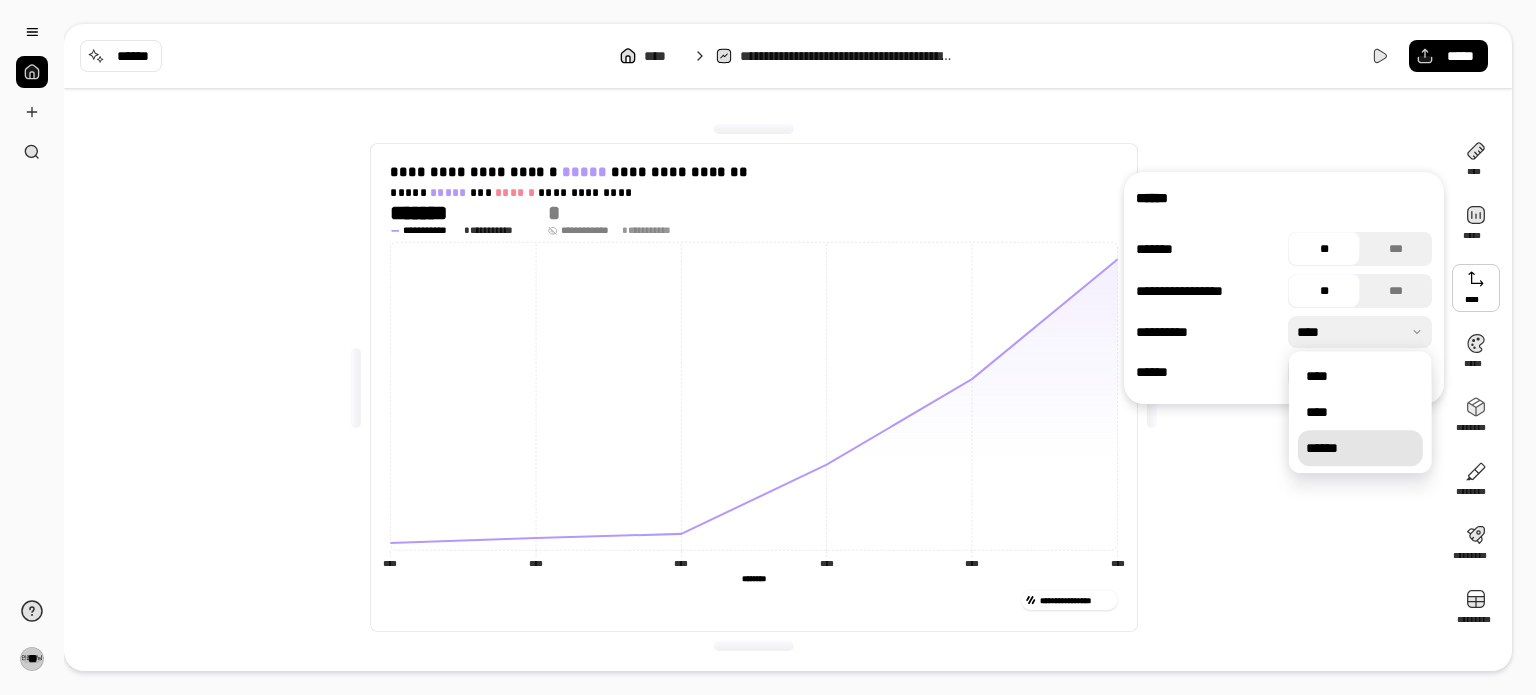 click on "******" at bounding box center (1360, 448) 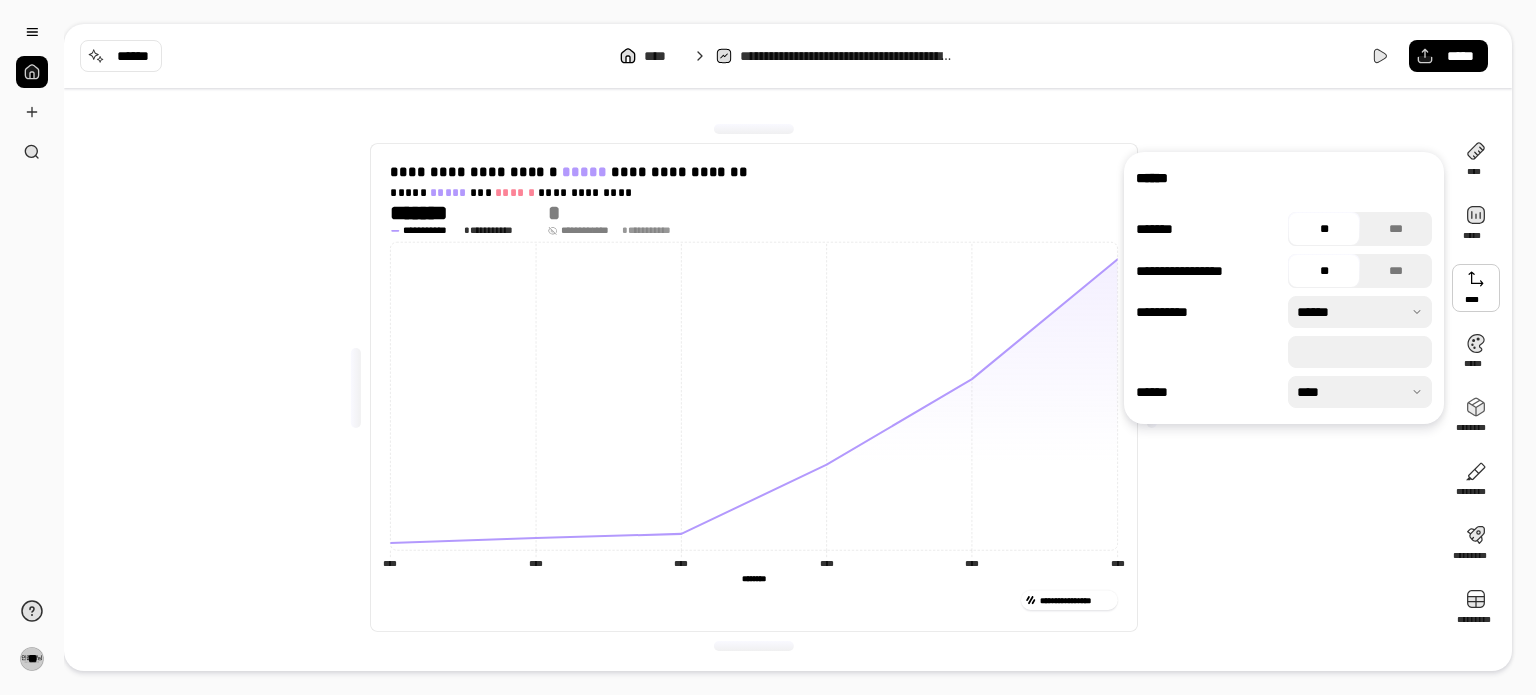 click at bounding box center (1360, 312) 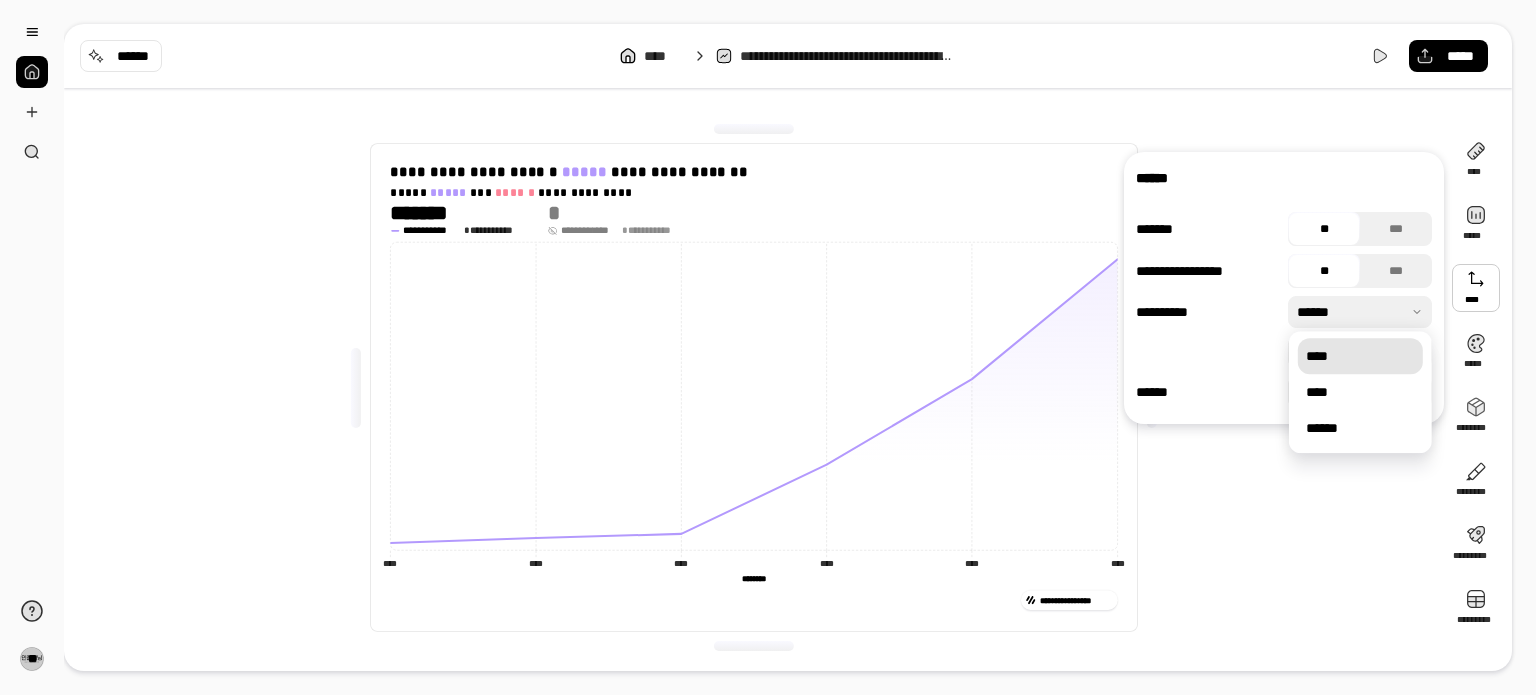 click on "****" at bounding box center (1360, 356) 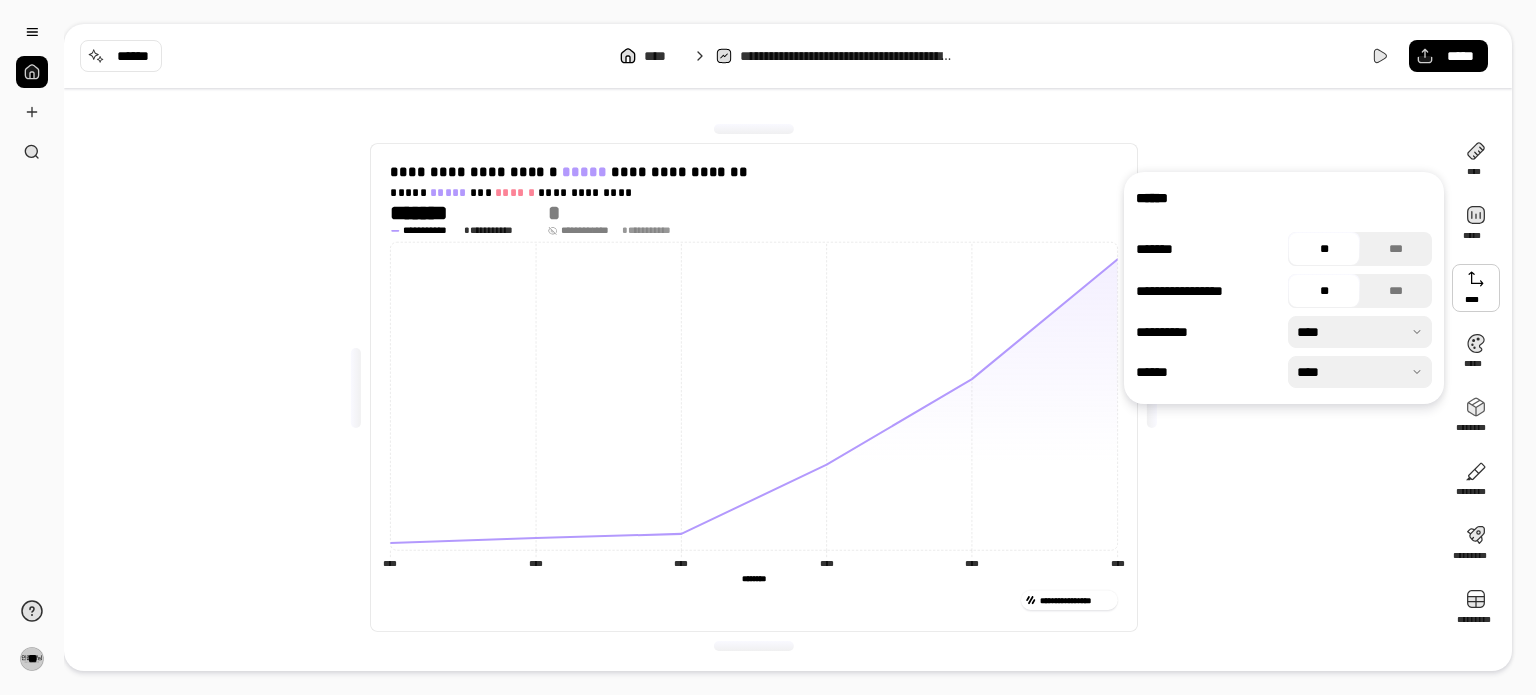 click at bounding box center (1360, 372) 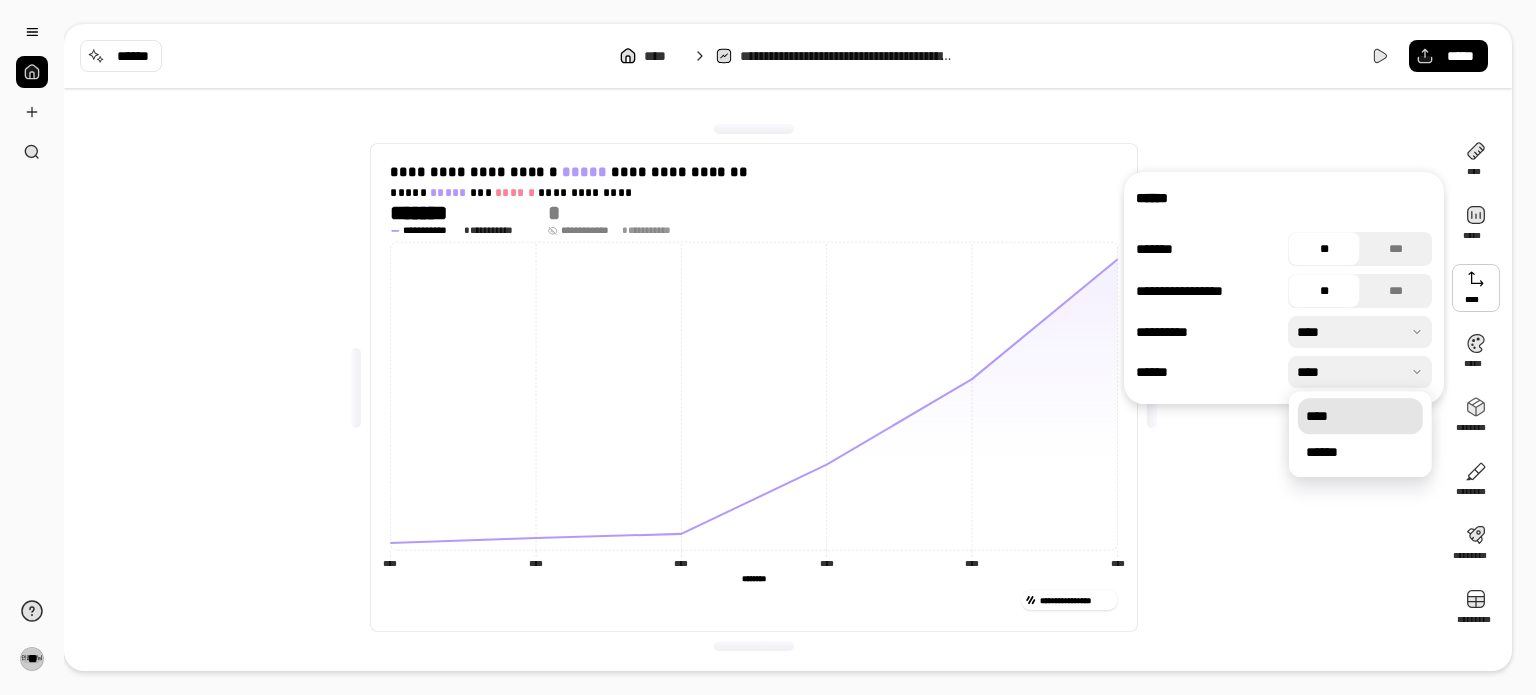 click at bounding box center (1360, 372) 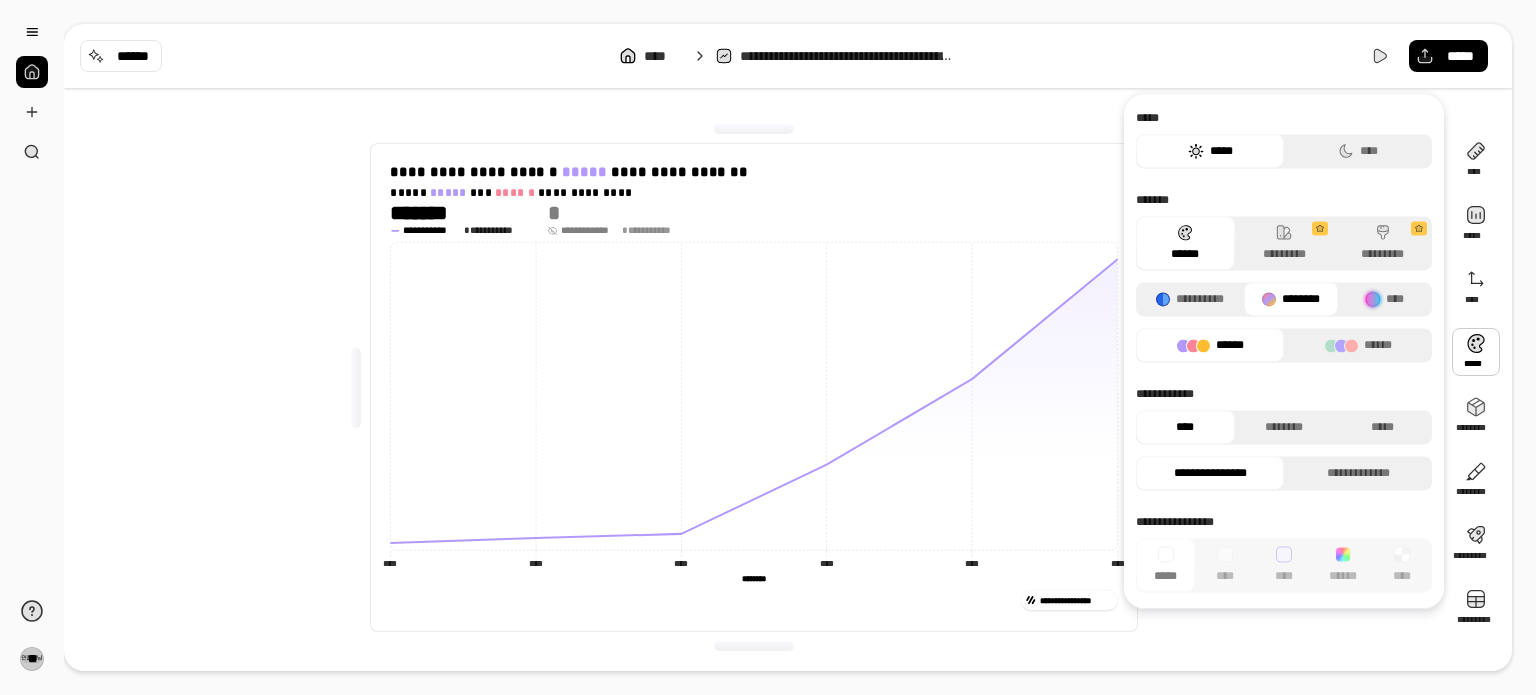 click at bounding box center [1476, 352] 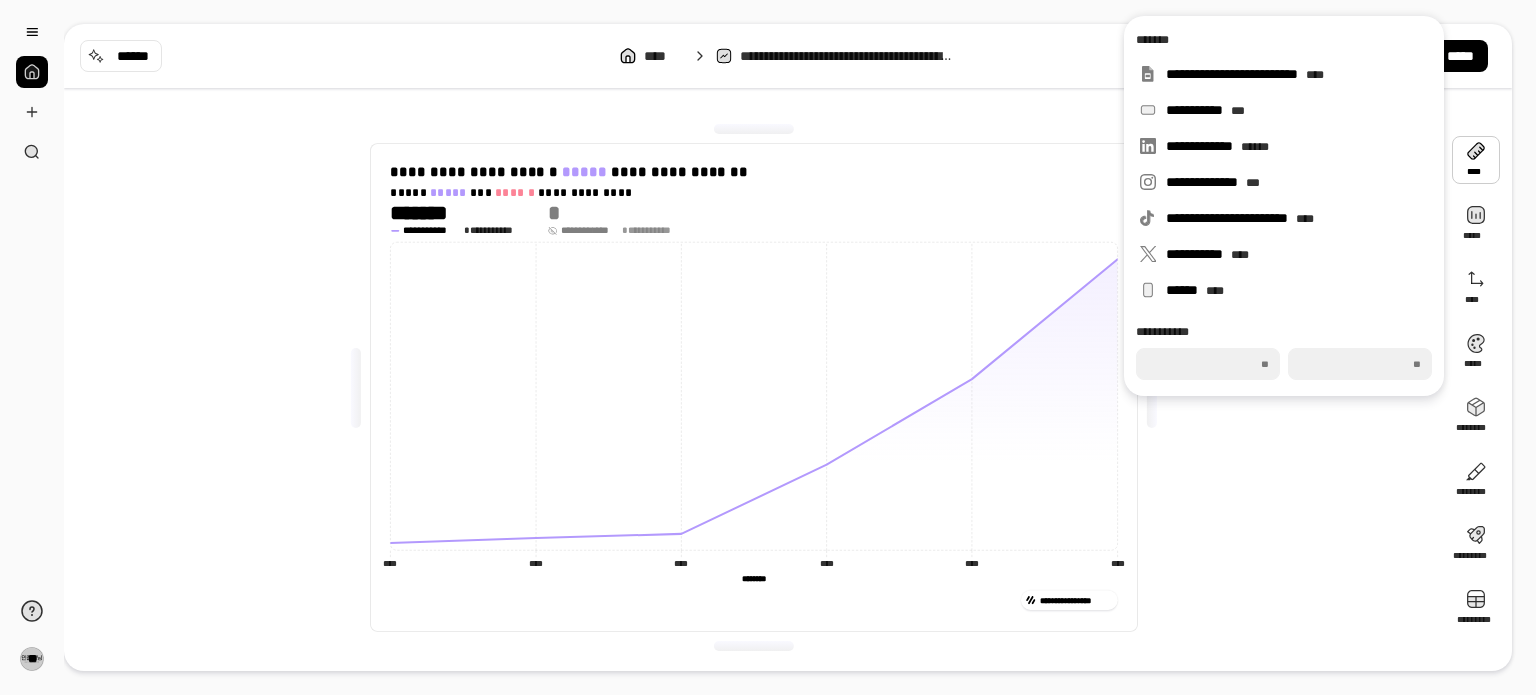 click at bounding box center [1476, 160] 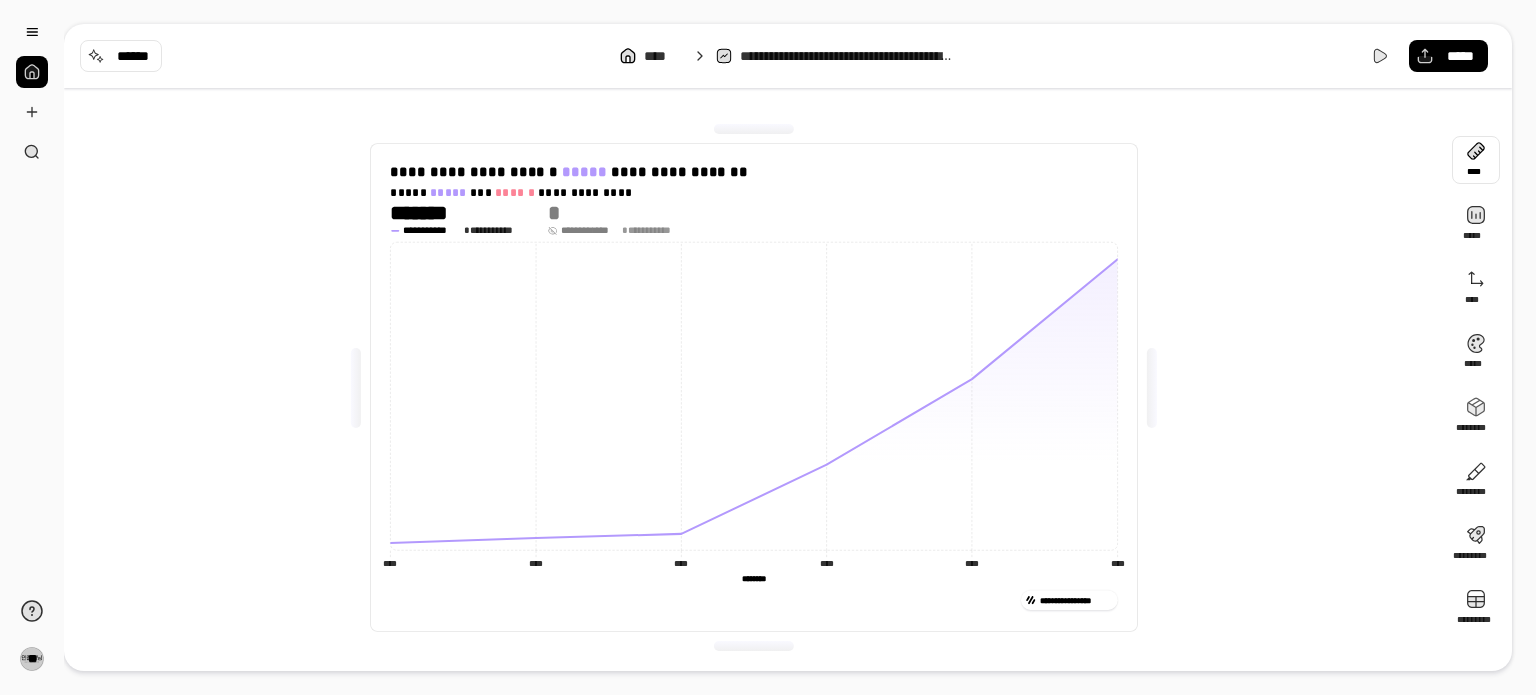 click at bounding box center (1476, 160) 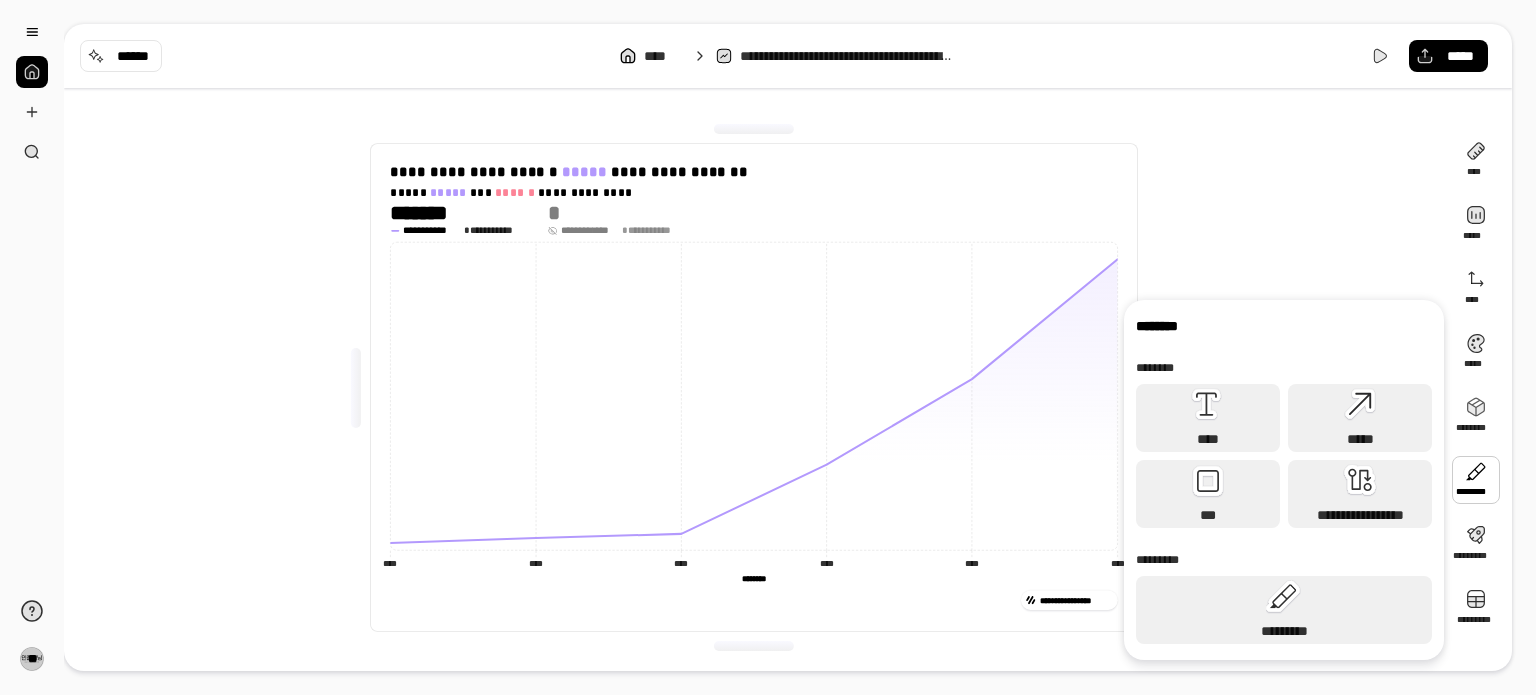 click at bounding box center (1476, 480) 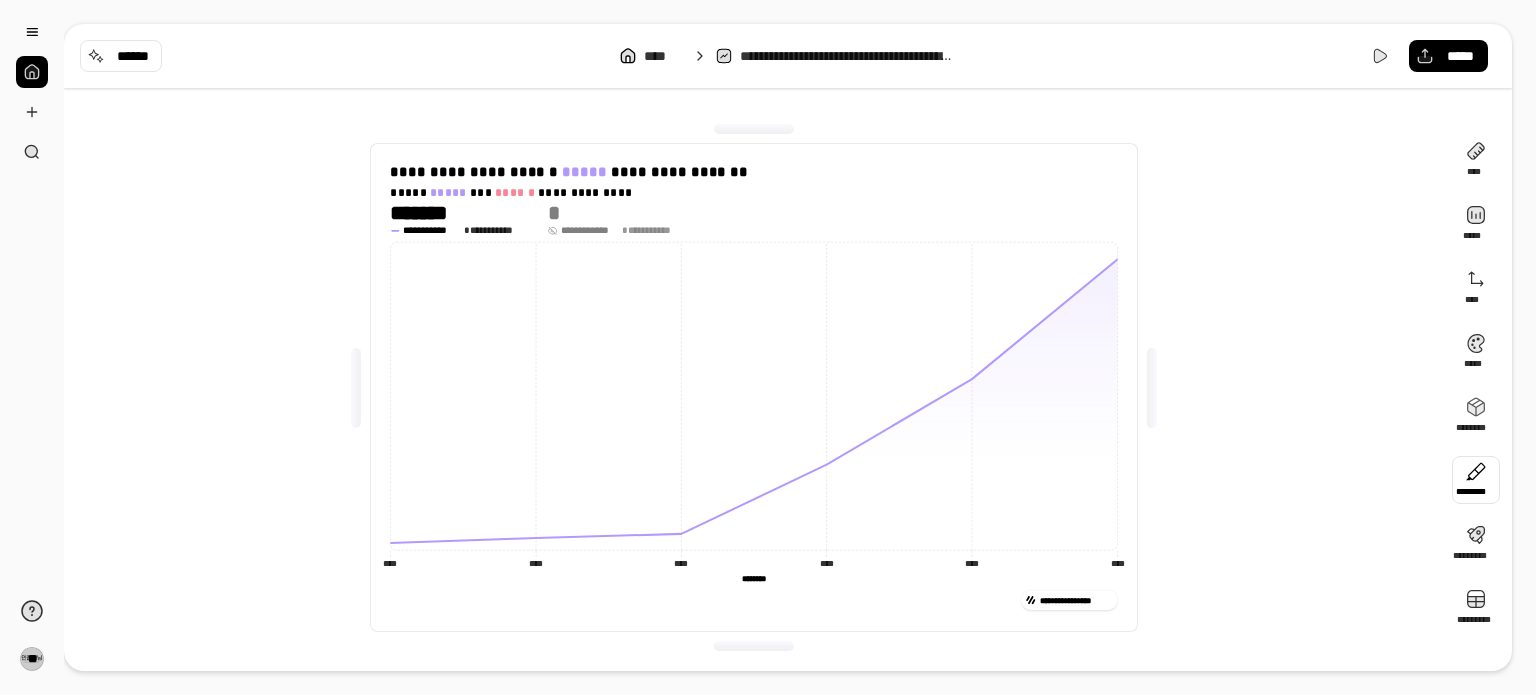 click at bounding box center (1476, 480) 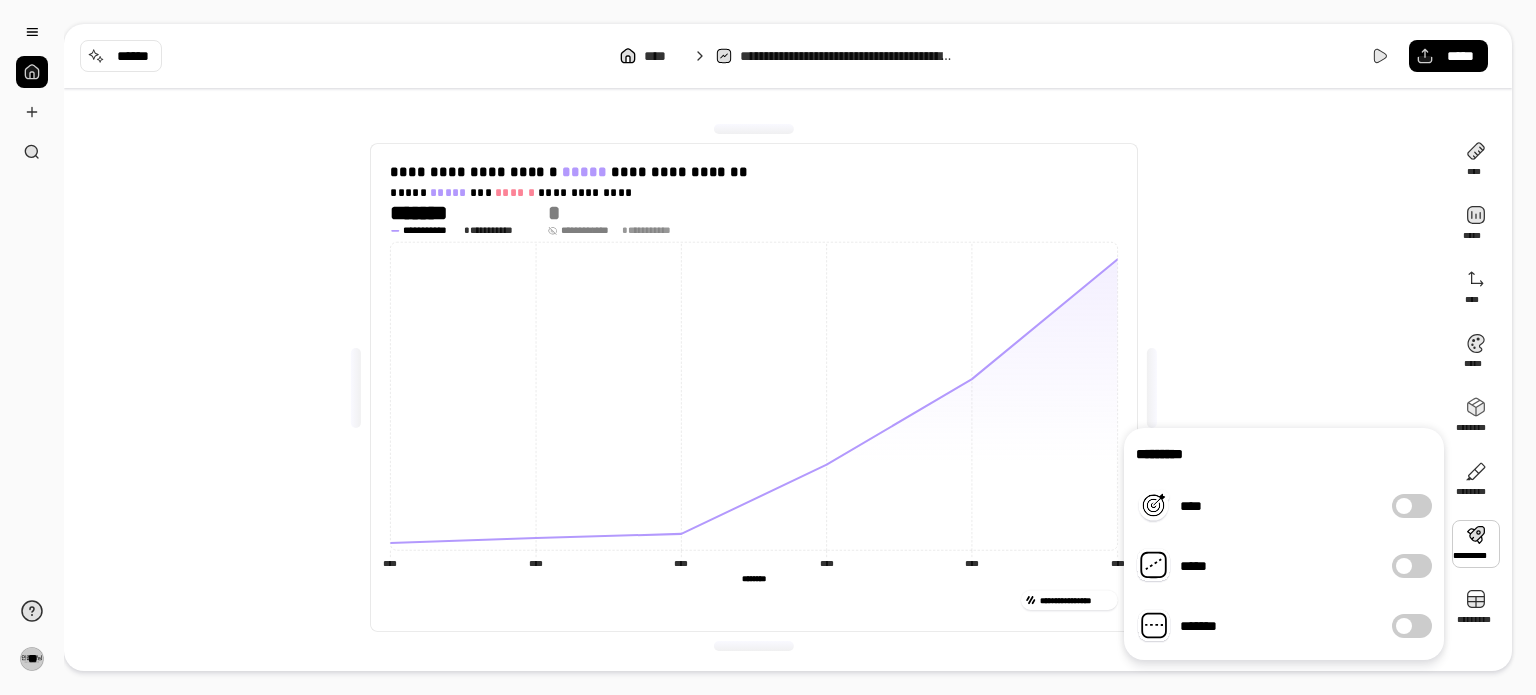 click at bounding box center (1476, 544) 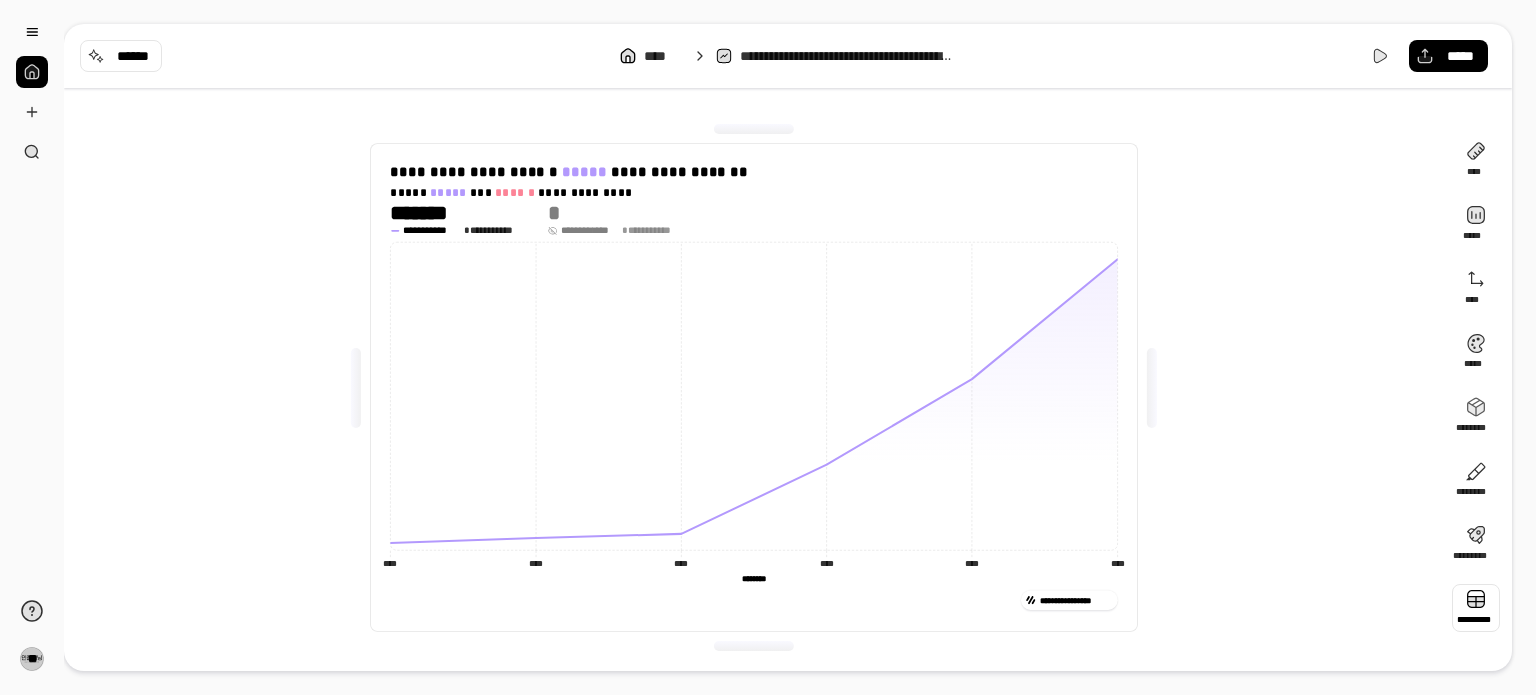 click at bounding box center [1476, 608] 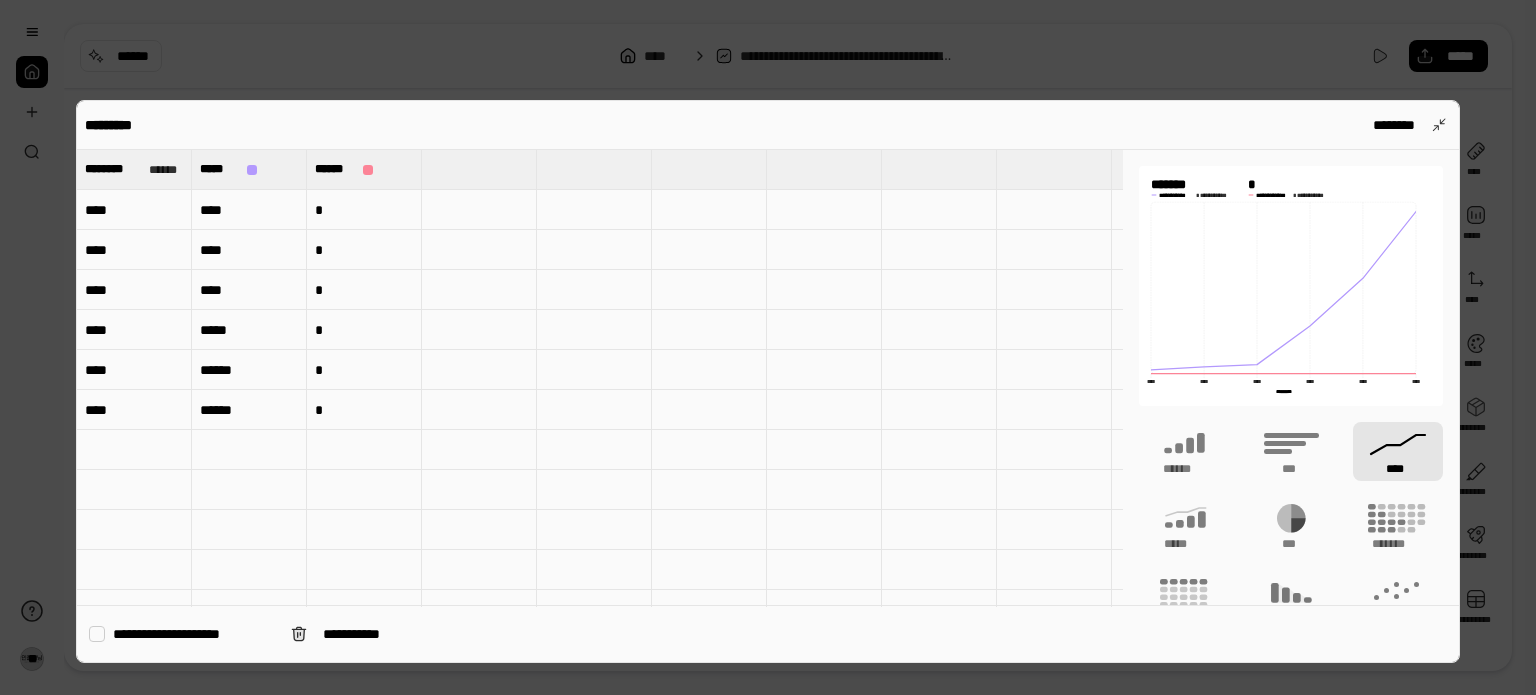 click on "**********" at bounding box center [768, 381] 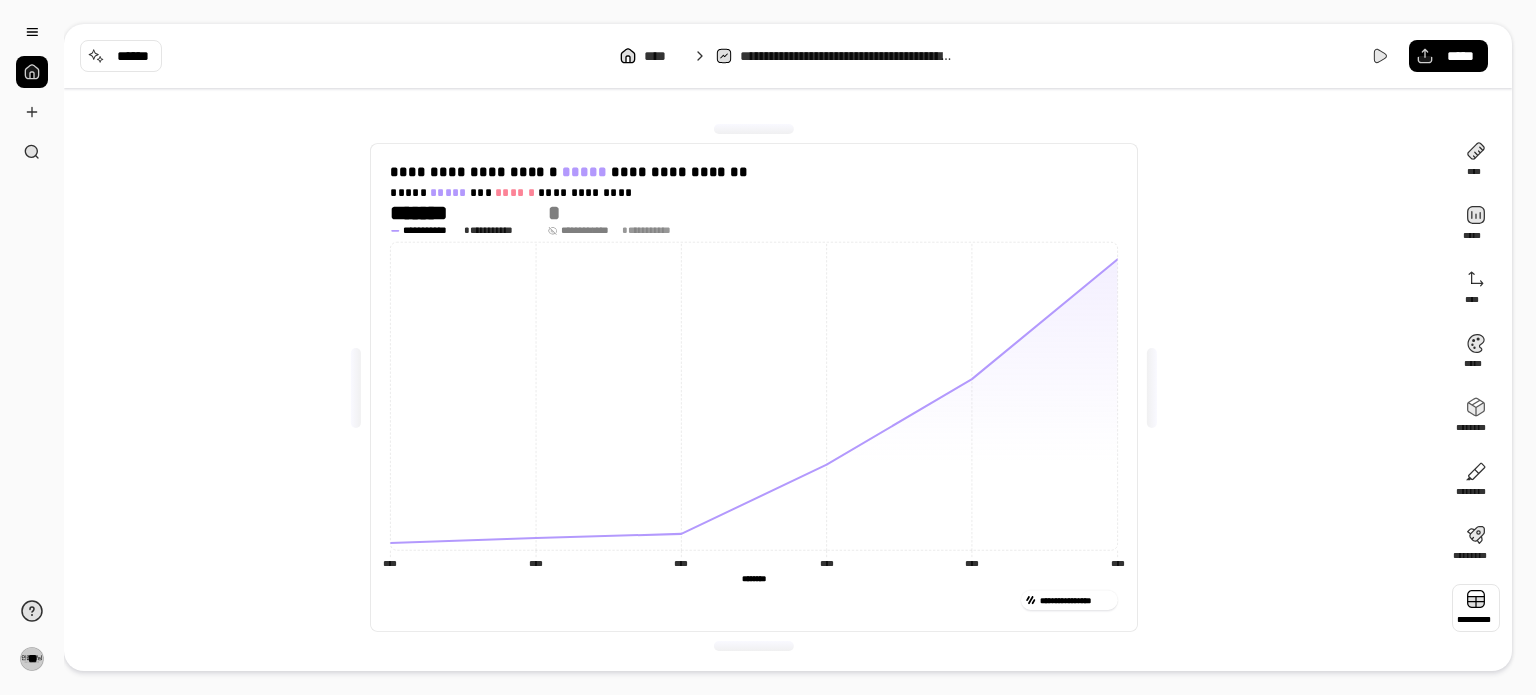 click at bounding box center (1476, 608) 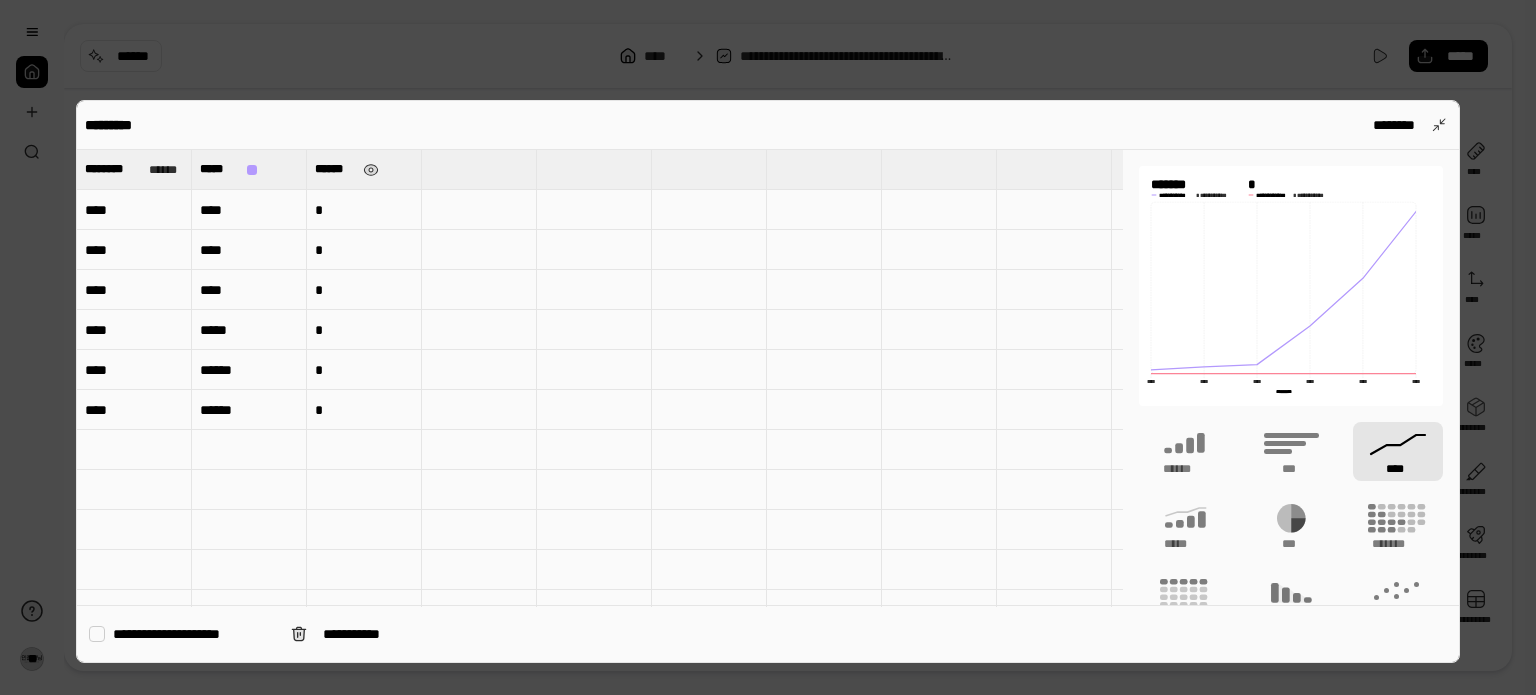 click on "******" at bounding box center [335, 169] 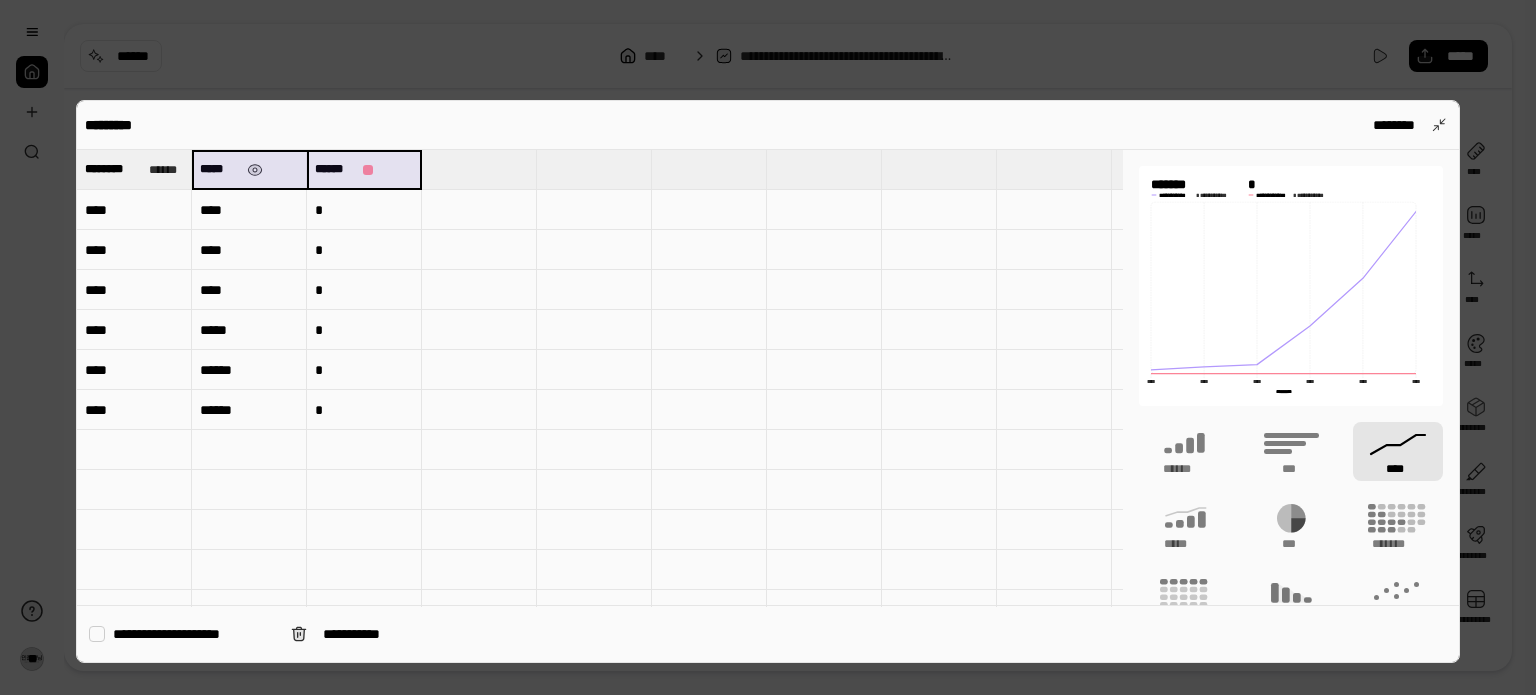 drag, startPoint x: 346, startPoint y: 158, endPoint x: 228, endPoint y: 154, distance: 118.06778 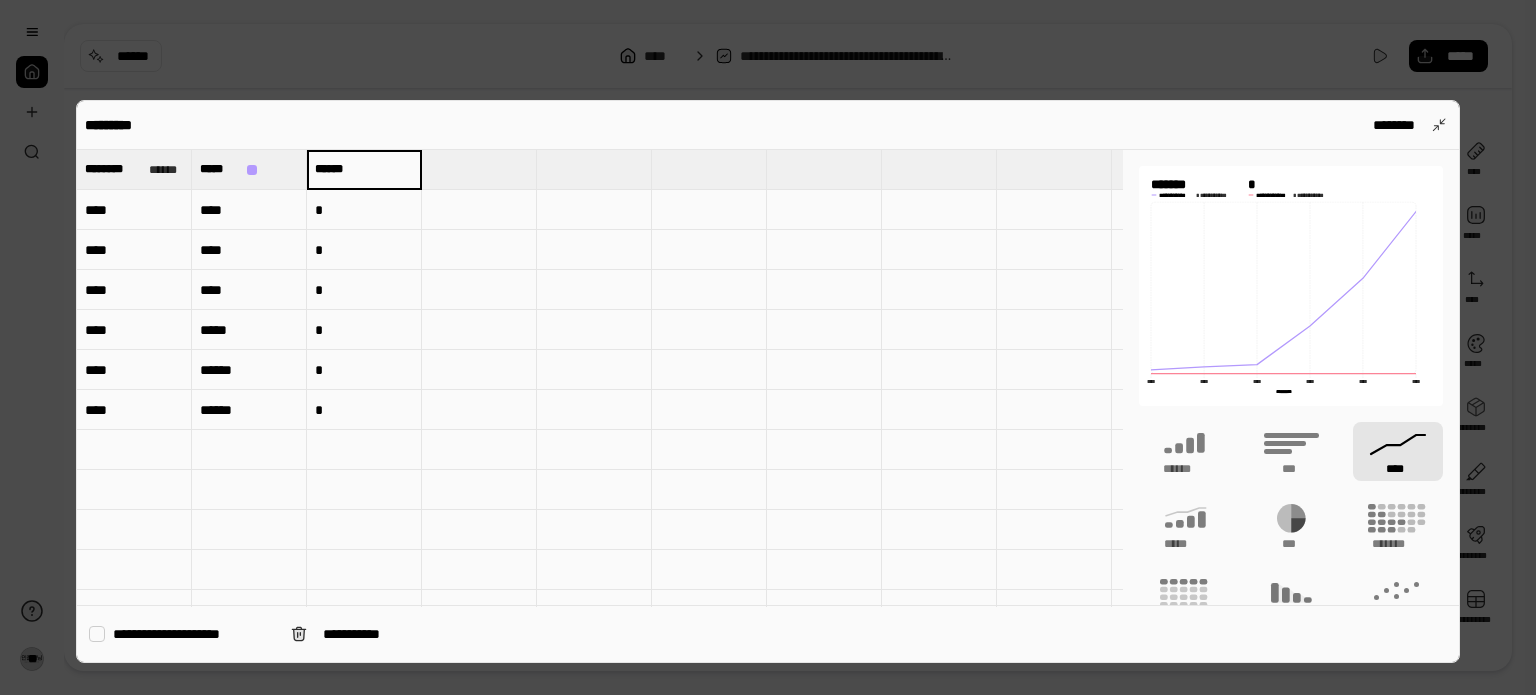 click on "******" at bounding box center (364, 169) 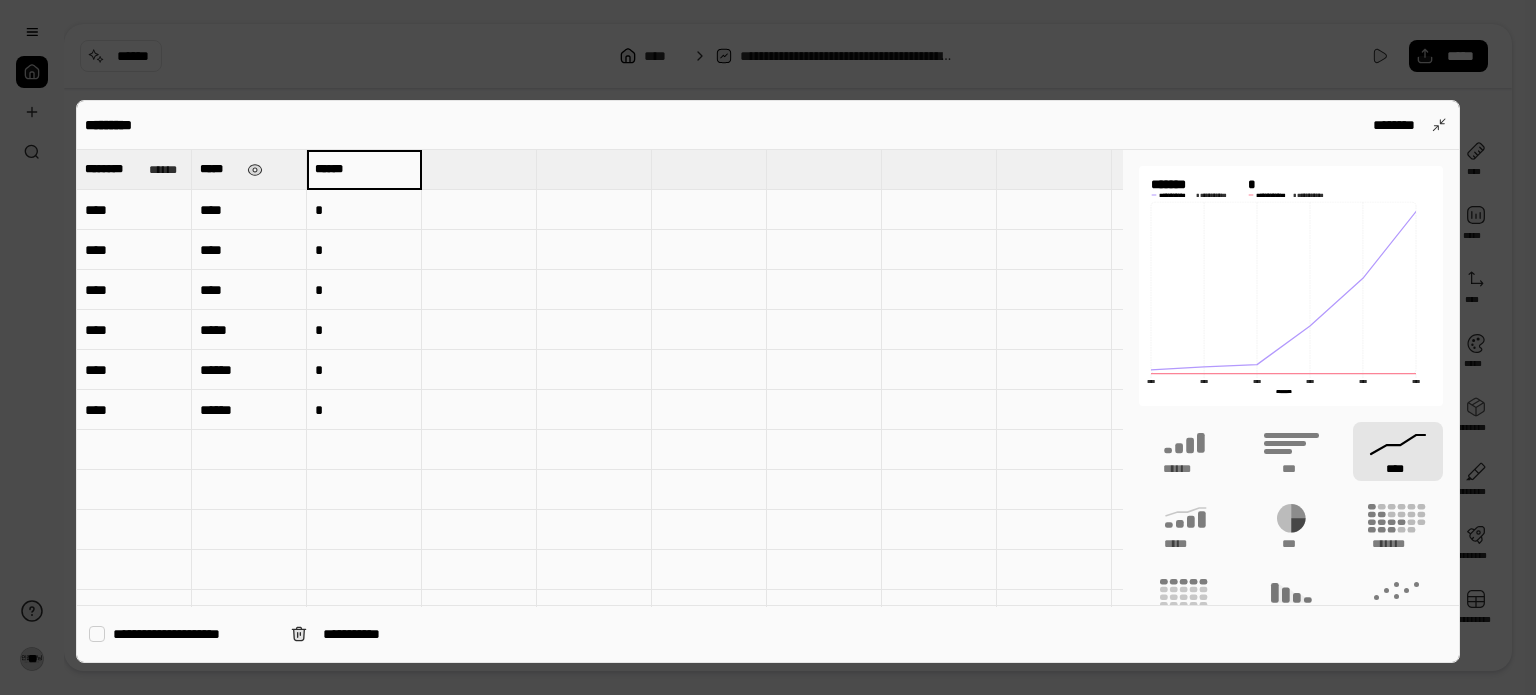 click on "*****" at bounding box center (249, 169) 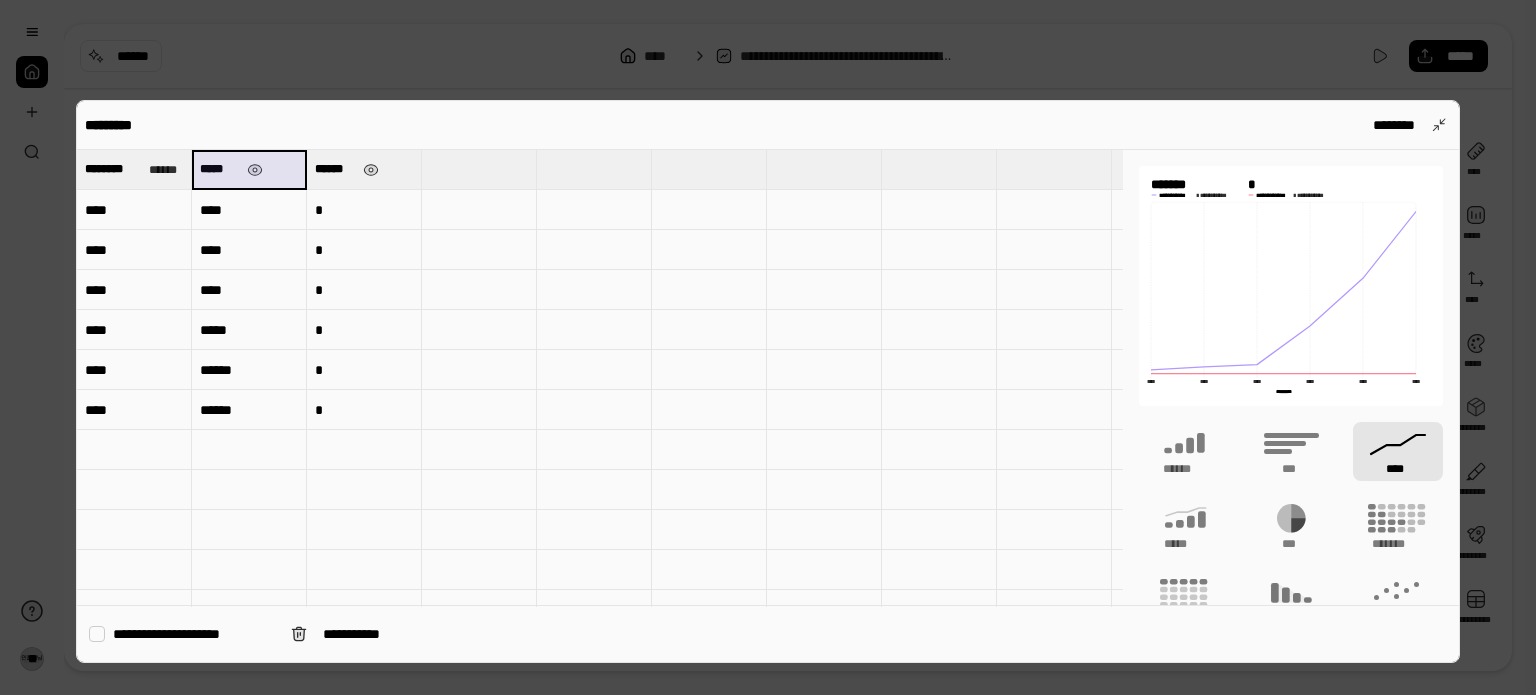 drag, startPoint x: 257, startPoint y: 186, endPoint x: 300, endPoint y: 183, distance: 43.104523 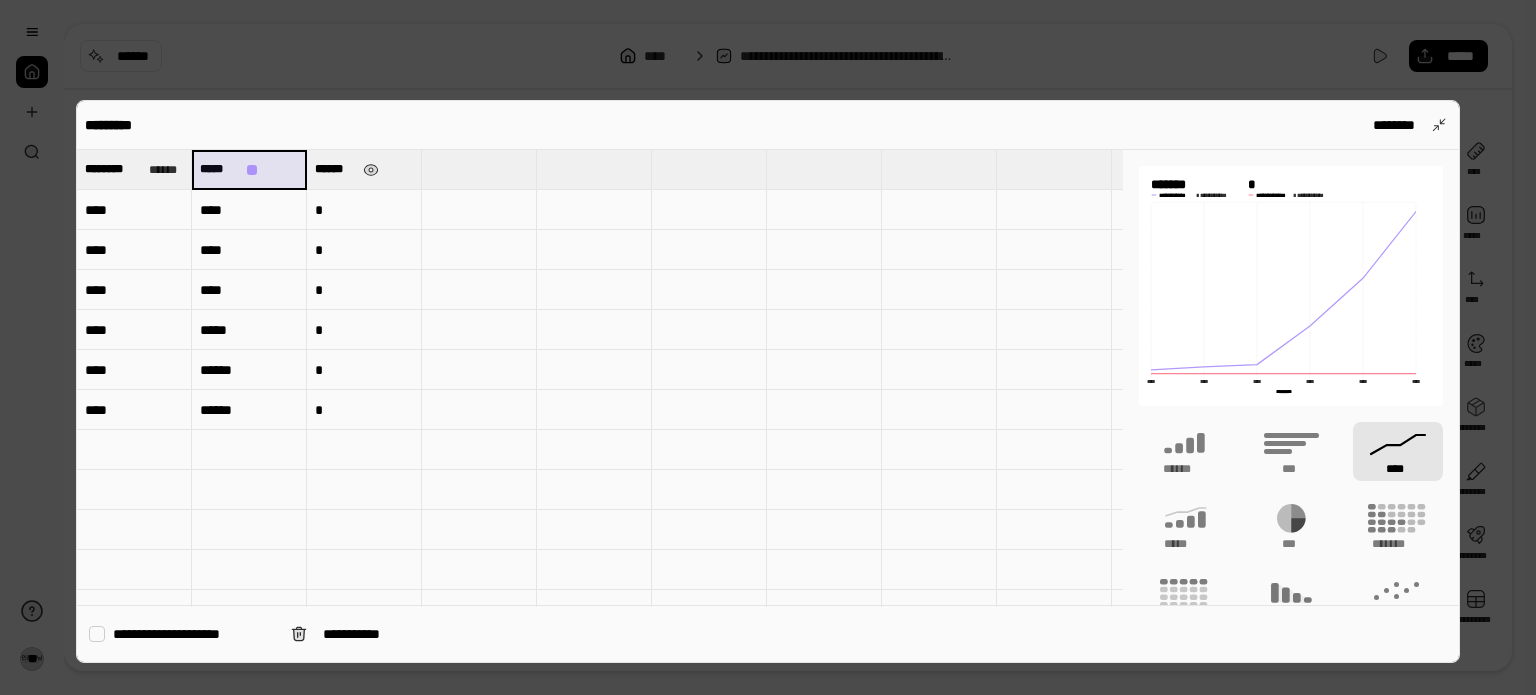 click on "******" at bounding box center (249, 410) 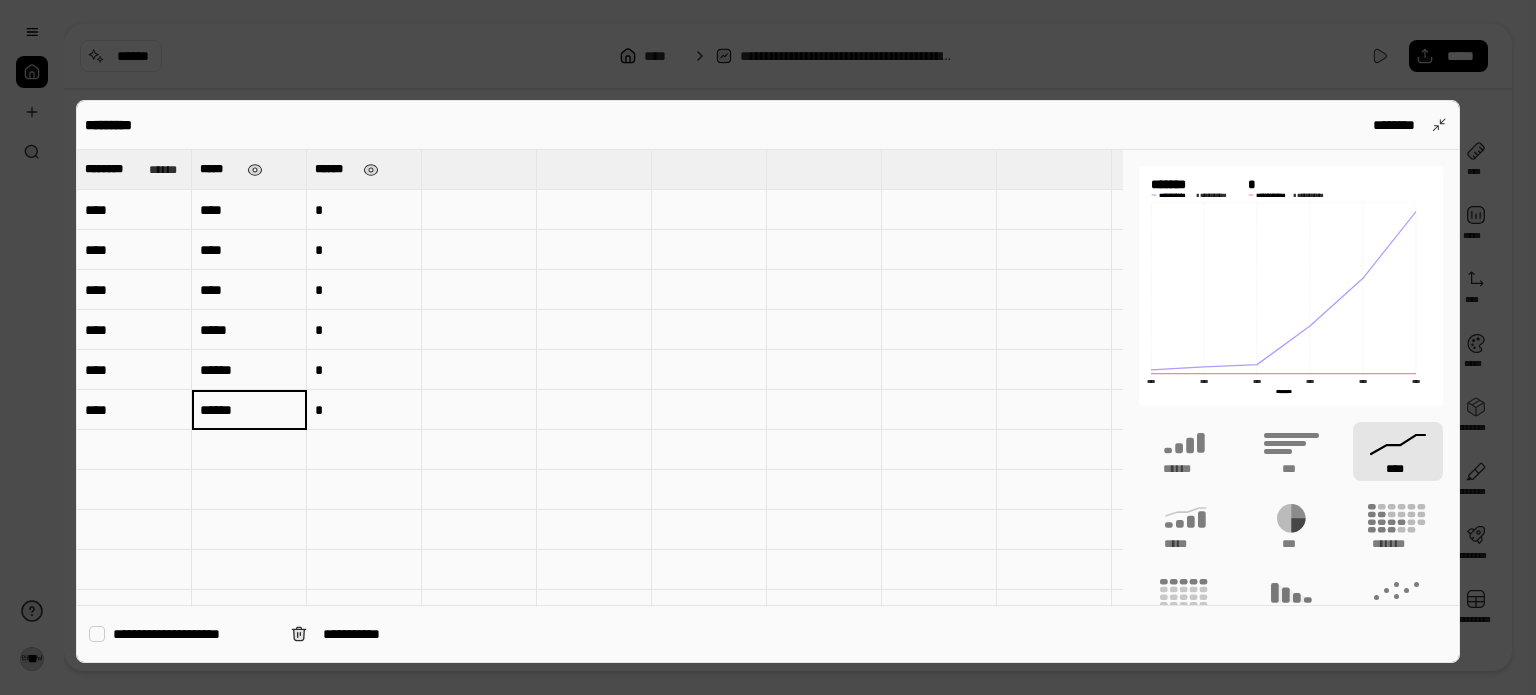 click on "*****" at bounding box center [249, 169] 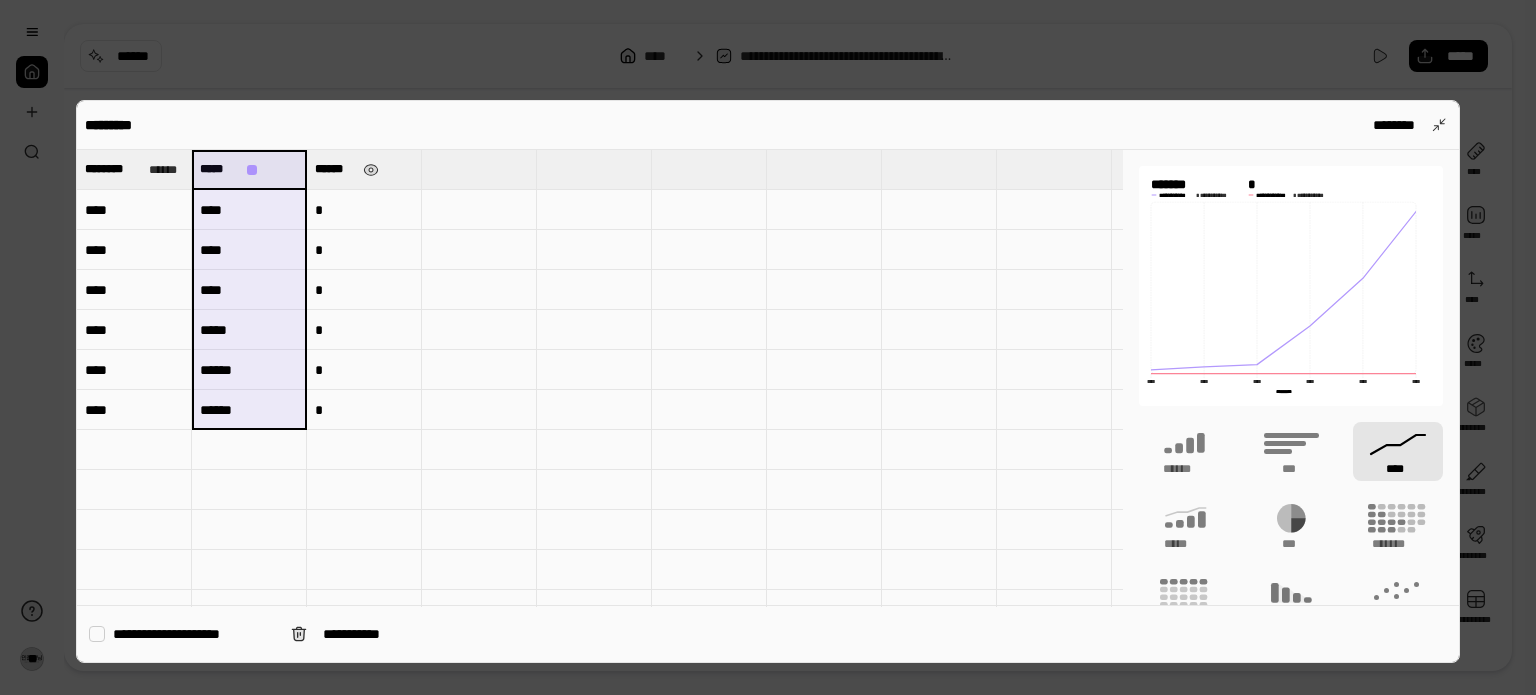 drag, startPoint x: 285, startPoint y: 168, endPoint x: 258, endPoint y: 417, distance: 250.45958 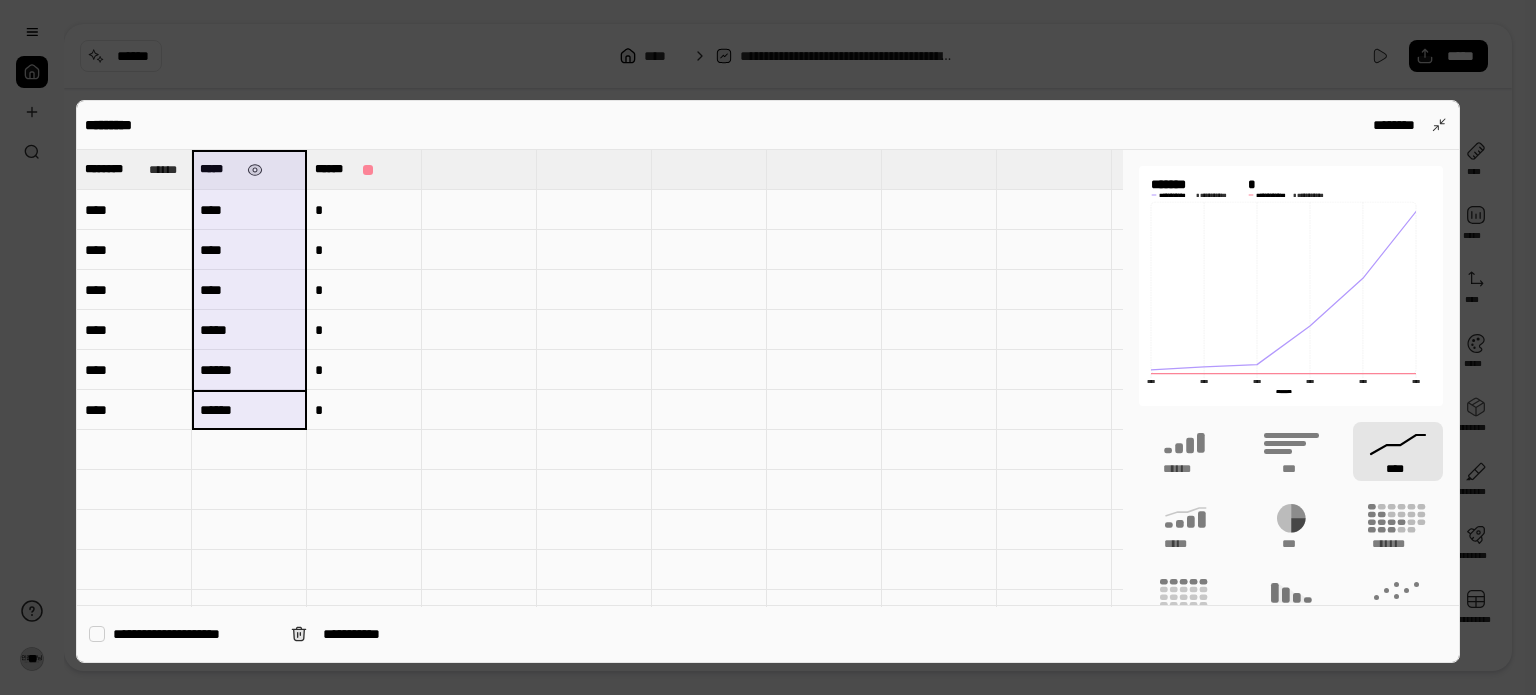 click on "*****" at bounding box center [249, 169] 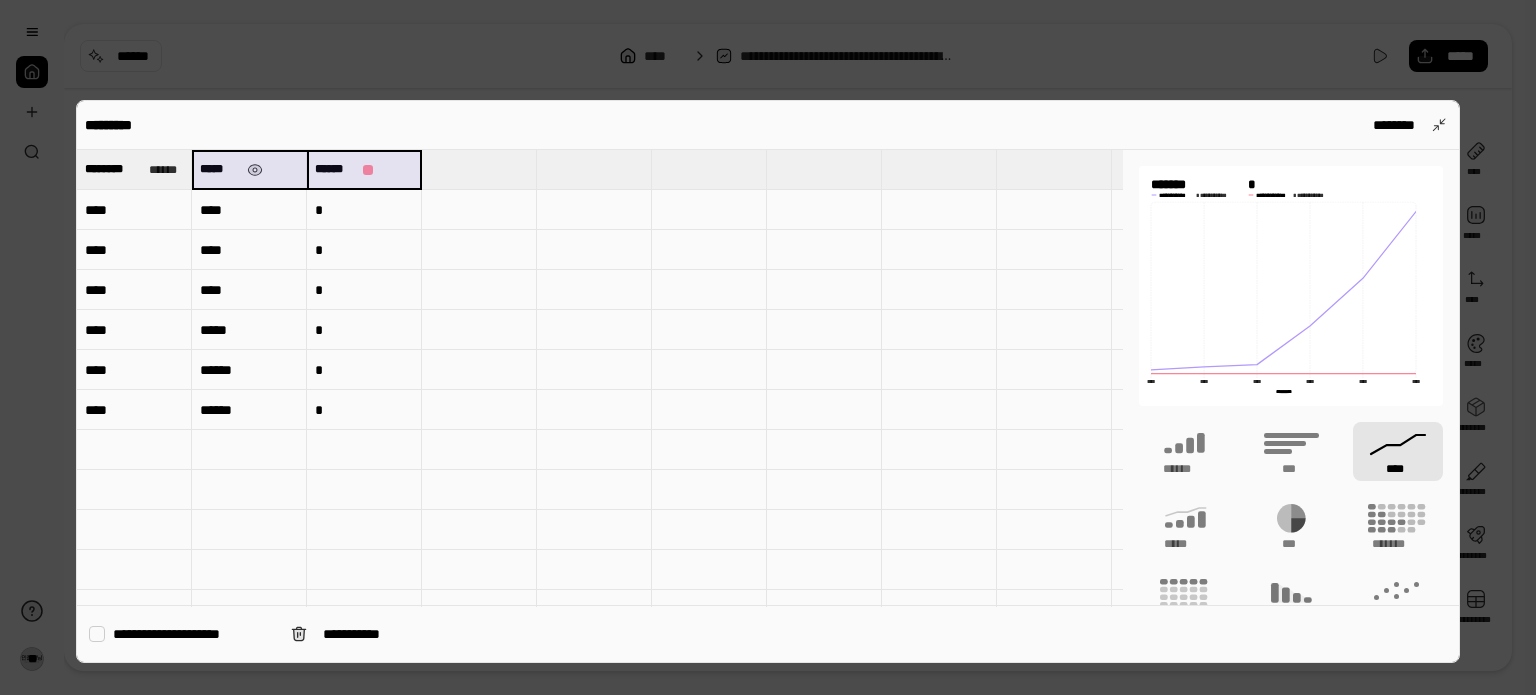 drag, startPoint x: 392, startPoint y: 167, endPoint x: 228, endPoint y: 167, distance: 164 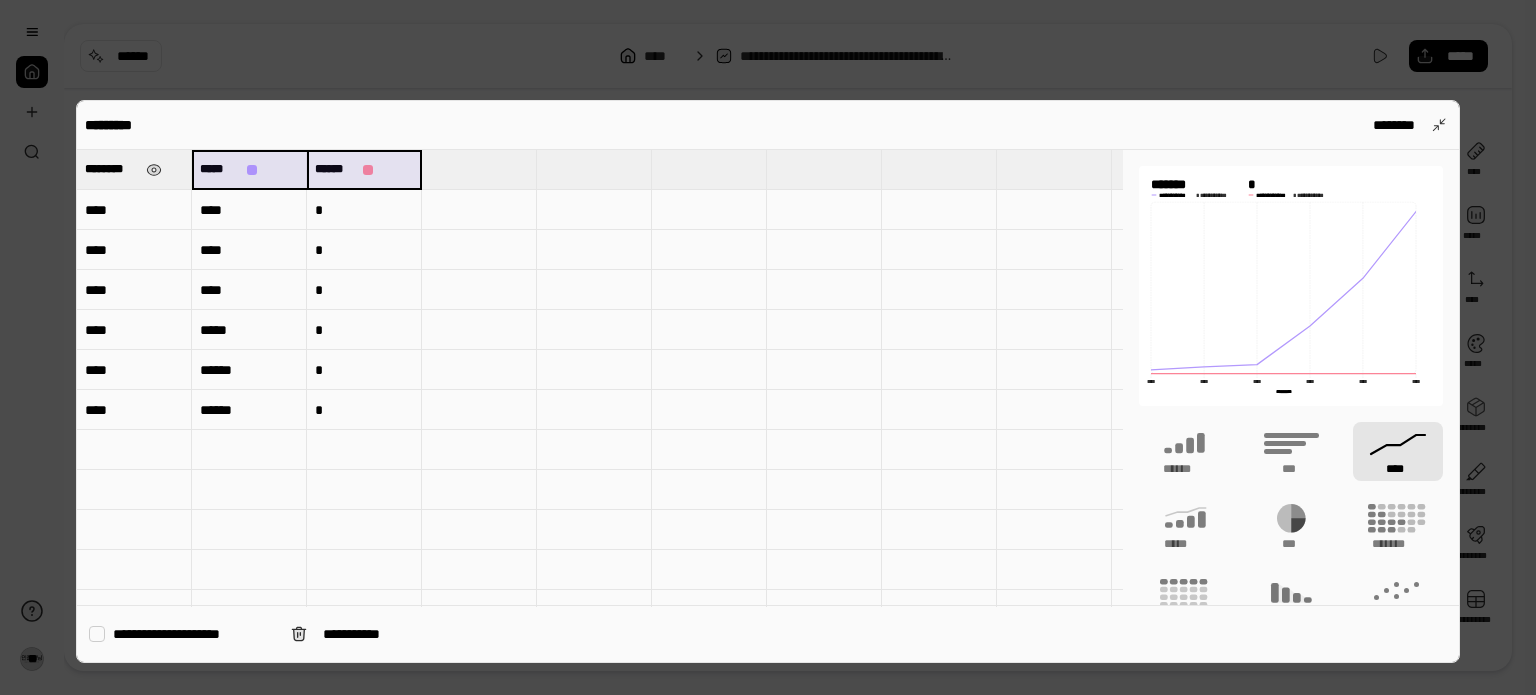 click on "********" at bounding box center [111, 169] 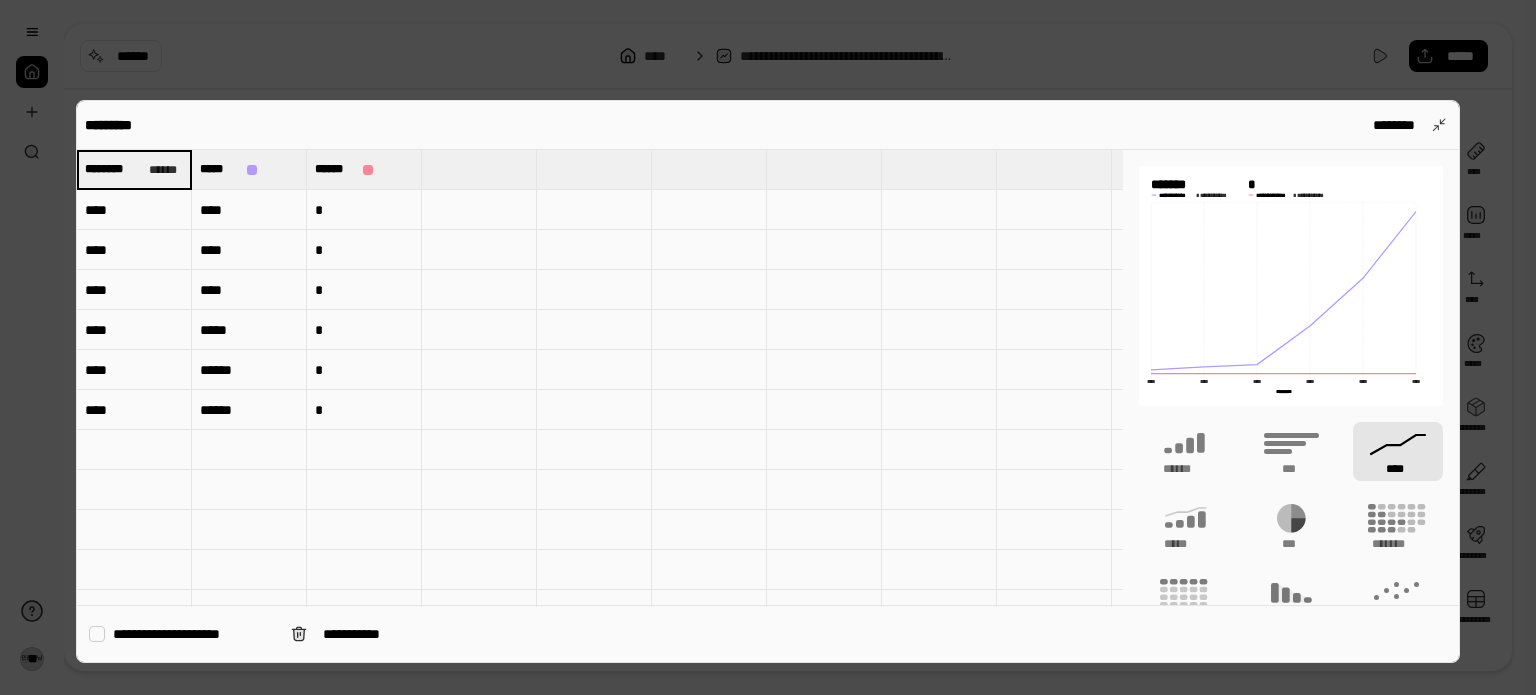 click on "**********" at bounding box center [194, 634] 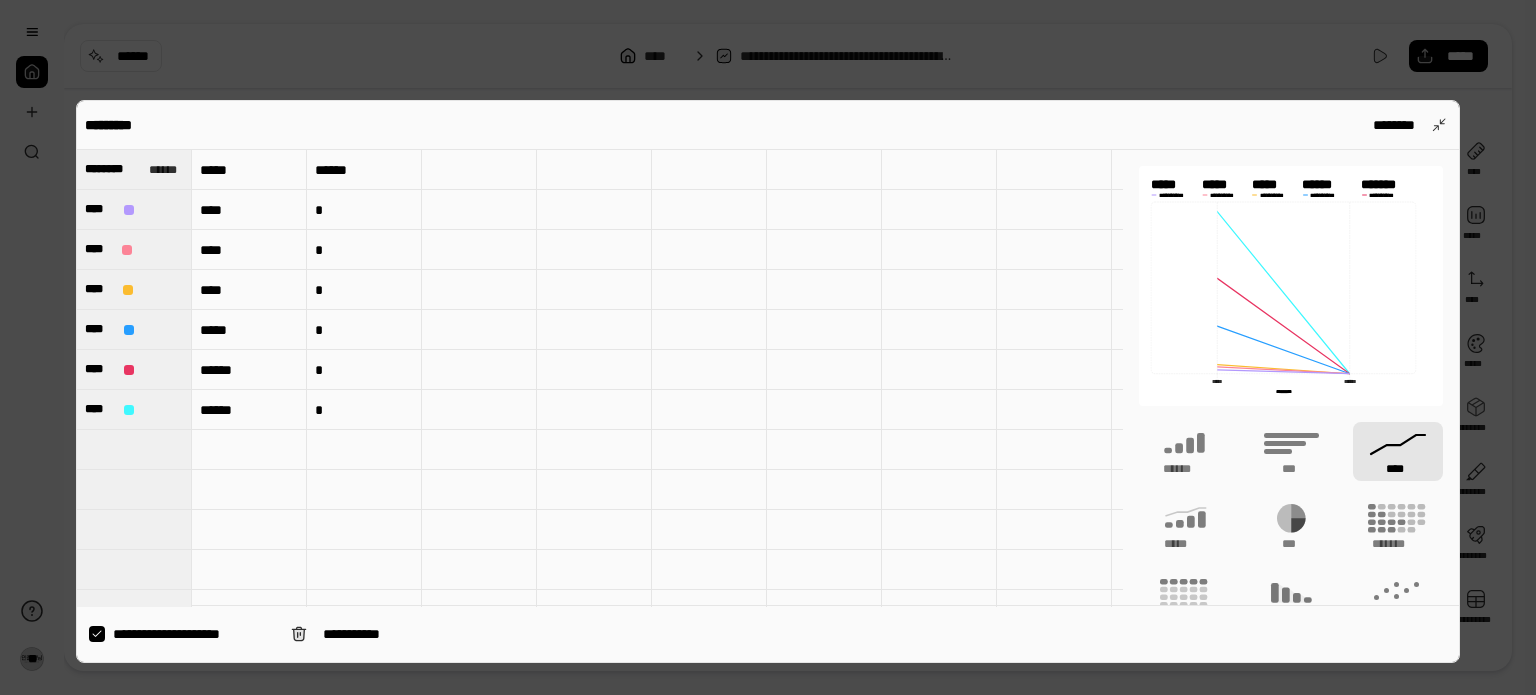 click 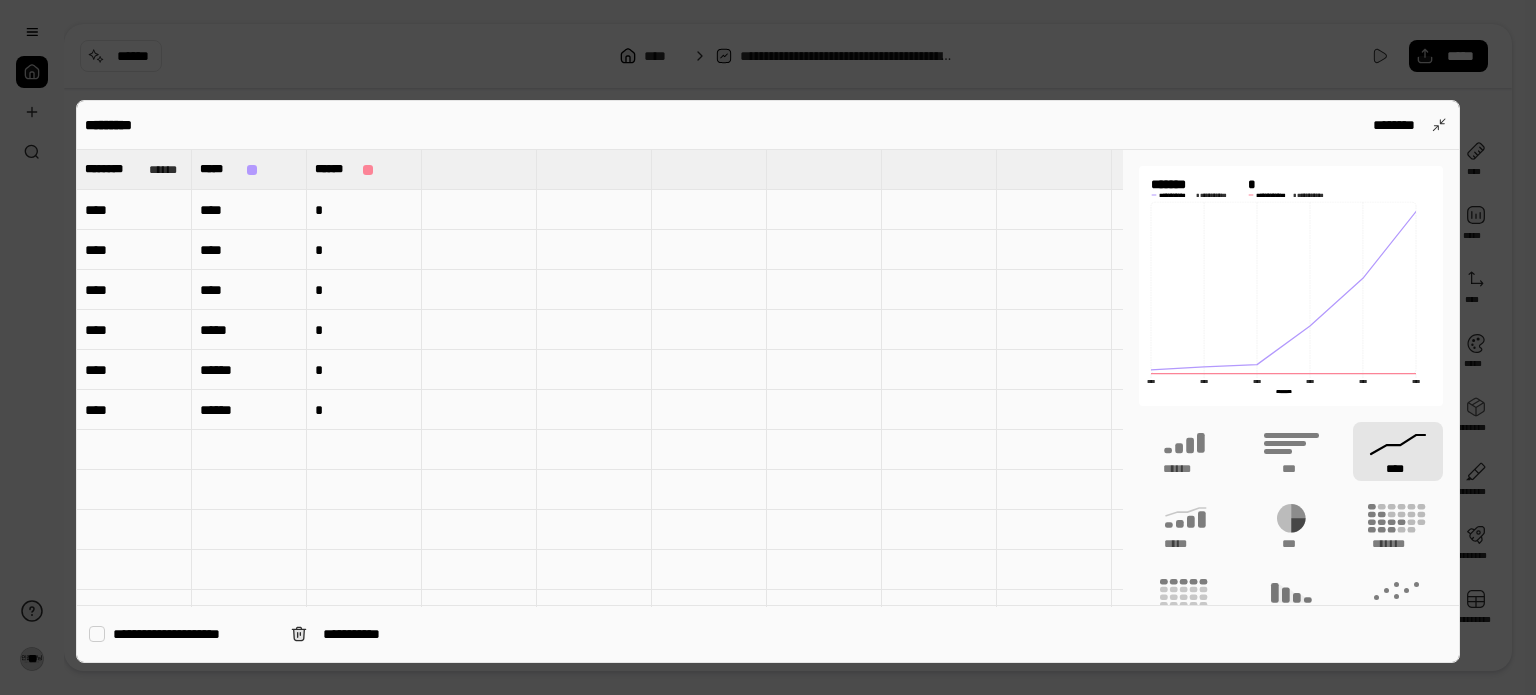 click on "**********" at bounding box center [182, 634] 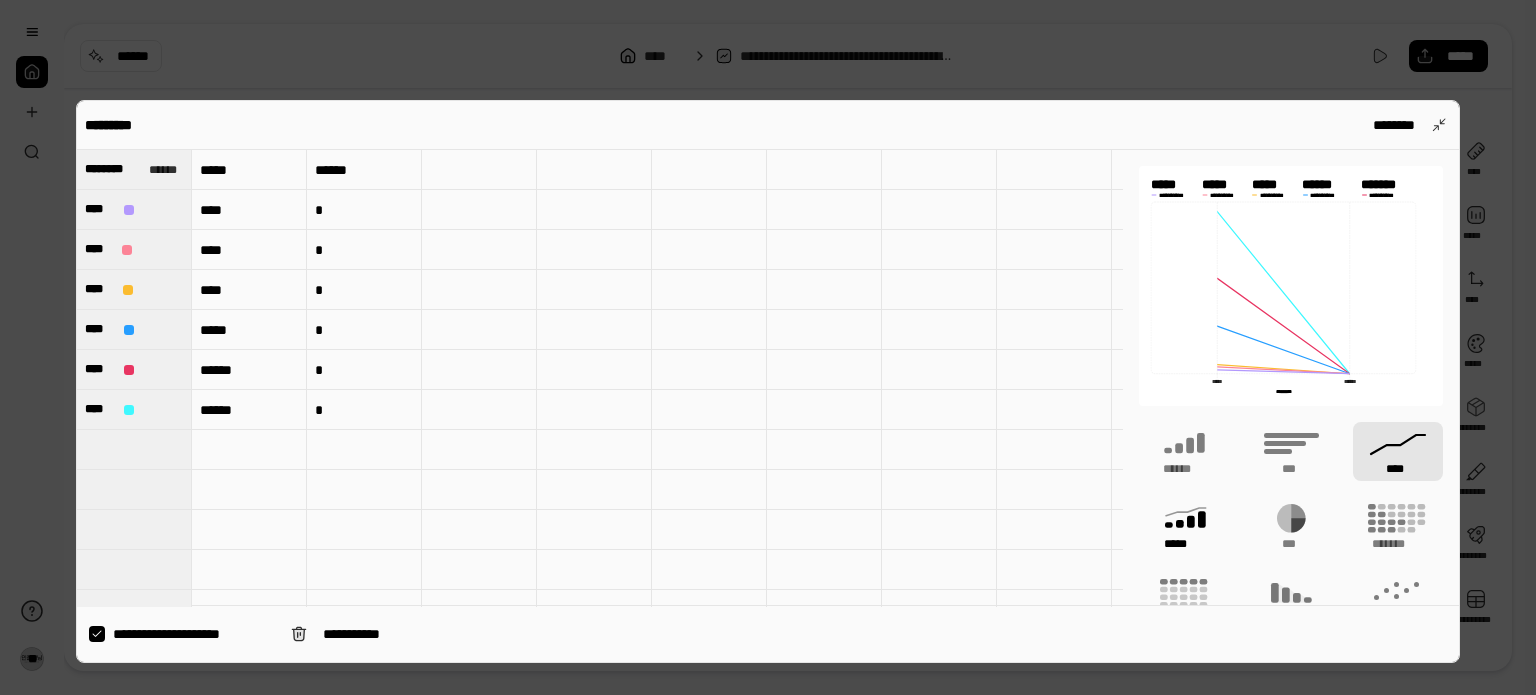 click on "*****" at bounding box center [1184, 544] 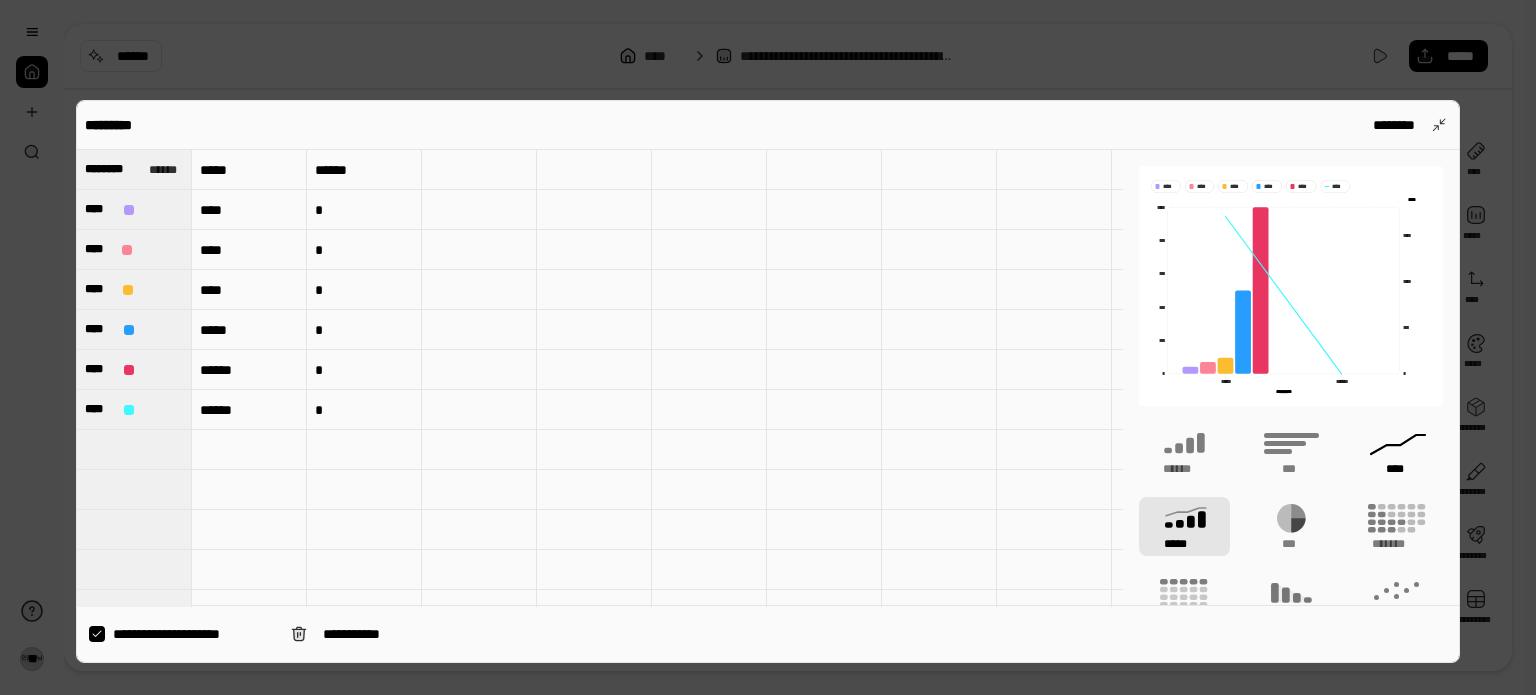 click 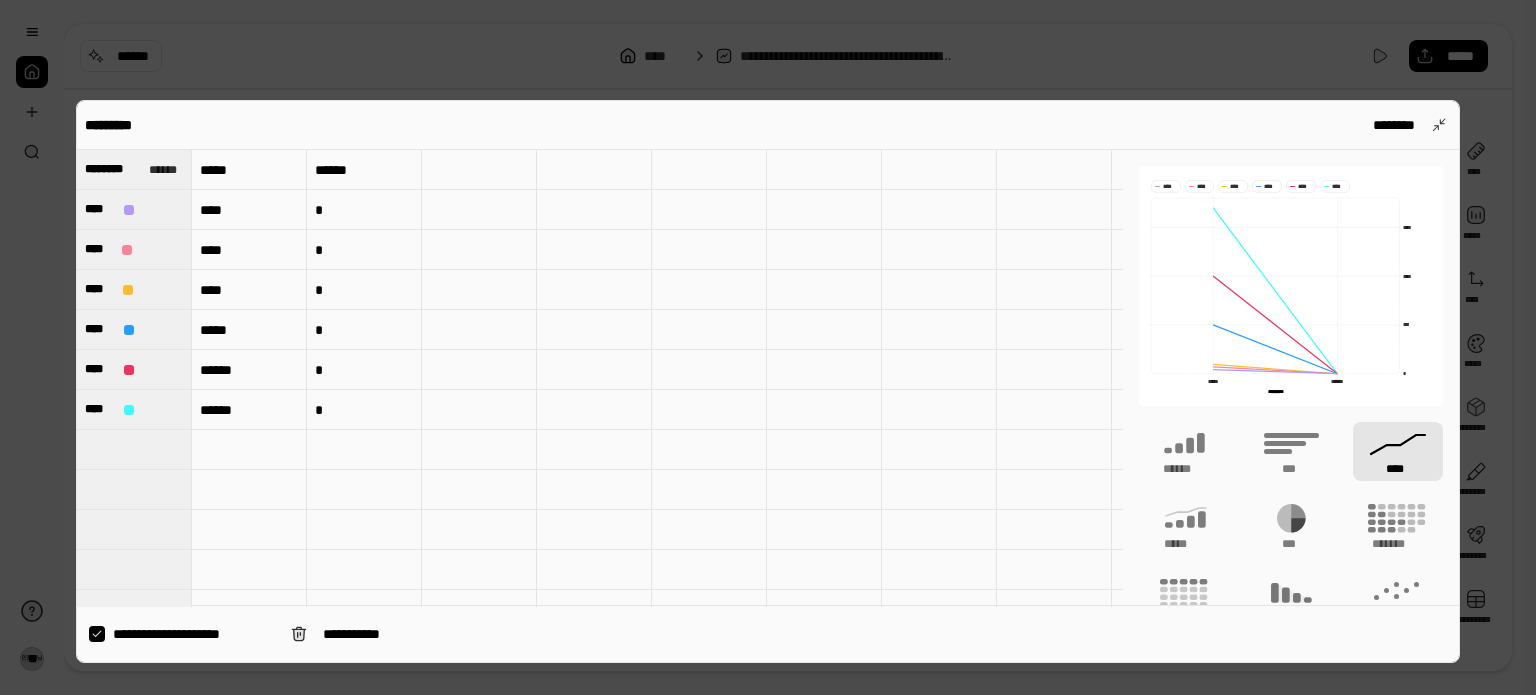 click on "*****" at bounding box center (249, 170) 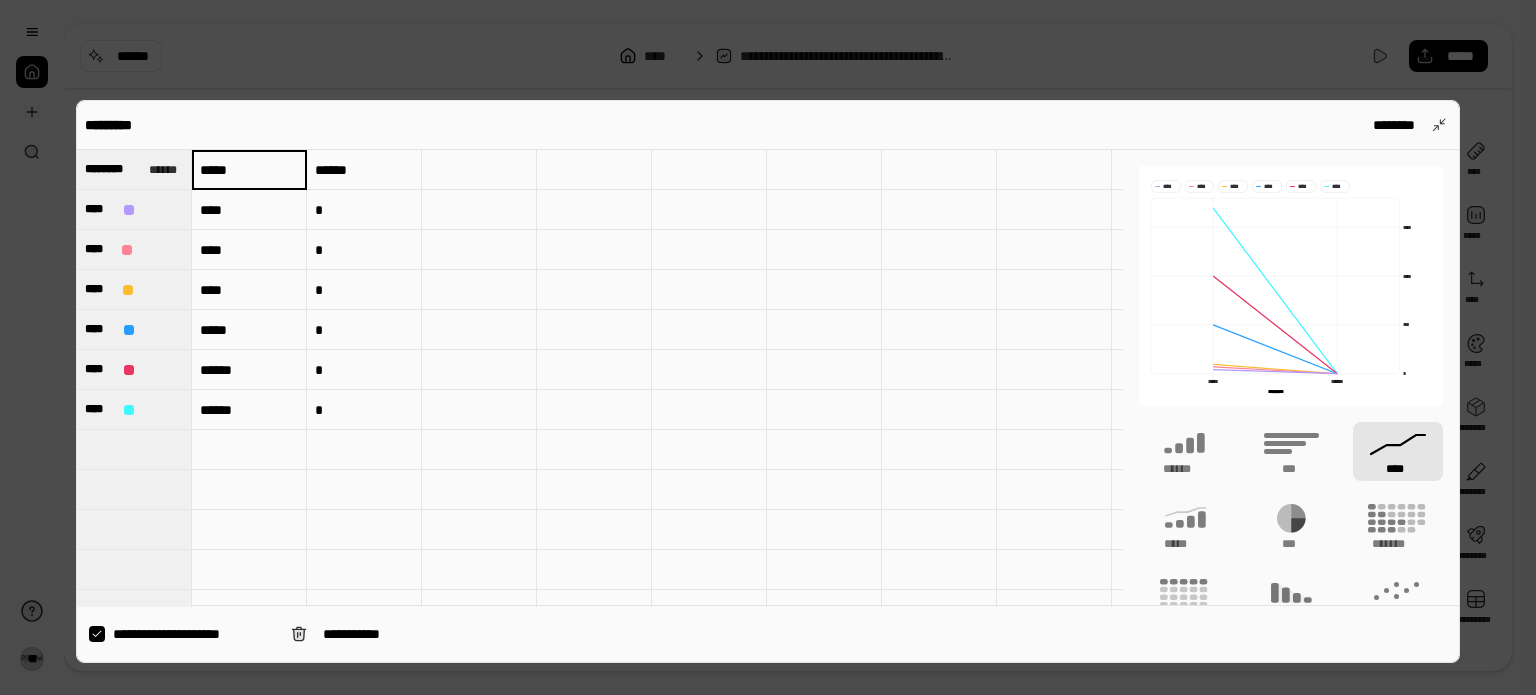 click on "**********" at bounding box center (182, 634) 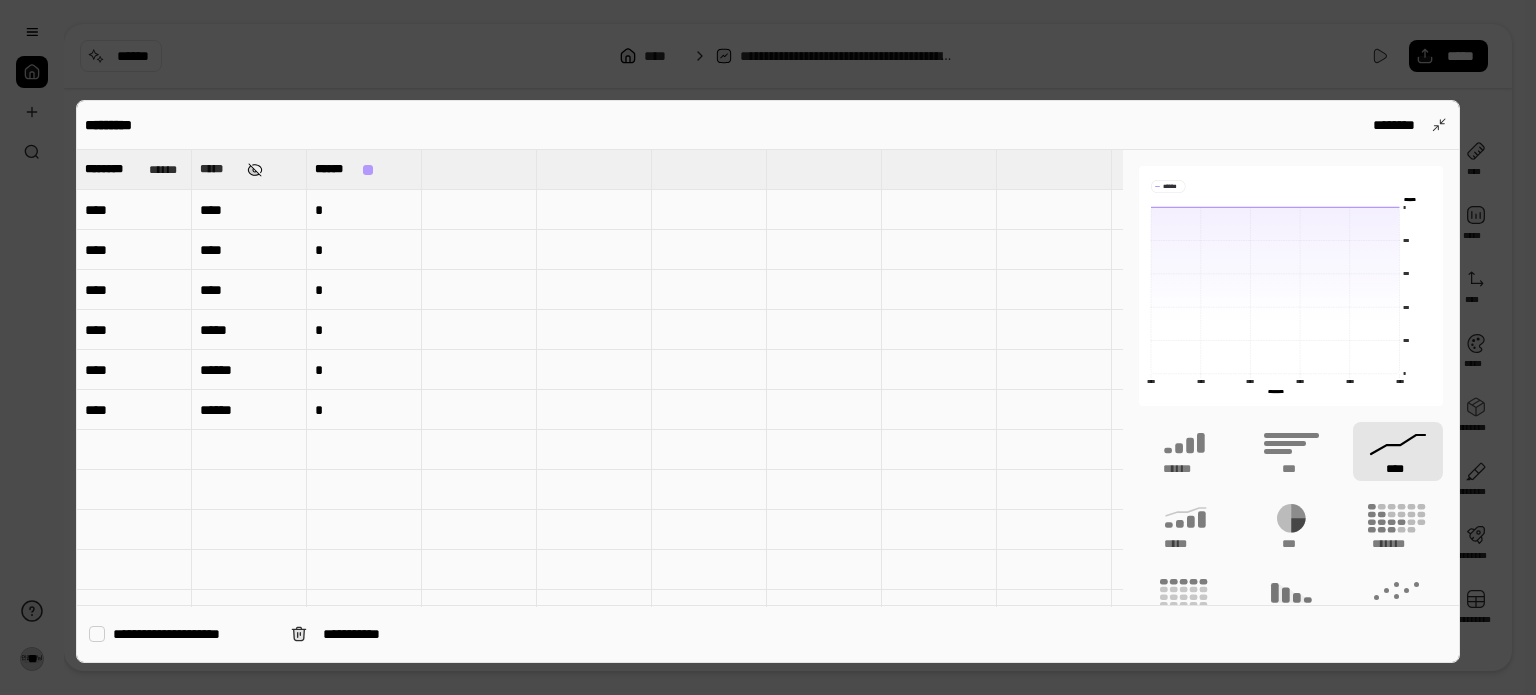 type on "******" 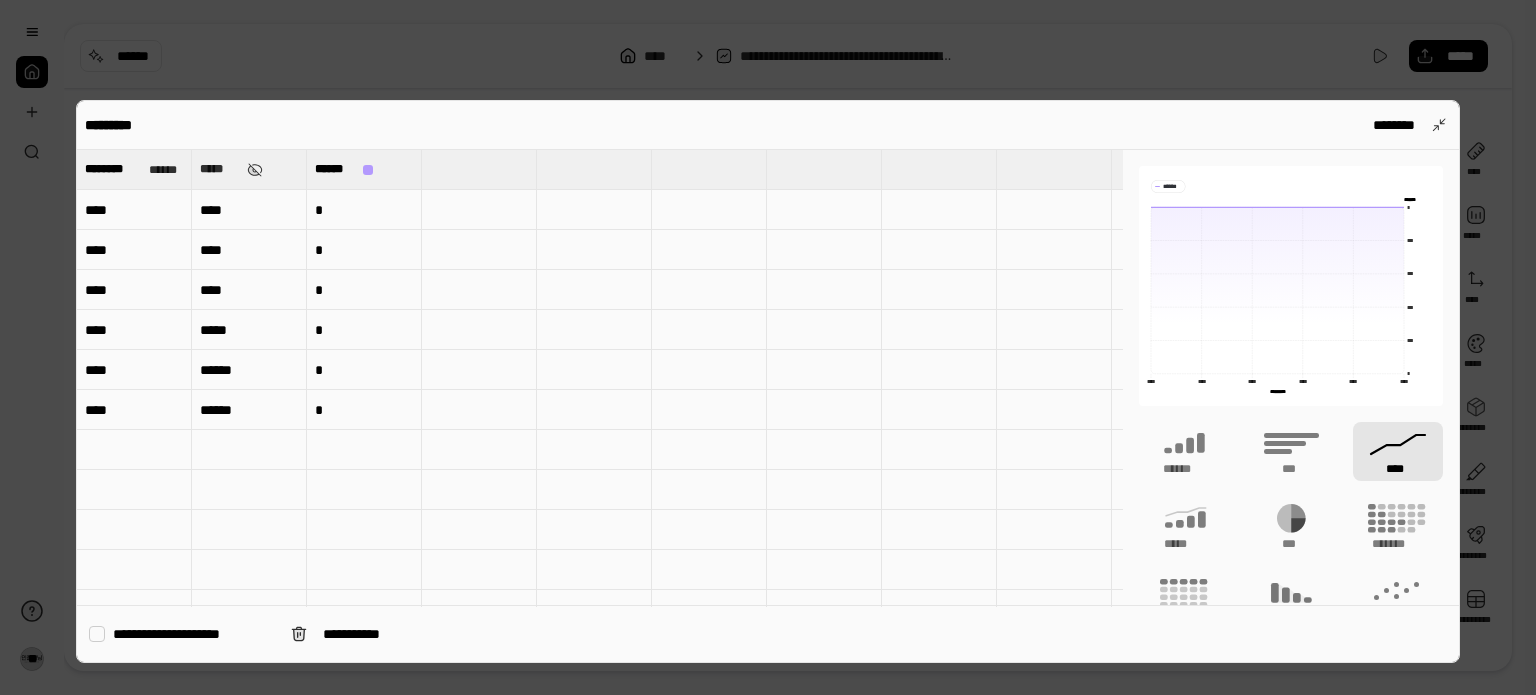 drag, startPoint x: 253, startPoint y: 164, endPoint x: 230, endPoint y: 179, distance: 27.45906 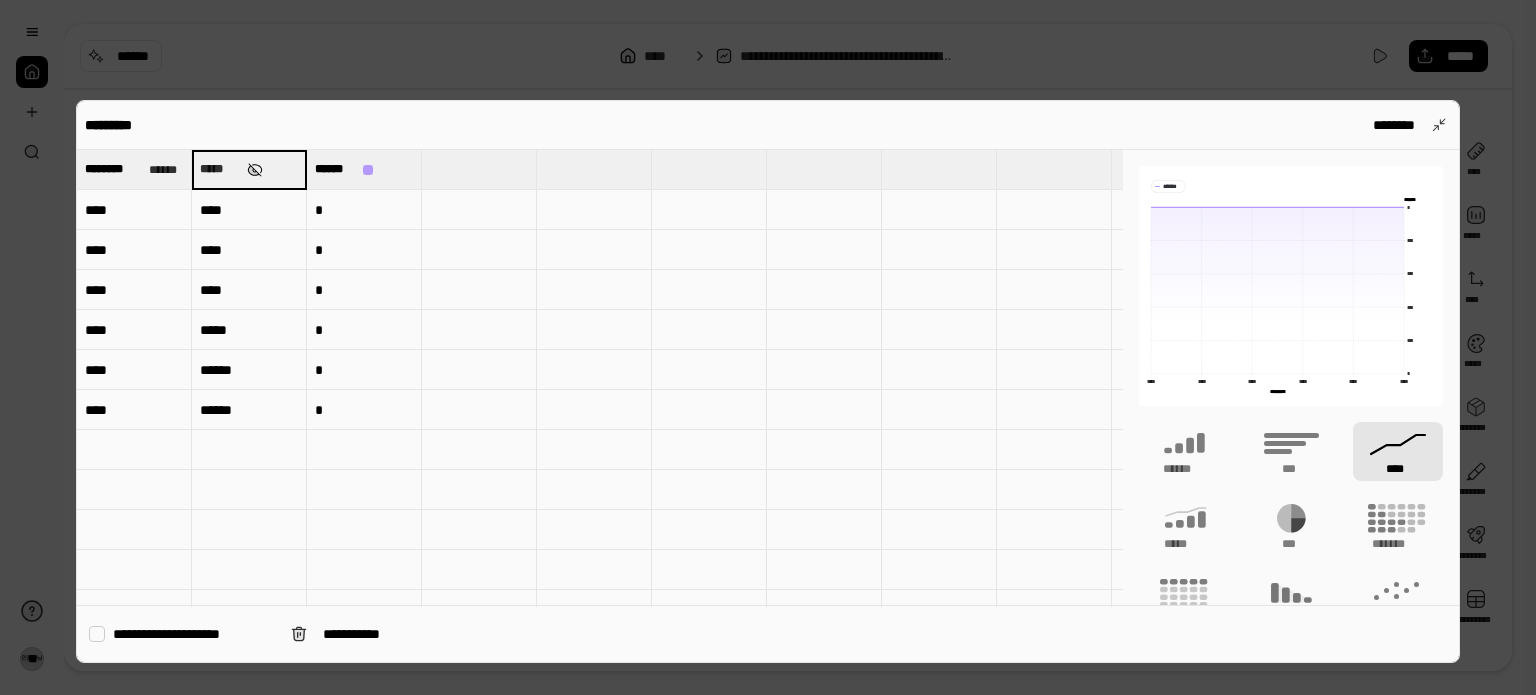 click at bounding box center [255, 170] 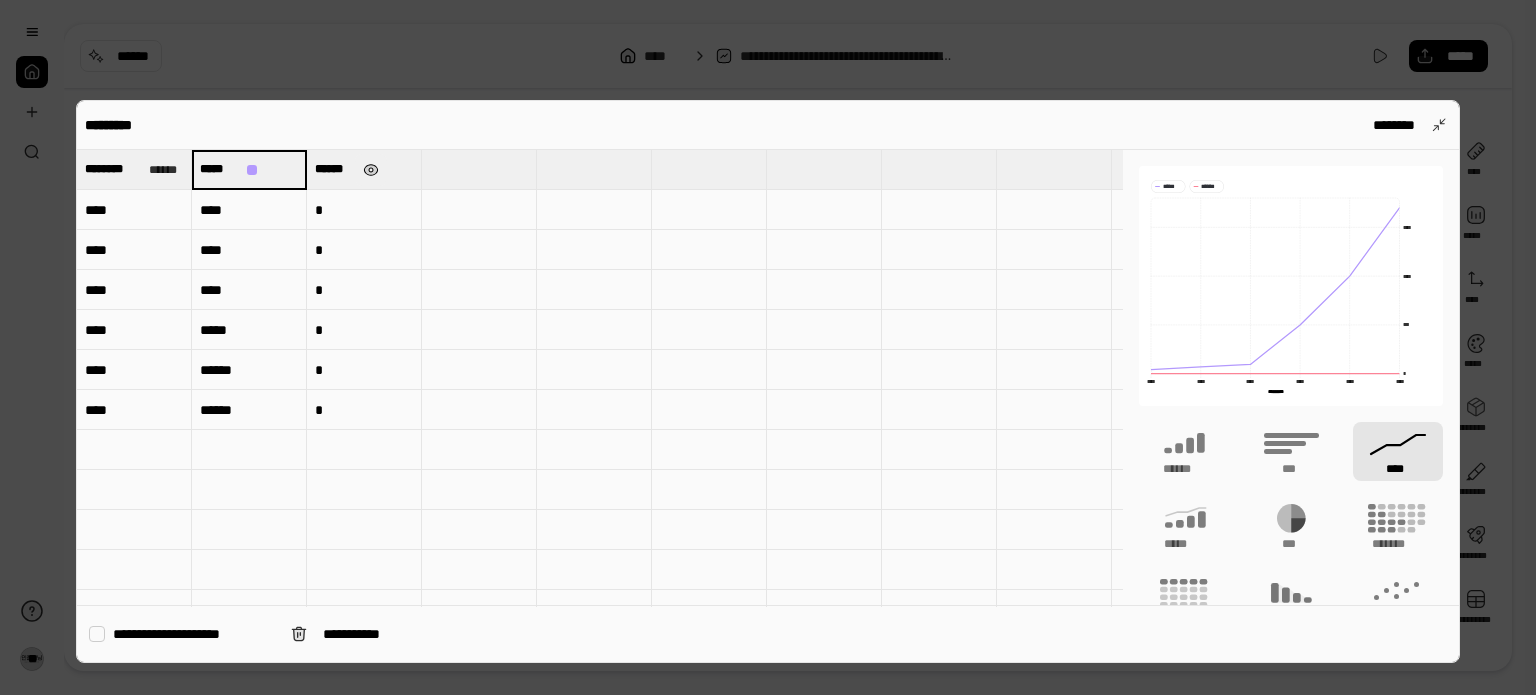 click at bounding box center (371, 170) 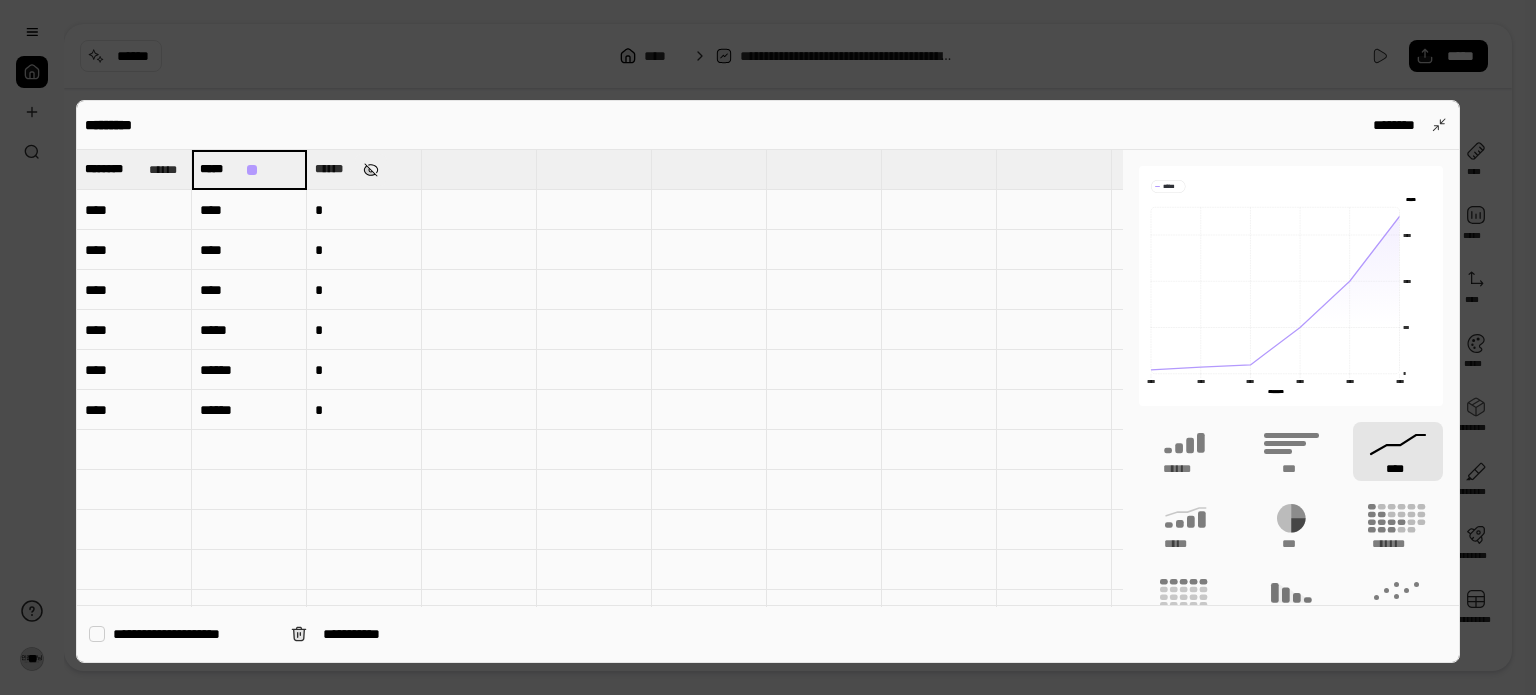 type on "*****" 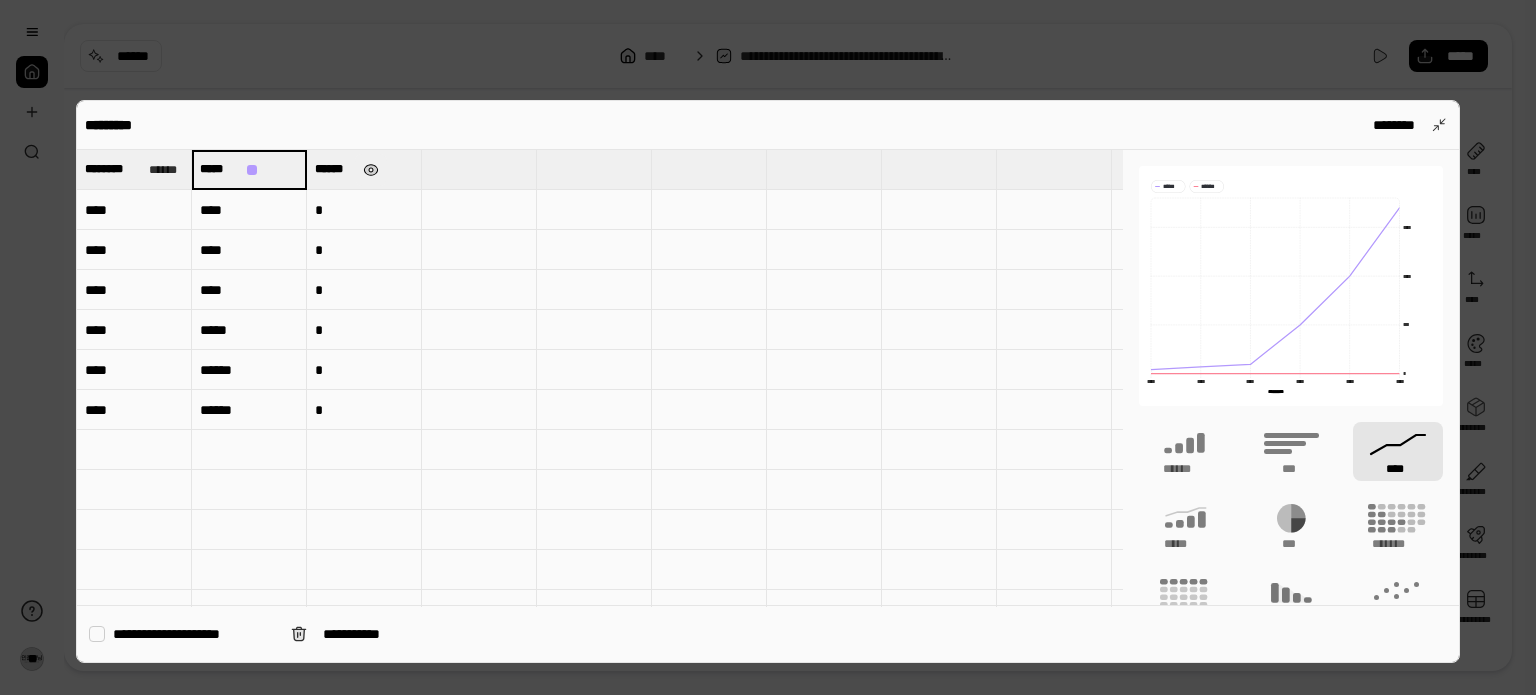 click at bounding box center (371, 170) 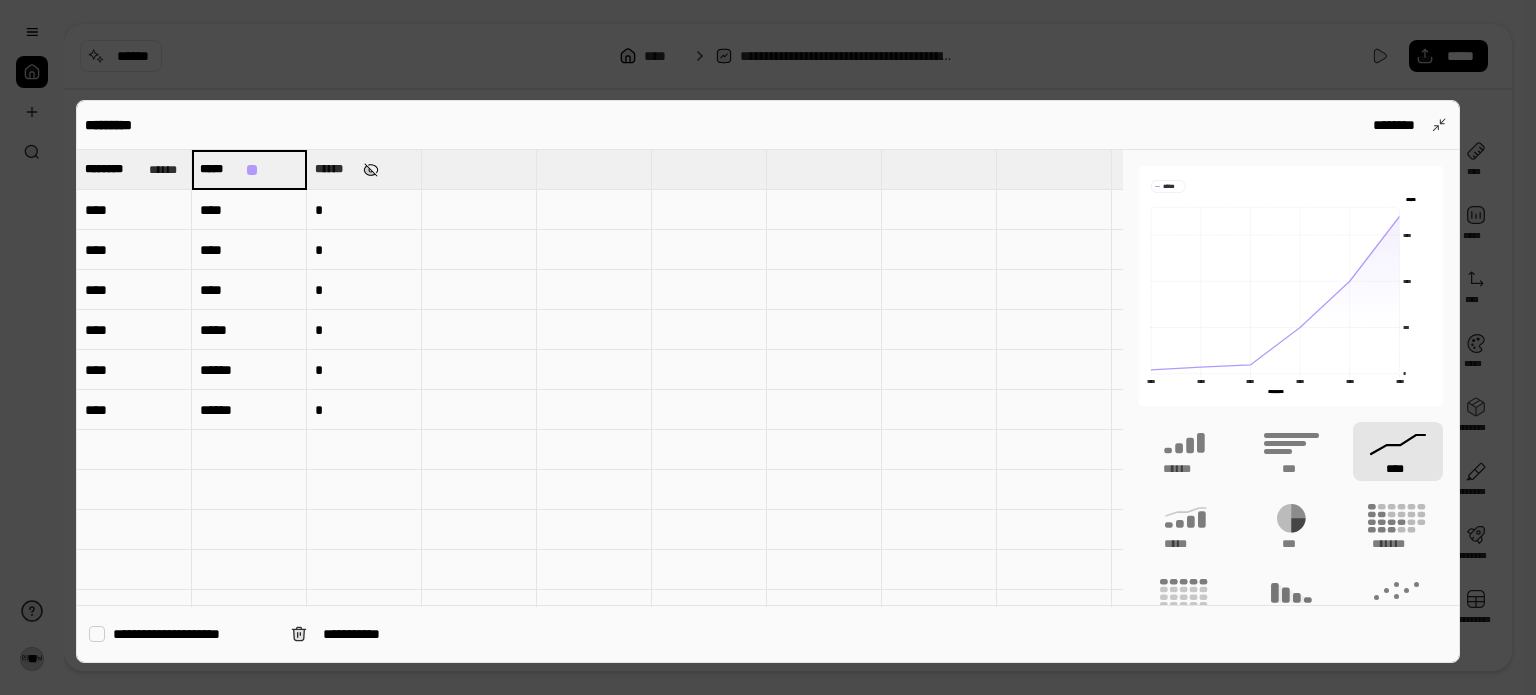 type on "*****" 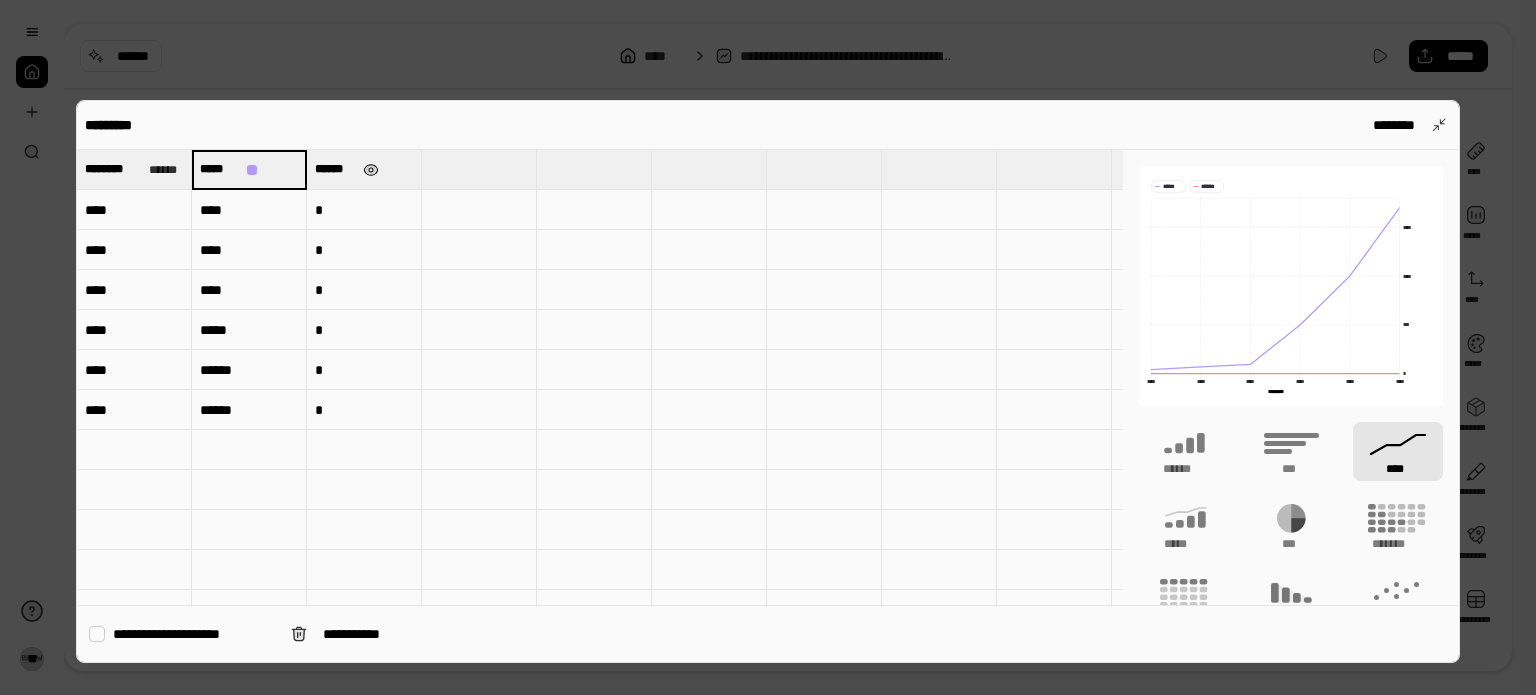 click at bounding box center (371, 170) 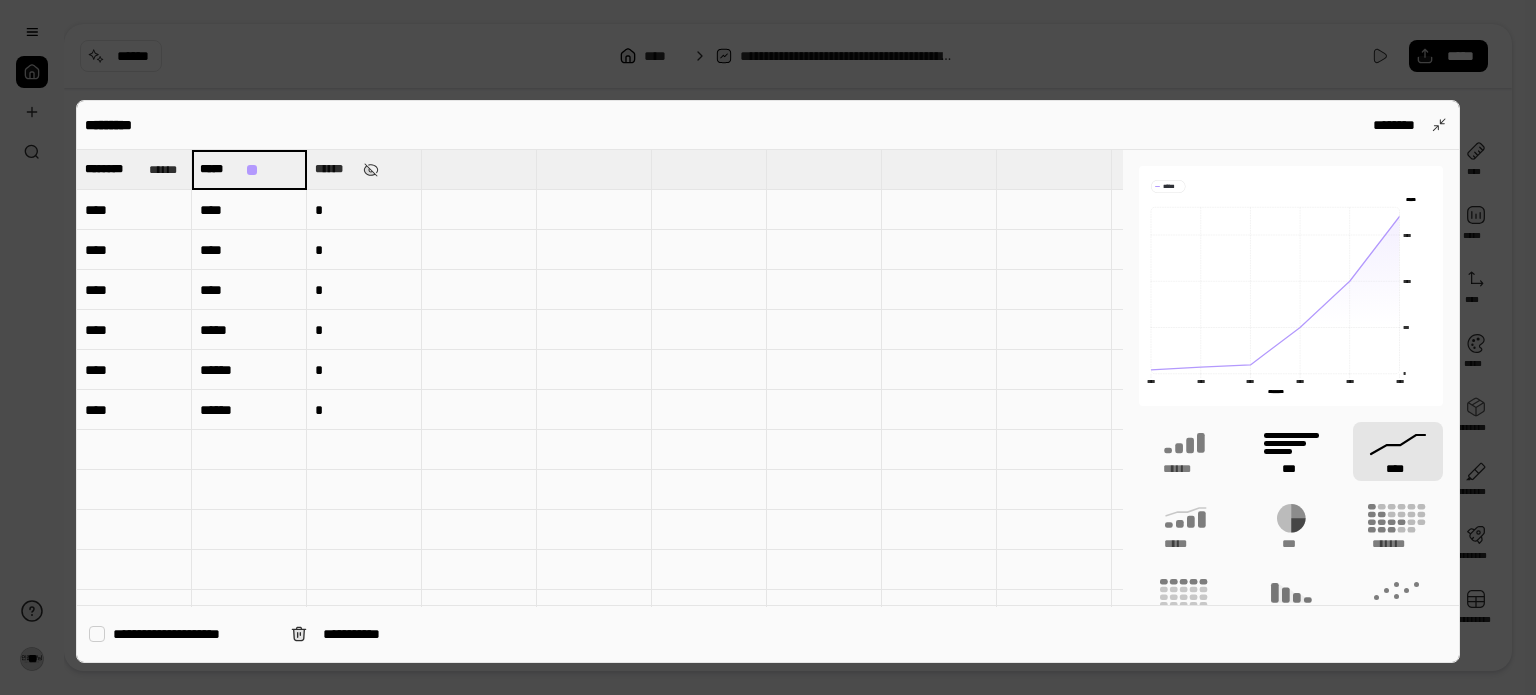 click 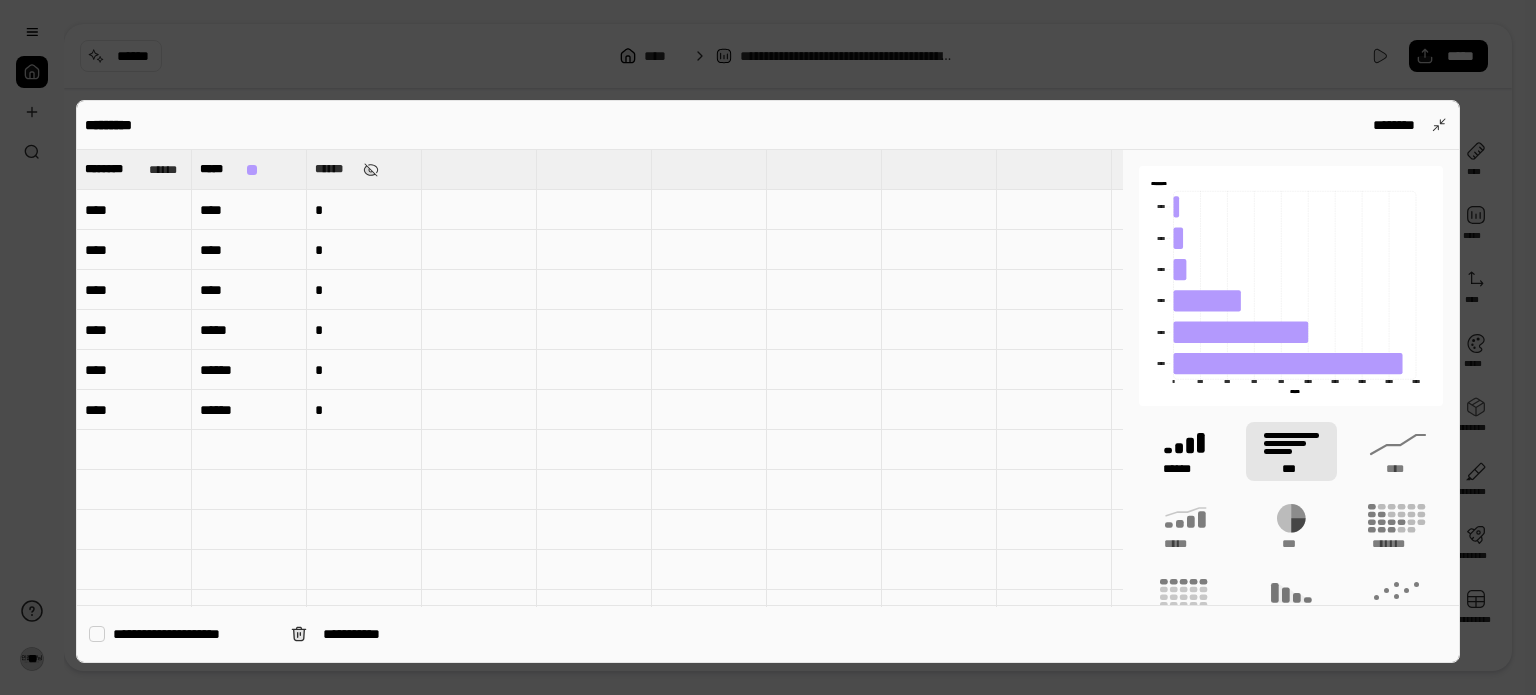 click 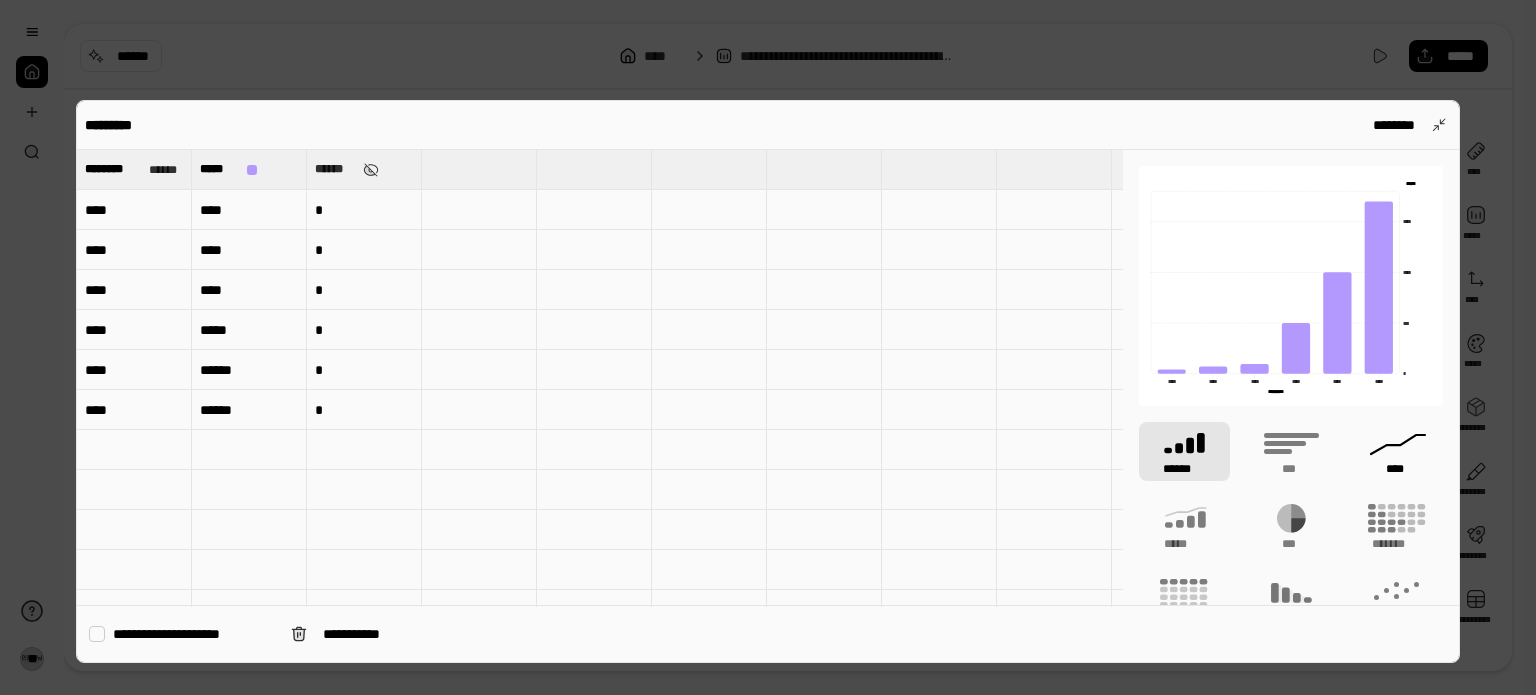 click 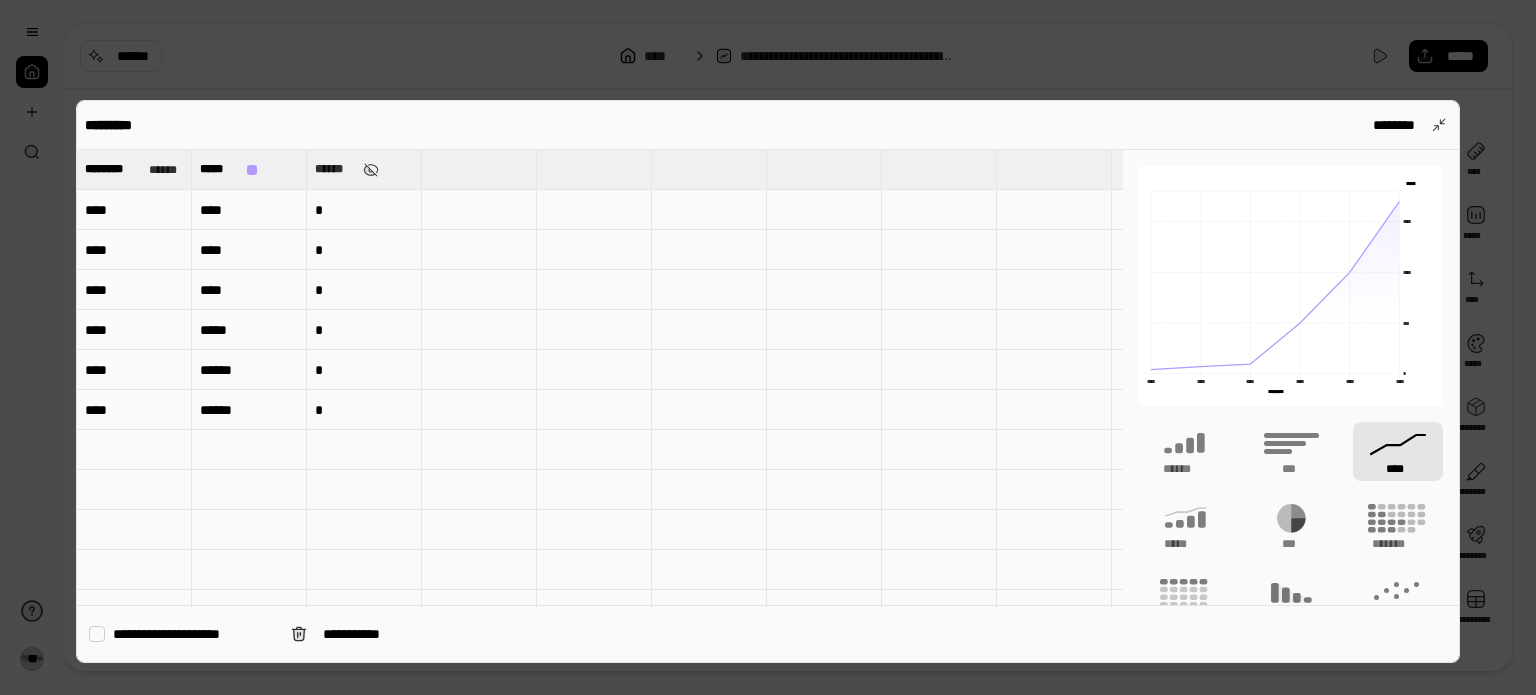 click on "**********" at bounding box center [768, 381] 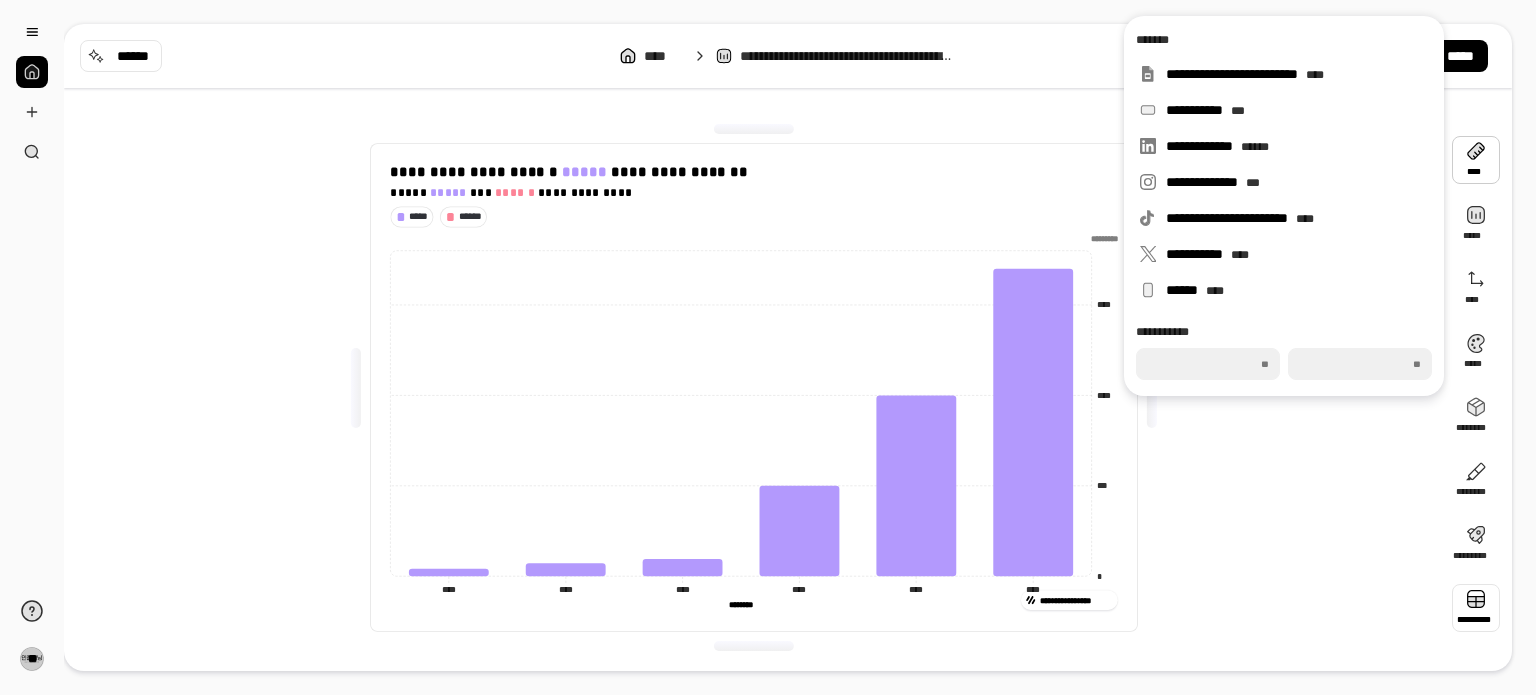 type 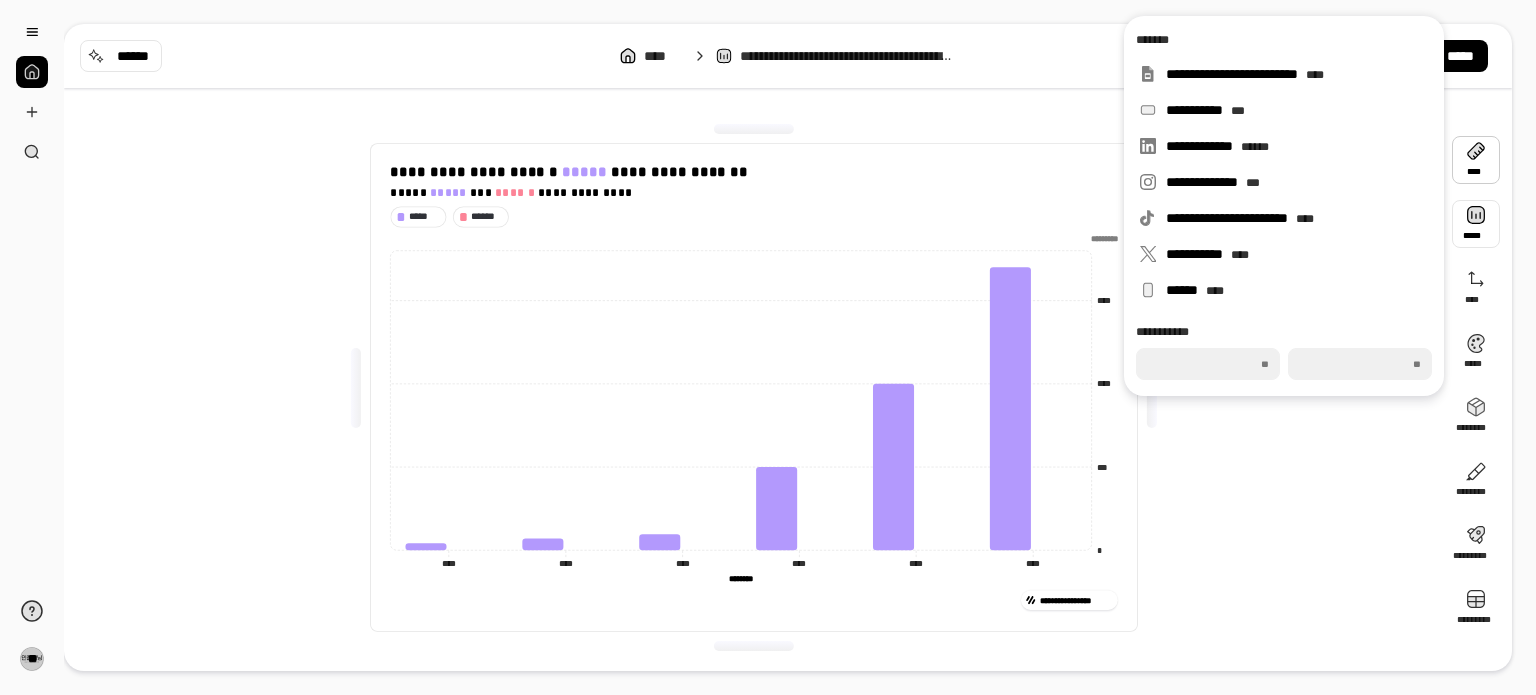 click at bounding box center [1476, 224] 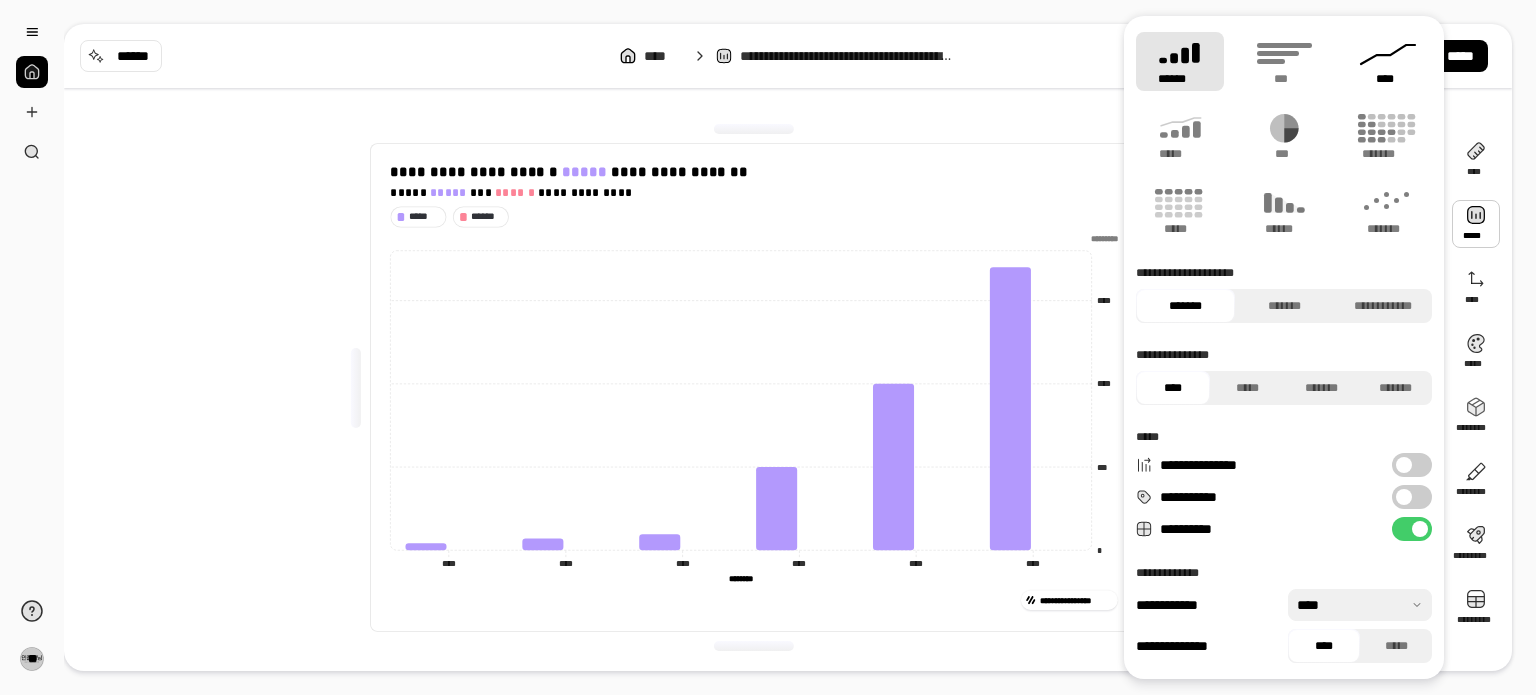 click 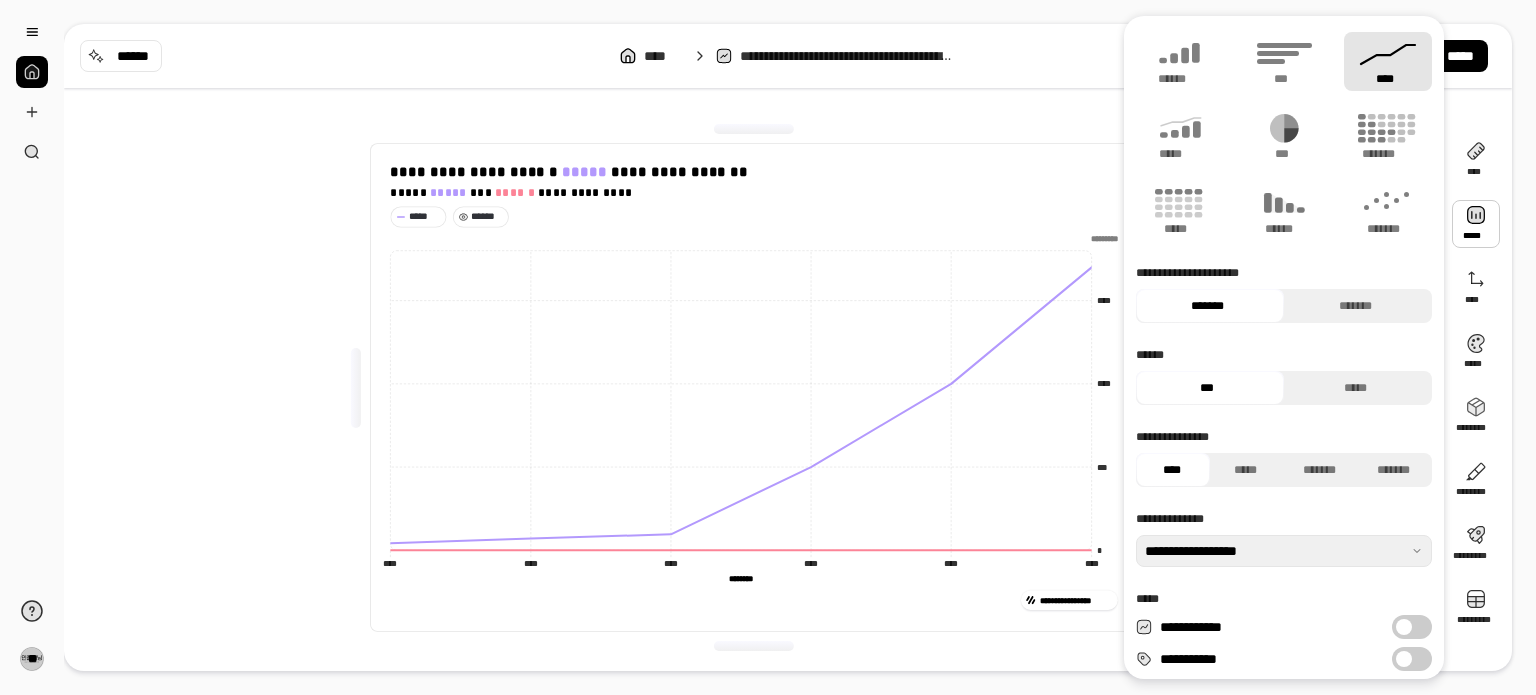 click on "******" at bounding box center [487, 217] 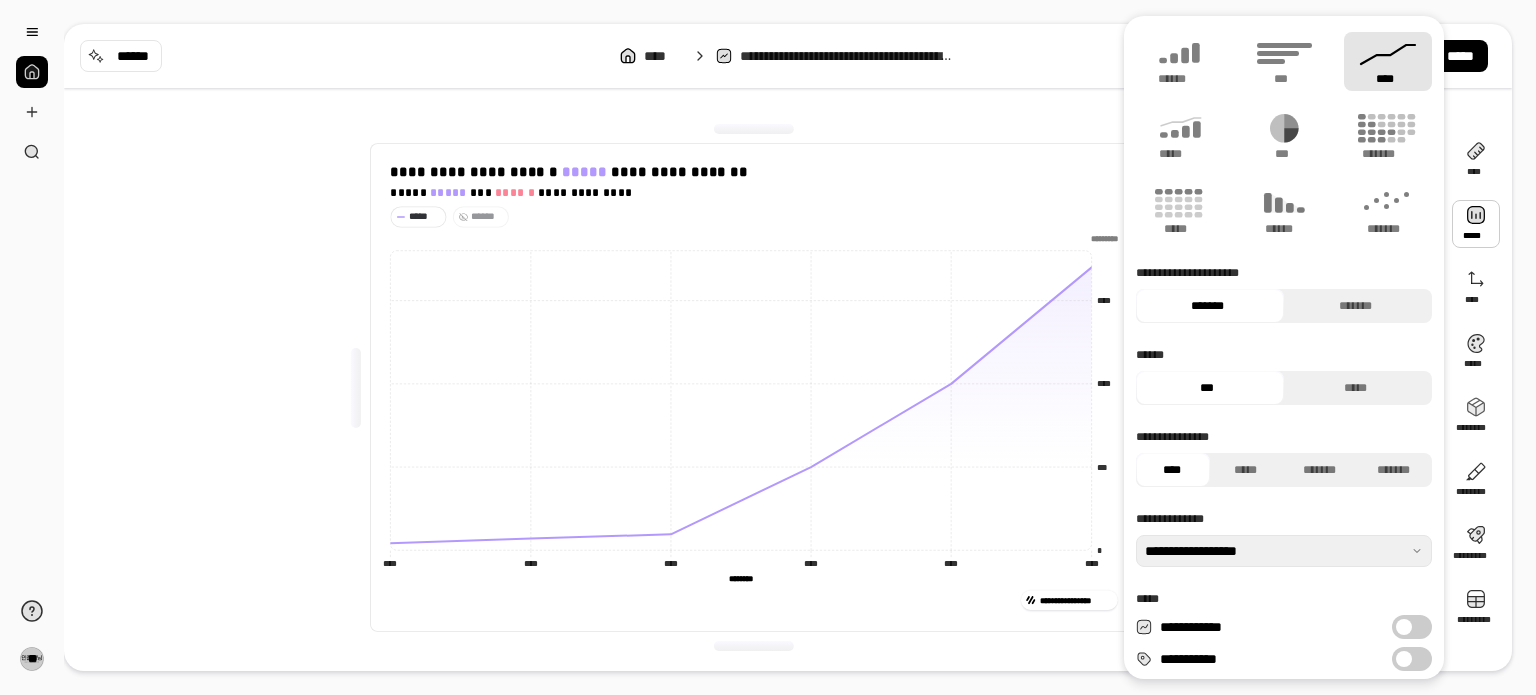 click at bounding box center [1476, 224] 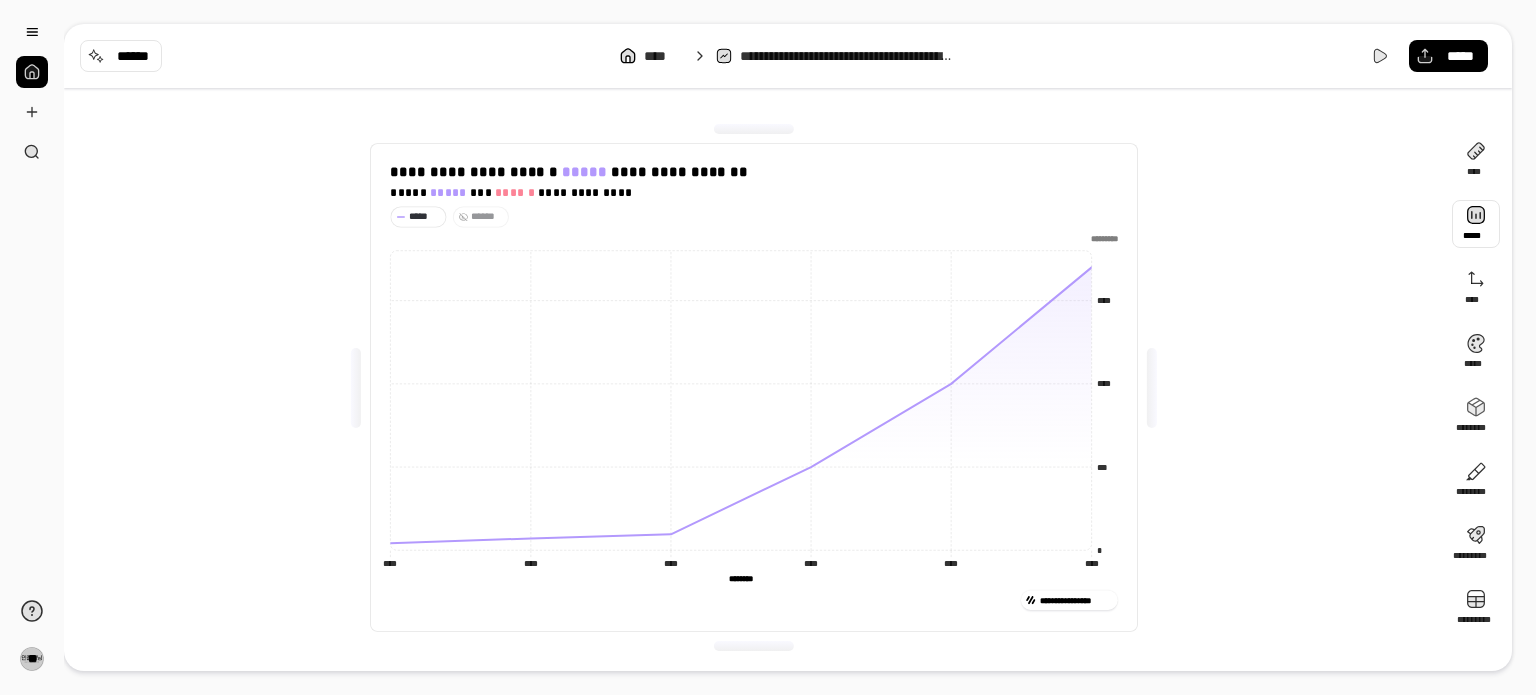 click at bounding box center [1476, 224] 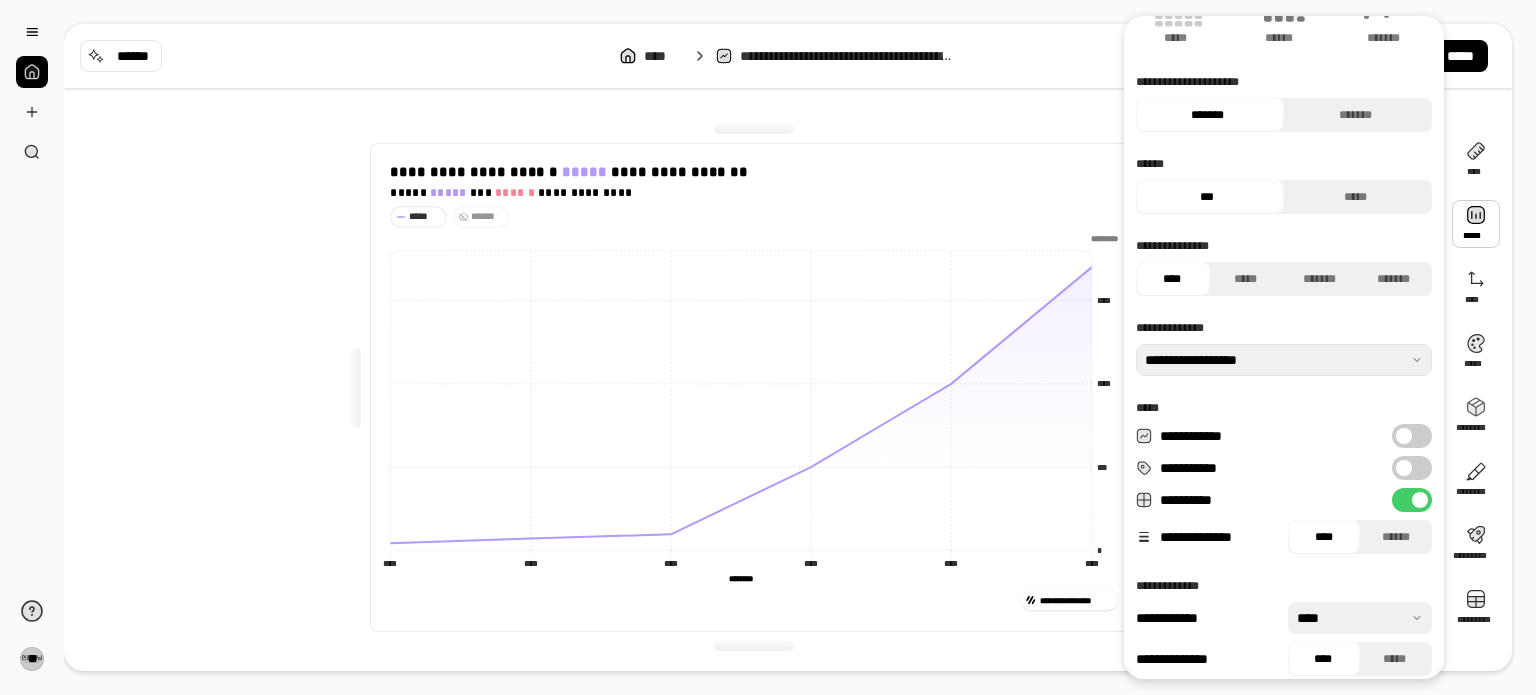 scroll, scrollTop: 204, scrollLeft: 0, axis: vertical 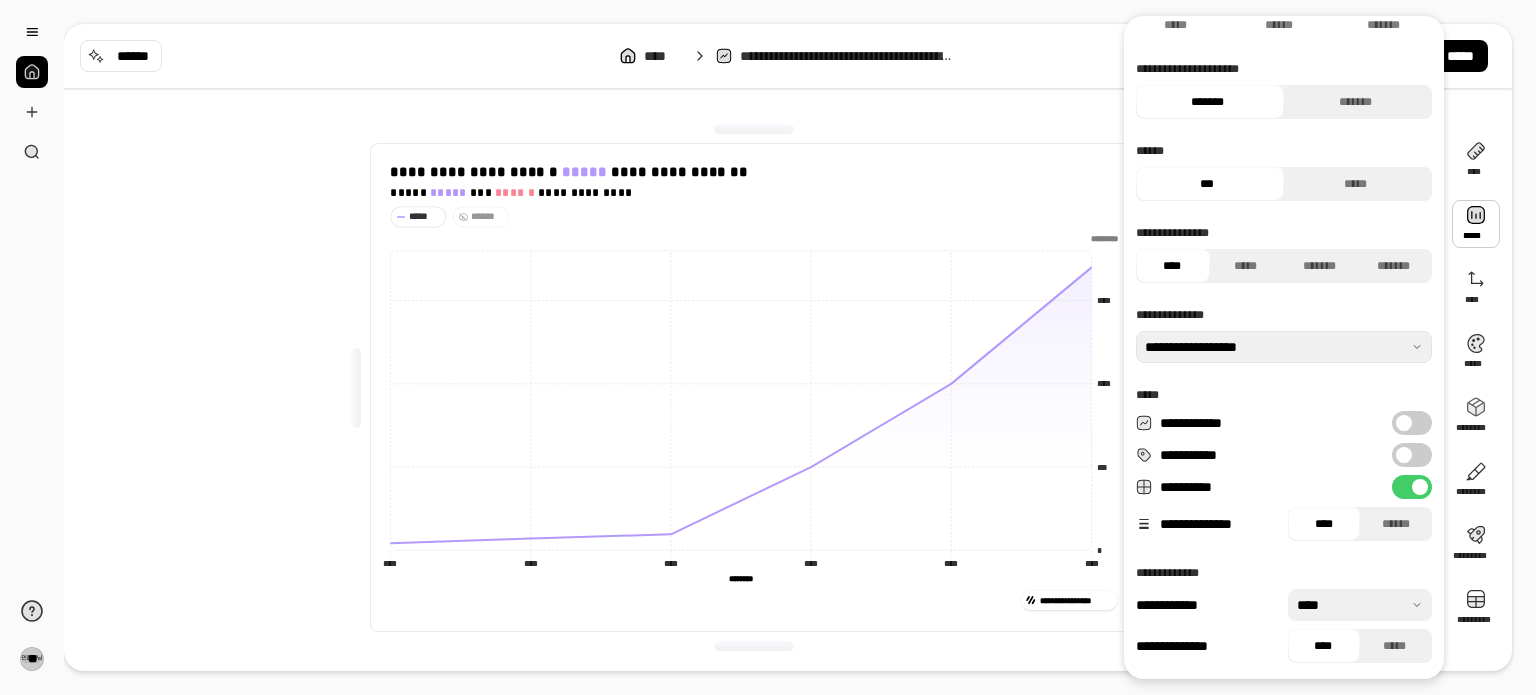 click on "**********" at bounding box center [1412, 455] 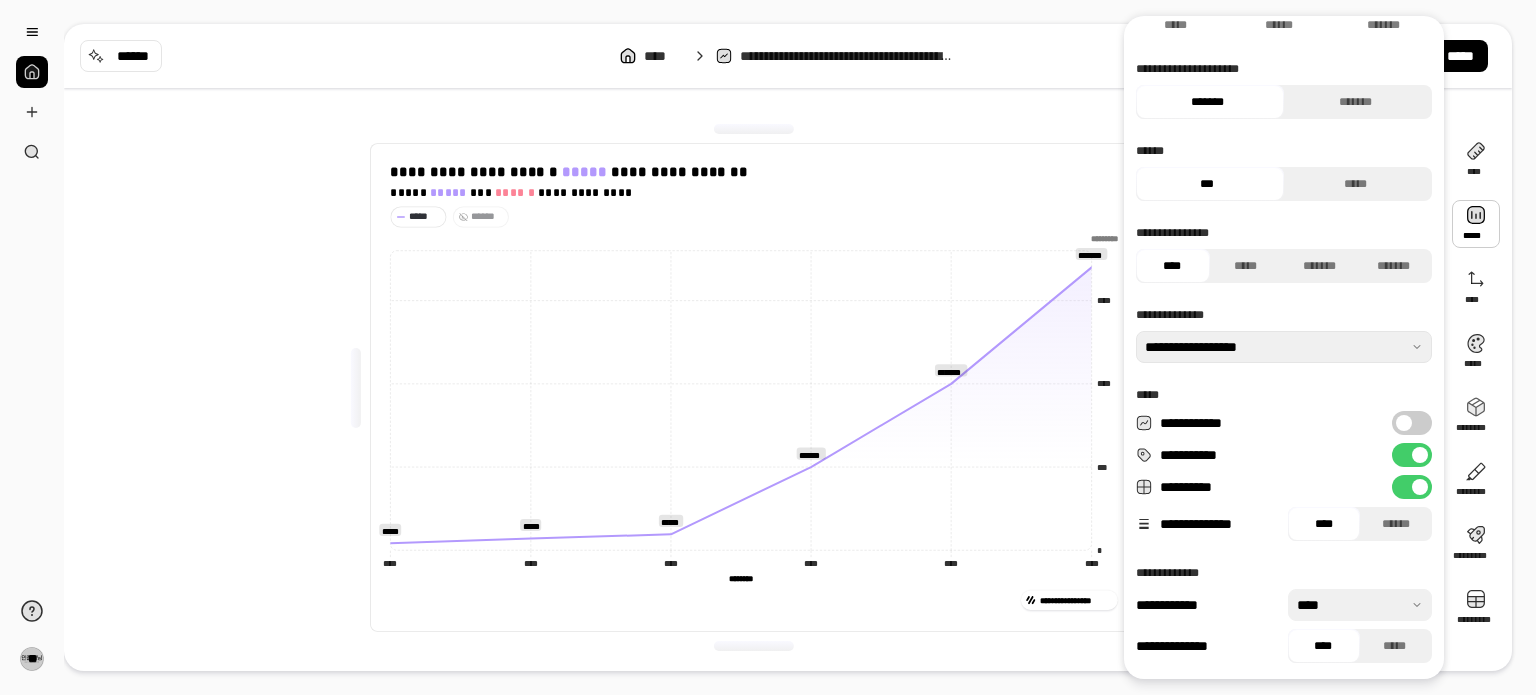 click at bounding box center (1404, 423) 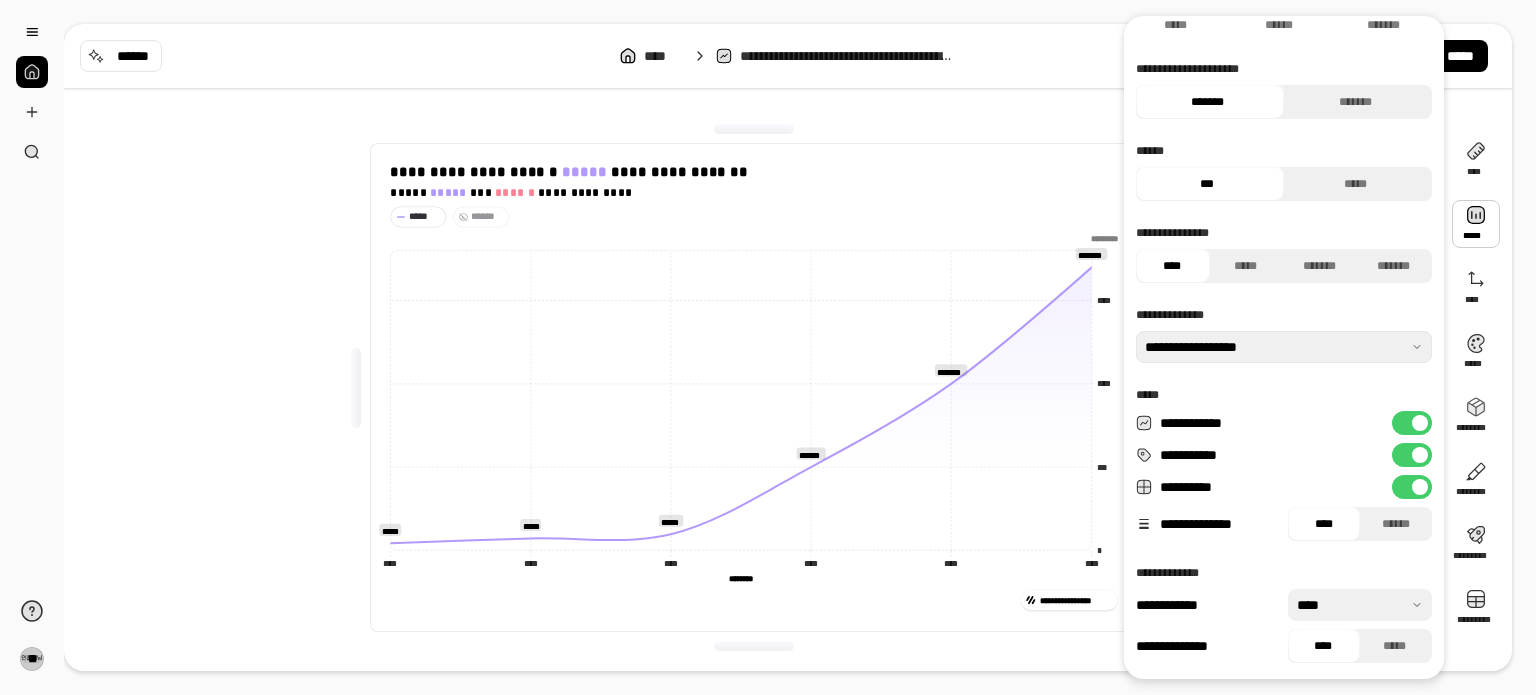 click on "**********" at bounding box center (1412, 423) 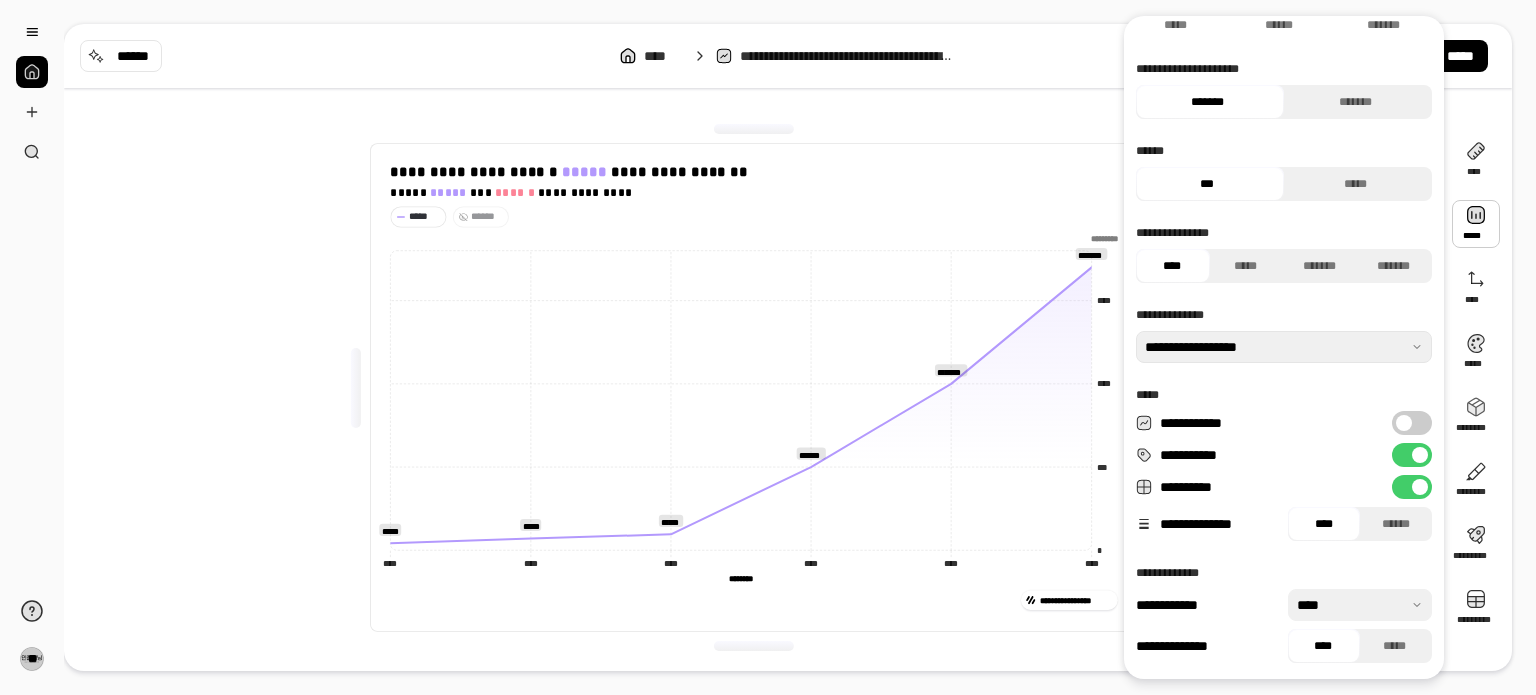 click at bounding box center [1420, 487] 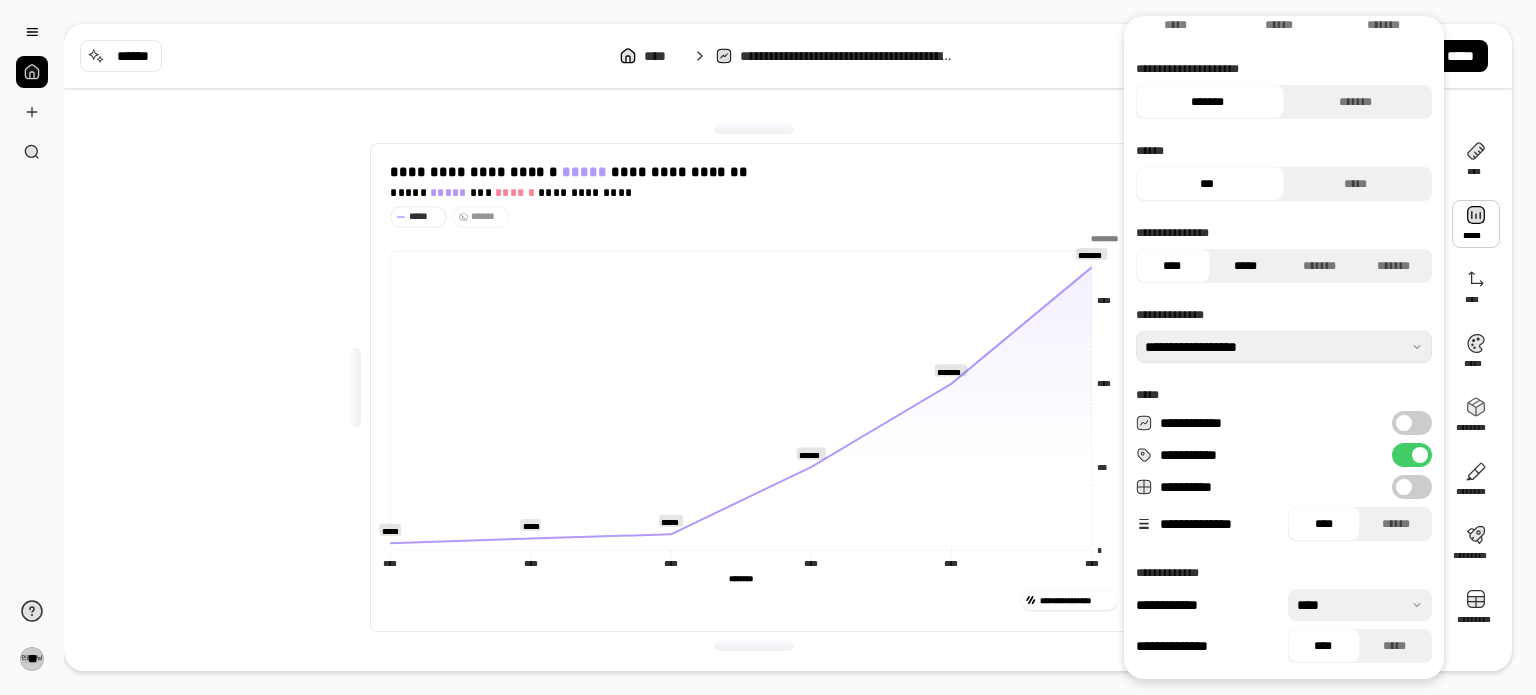 click on "*****" at bounding box center [1245, 266] 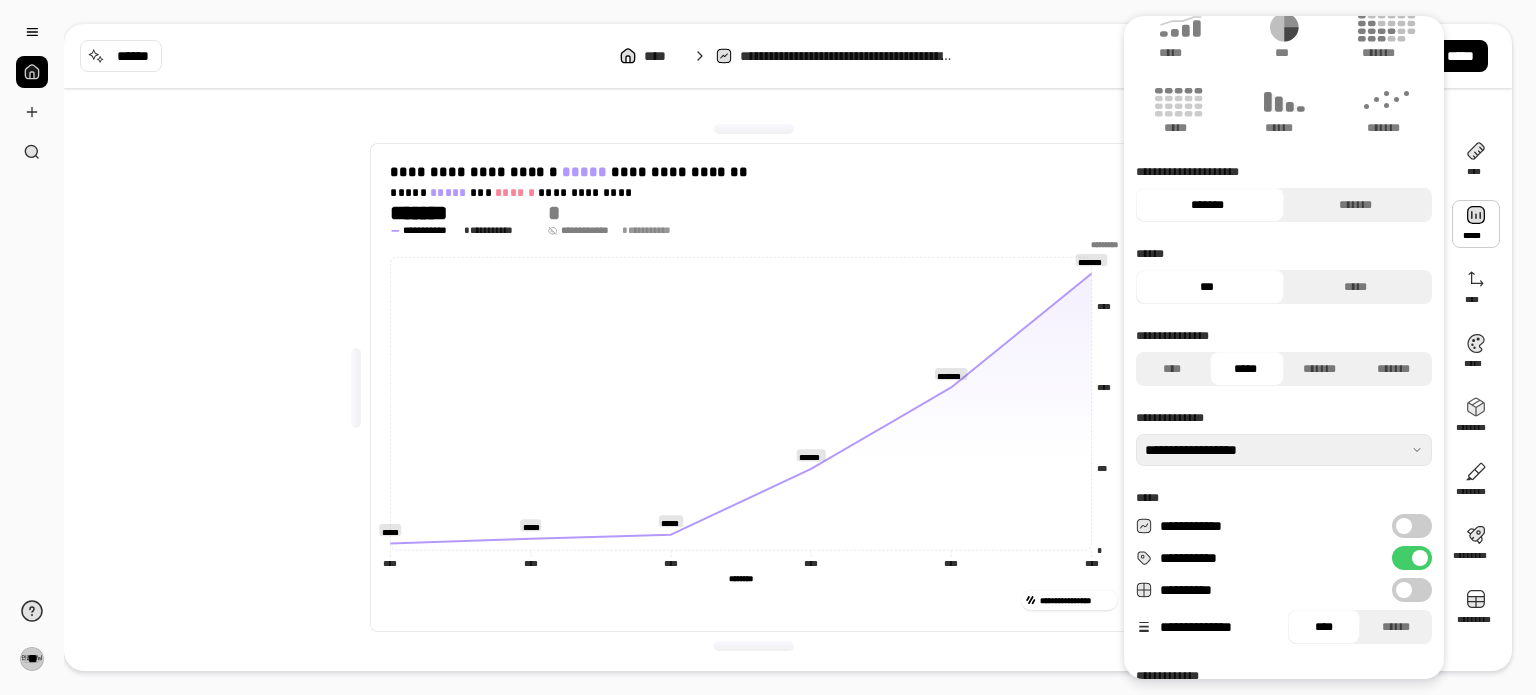 scroll, scrollTop: 204, scrollLeft: 0, axis: vertical 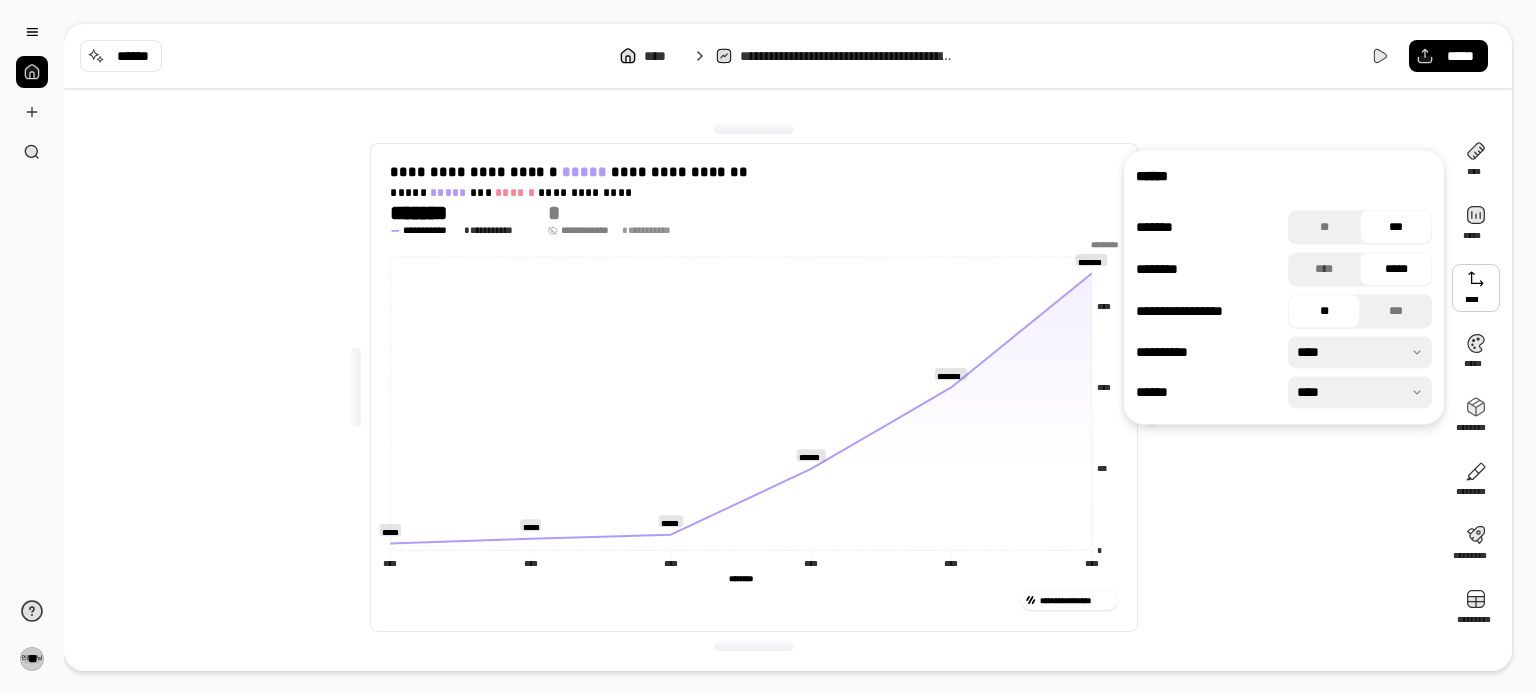 click at bounding box center [1476, 288] 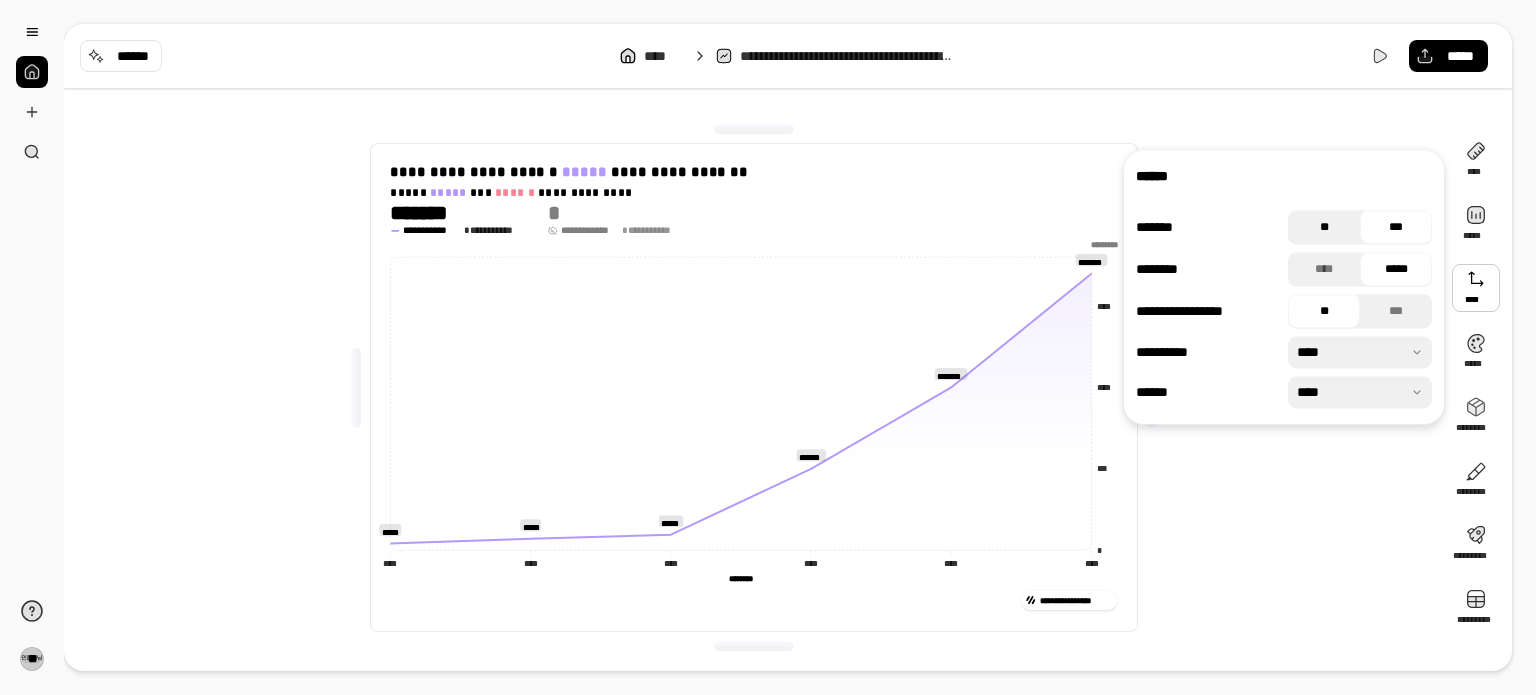click on "**" at bounding box center (1324, 227) 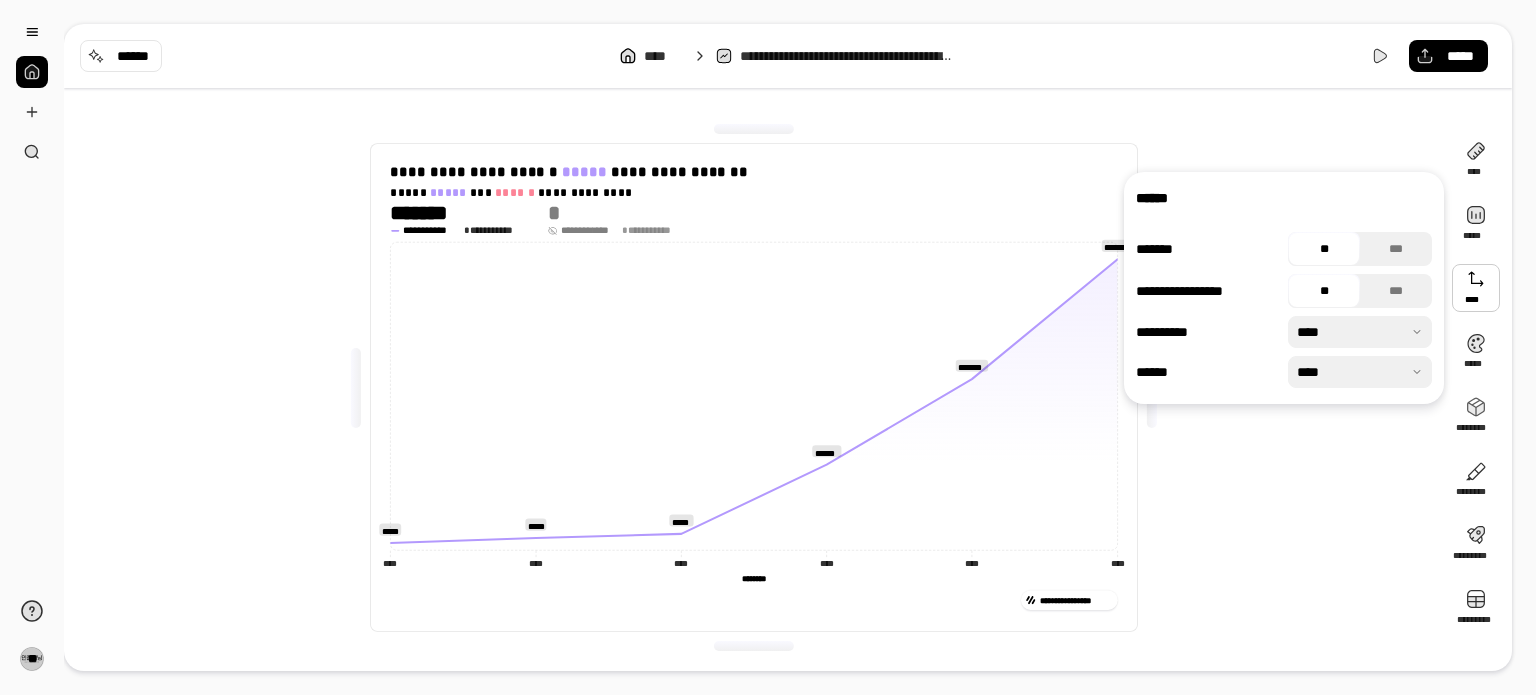 click at bounding box center (1360, 332) 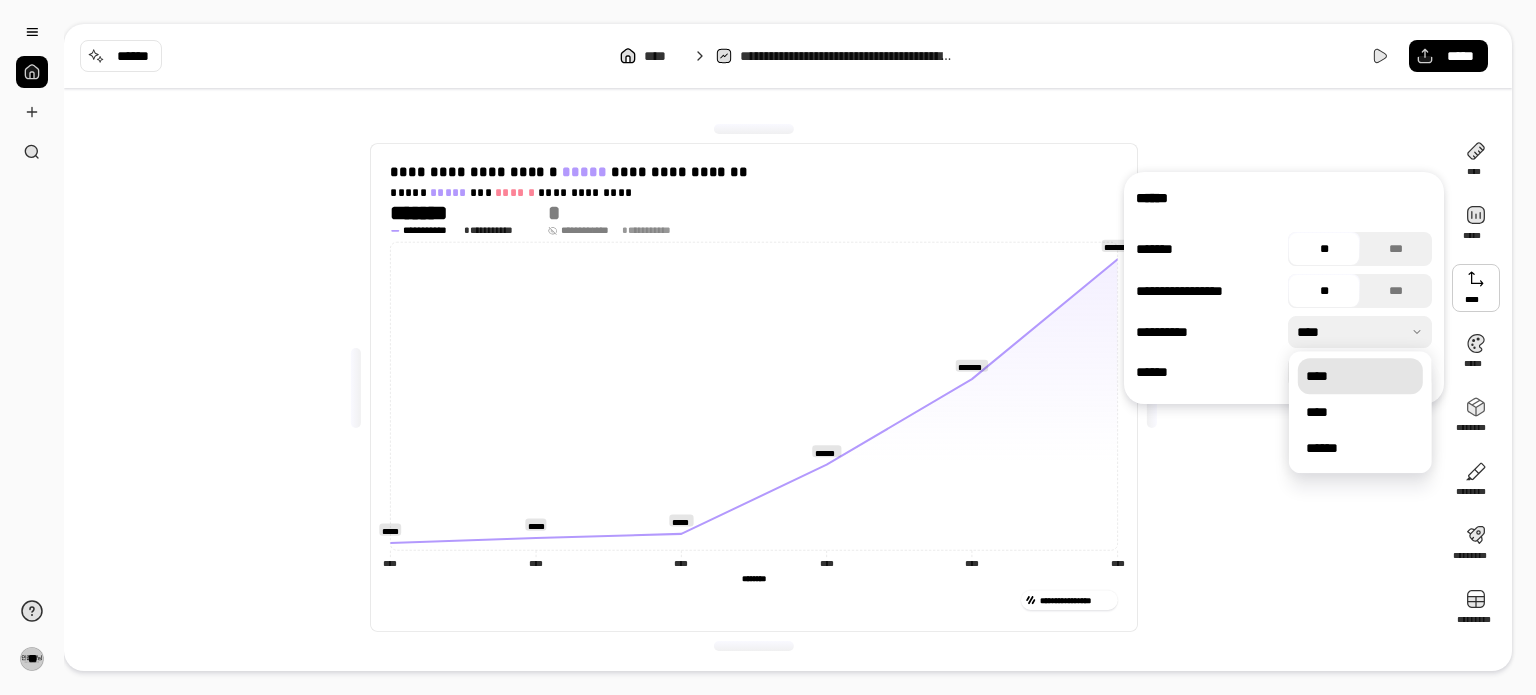 click on "****" at bounding box center [1360, 376] 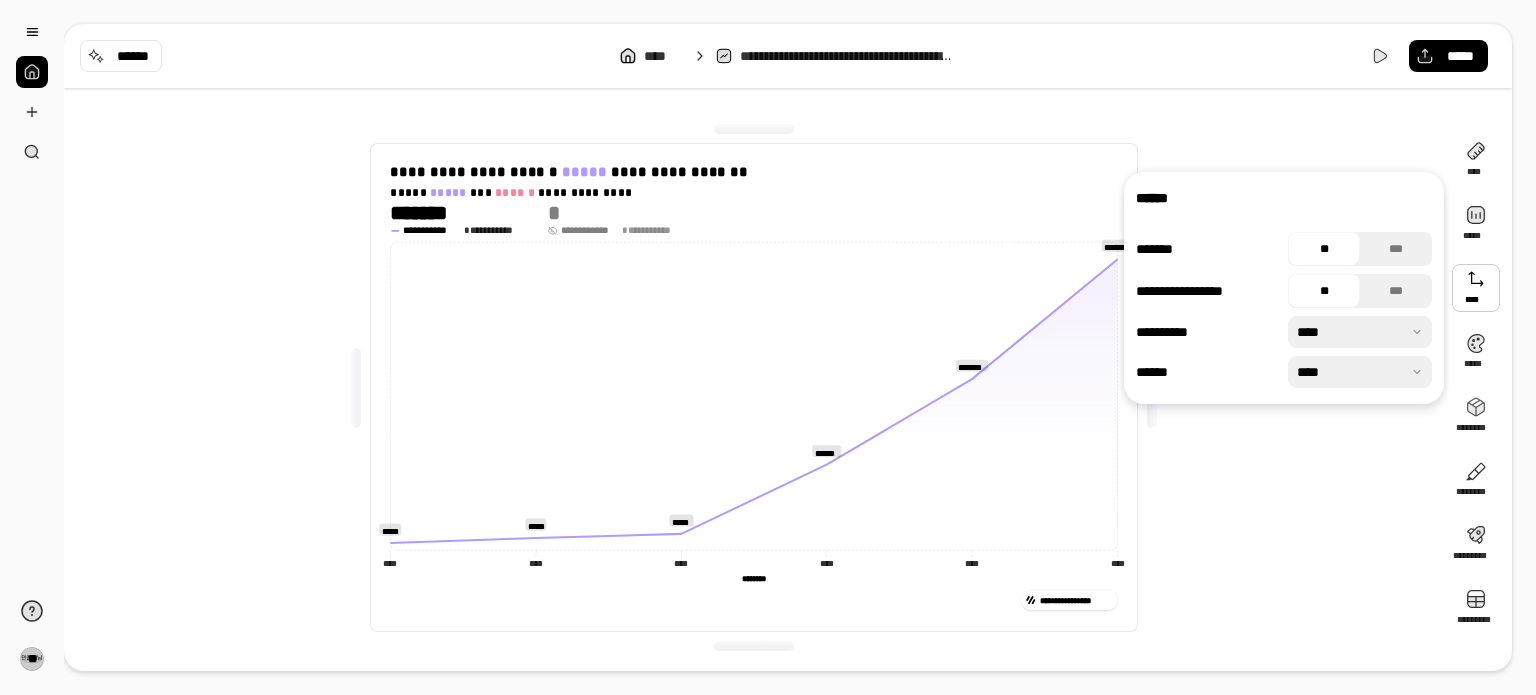 click on "**********" at bounding box center (754, 387) 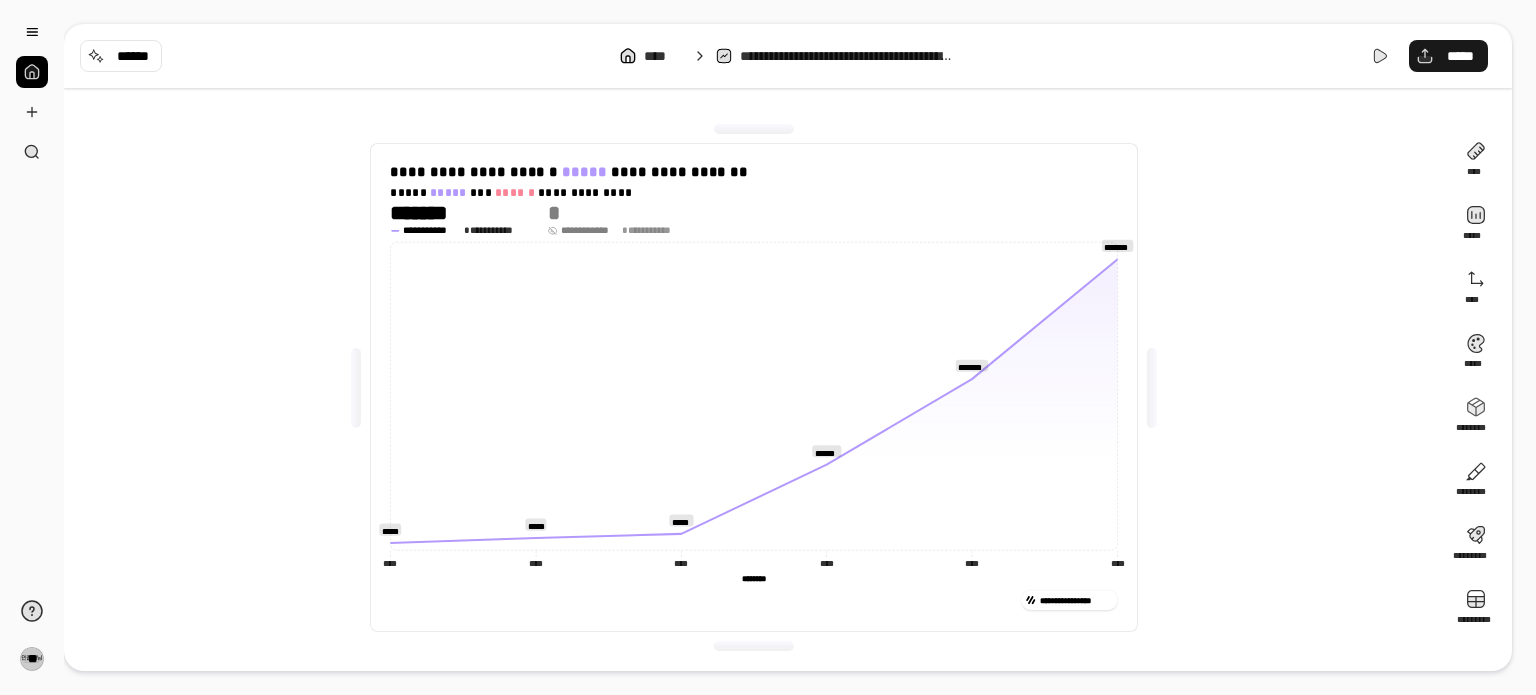 click on "*****" at bounding box center [1460, 56] 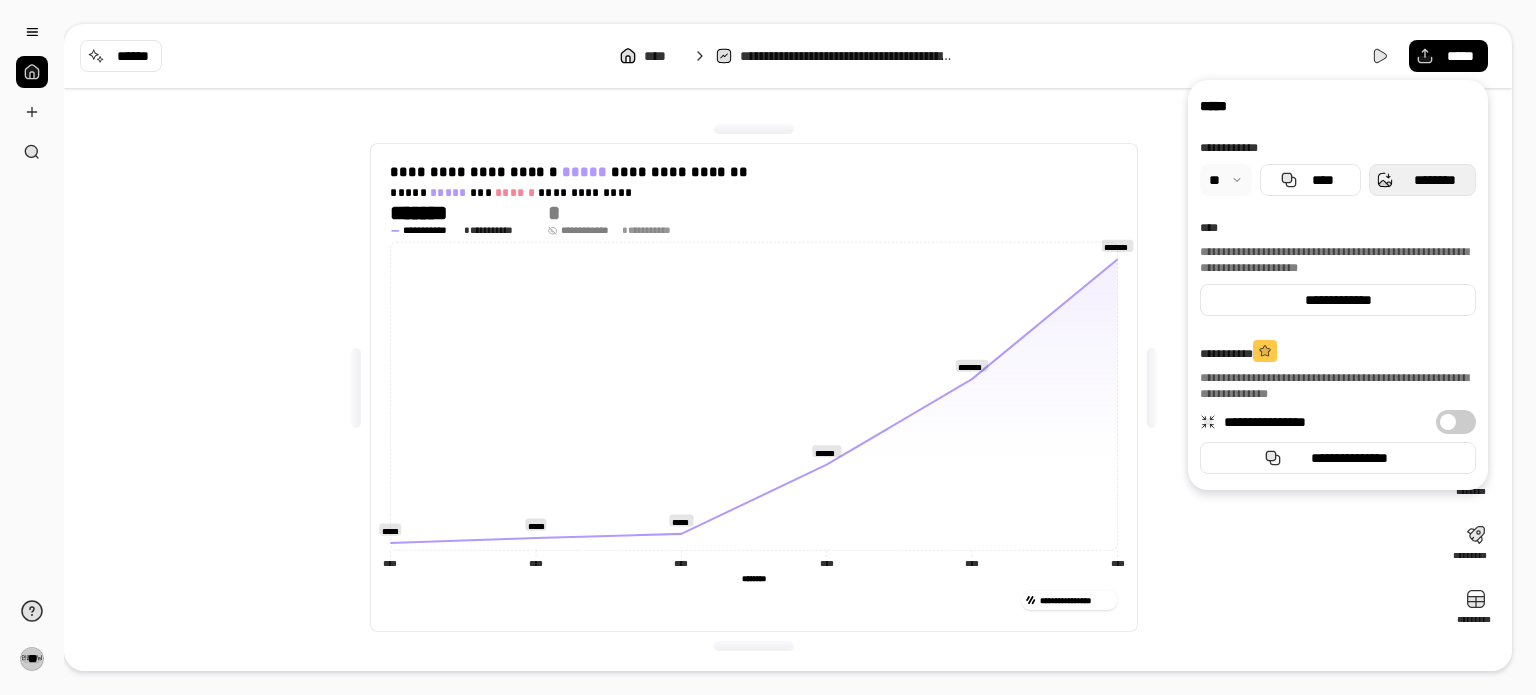 click on "********" at bounding box center [1434, 180] 